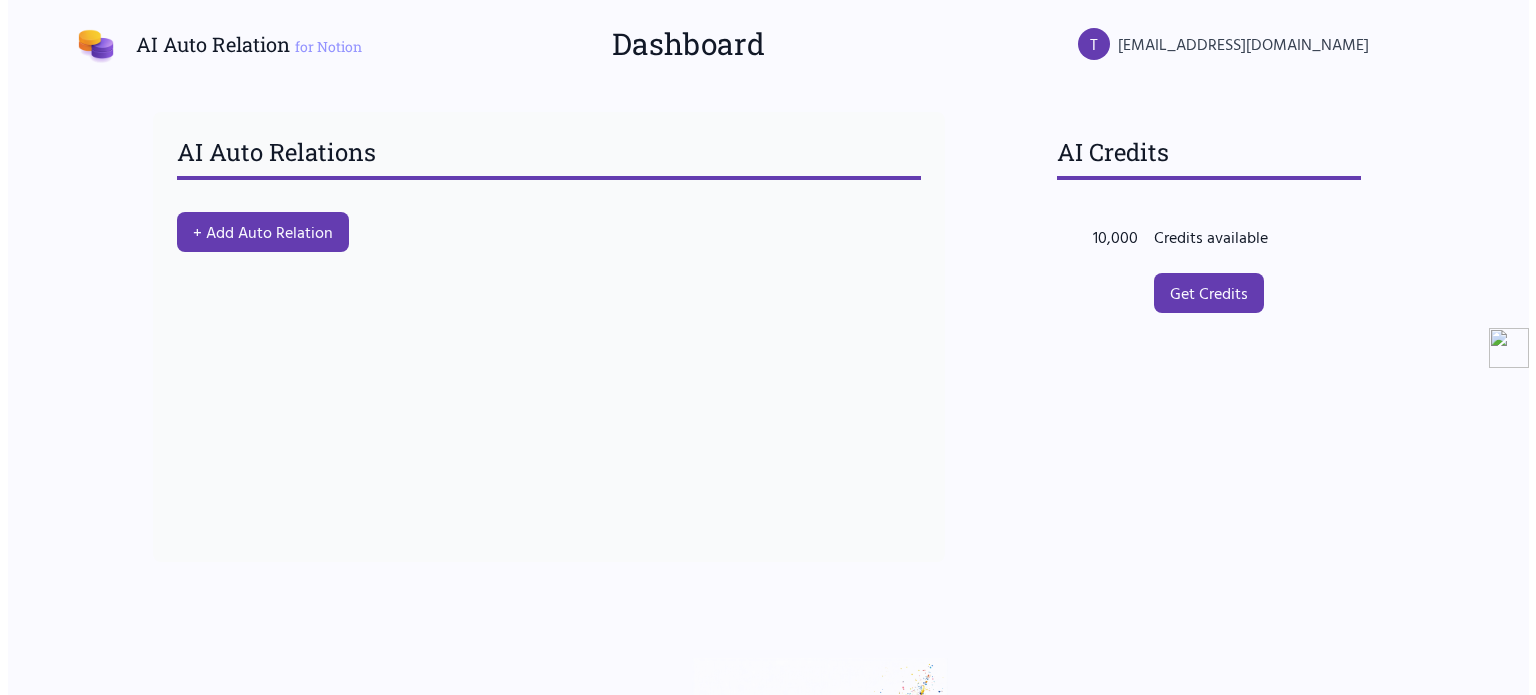 scroll, scrollTop: 0, scrollLeft: 0, axis: both 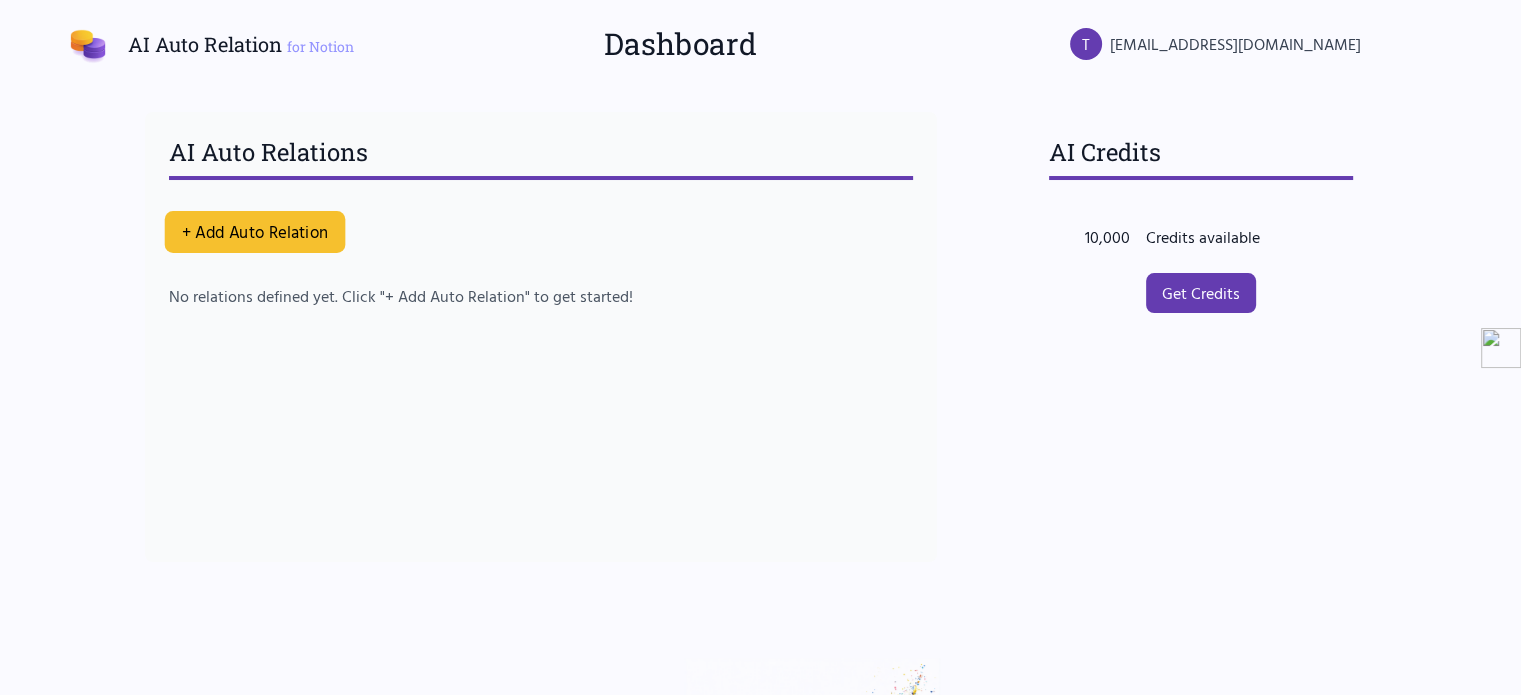 click on "+ Add Auto Relation" at bounding box center (254, 232) 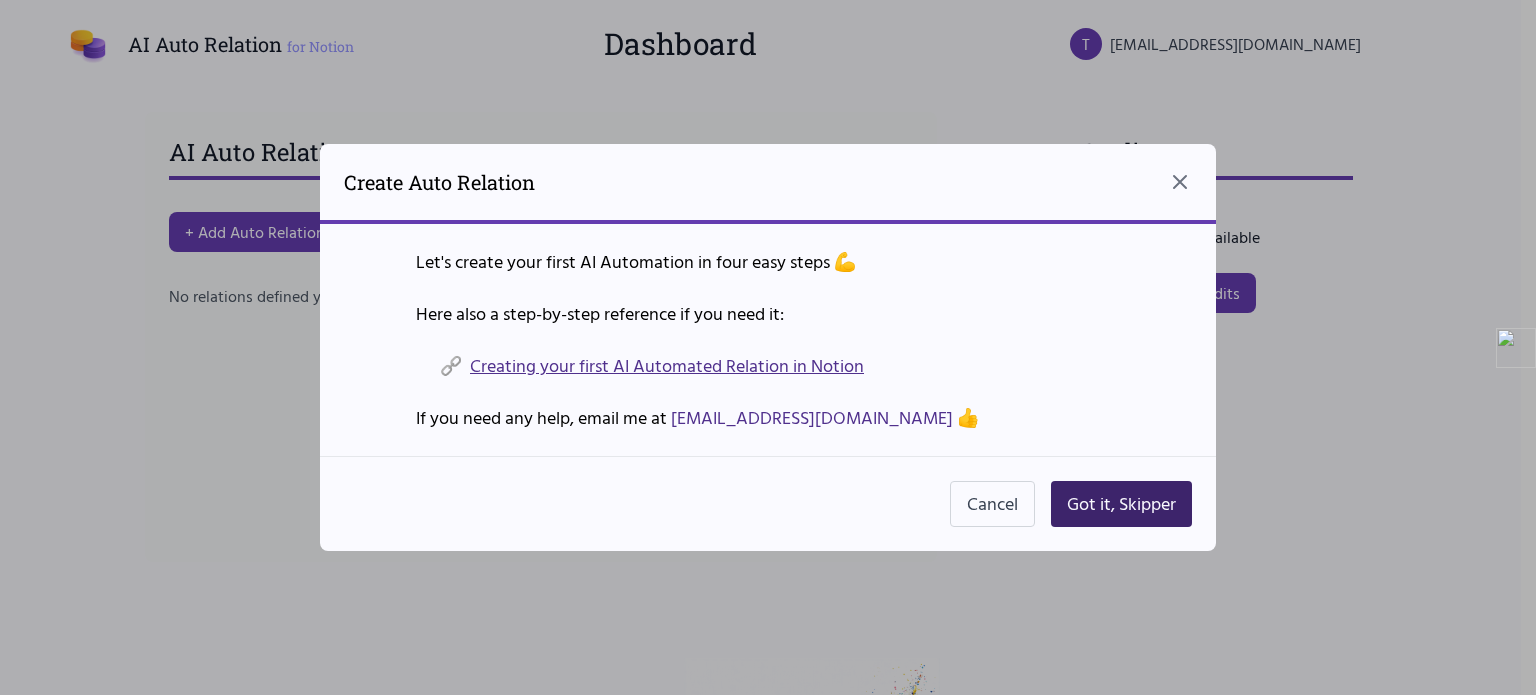click on "Got it, Skipper" at bounding box center [1121, 504] 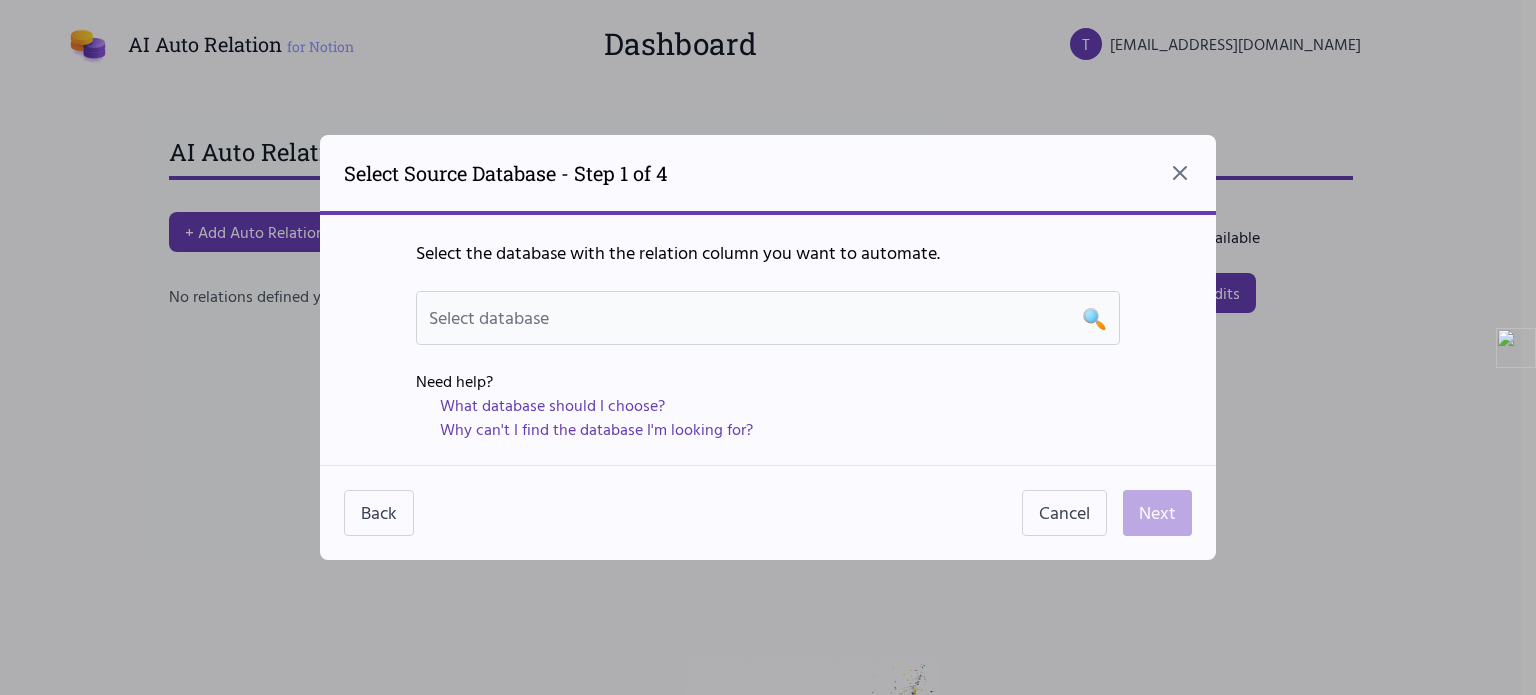 click on "Select database 🔍" at bounding box center [768, 318] 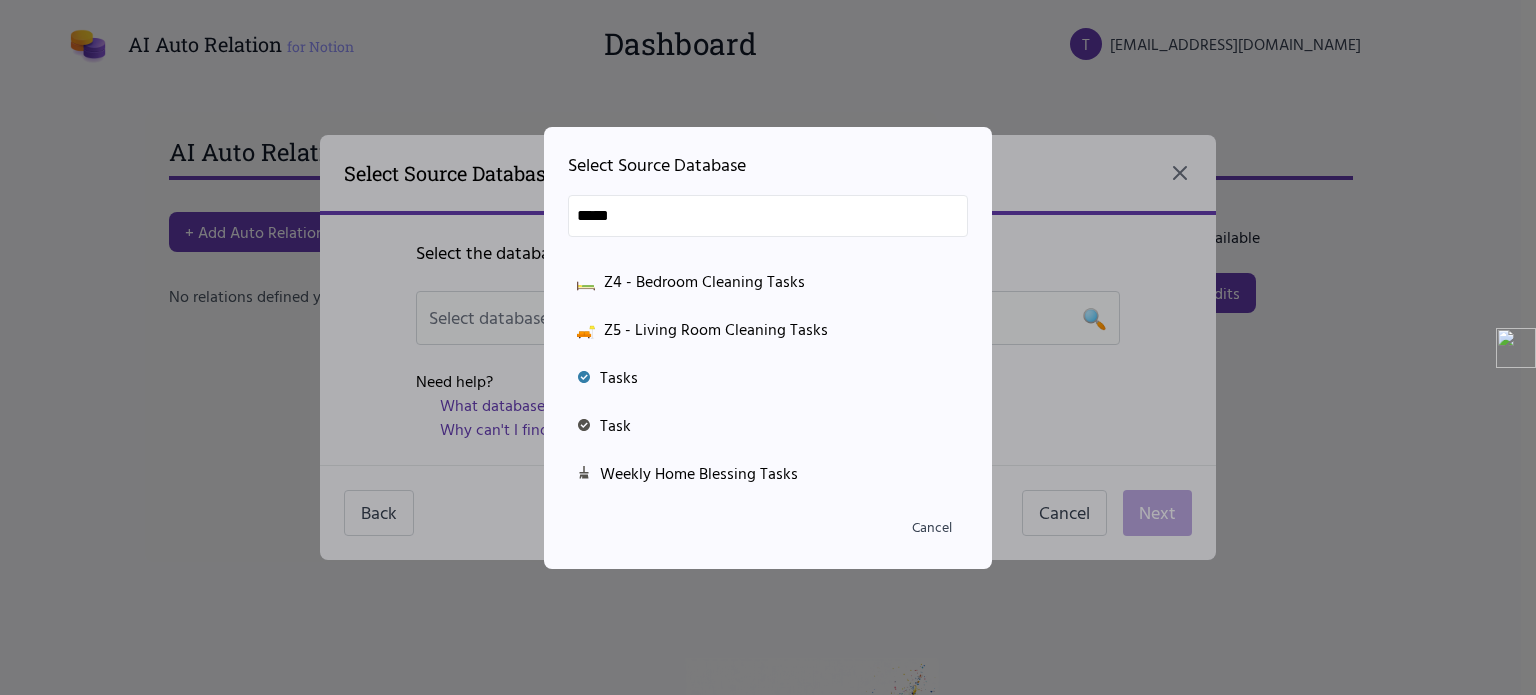 scroll, scrollTop: 88, scrollLeft: 0, axis: vertical 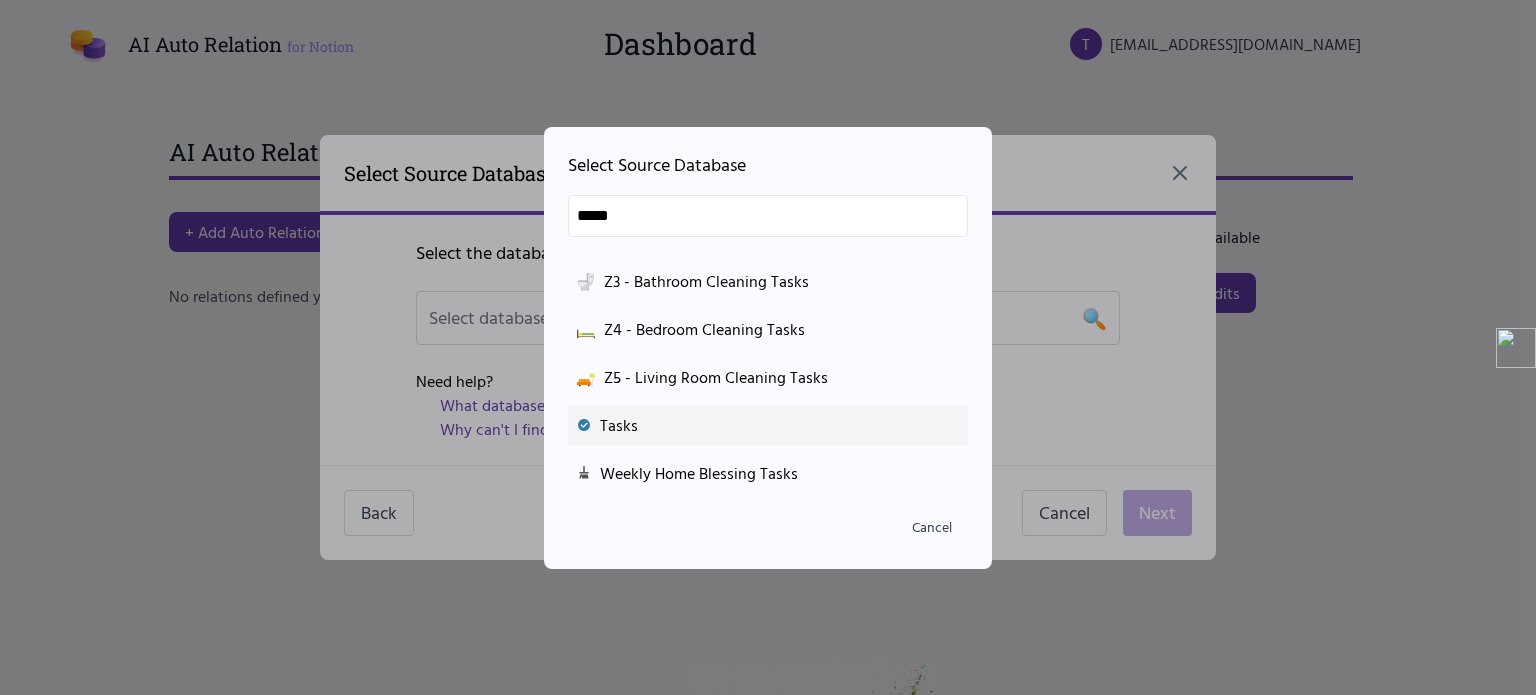 type on "*****" 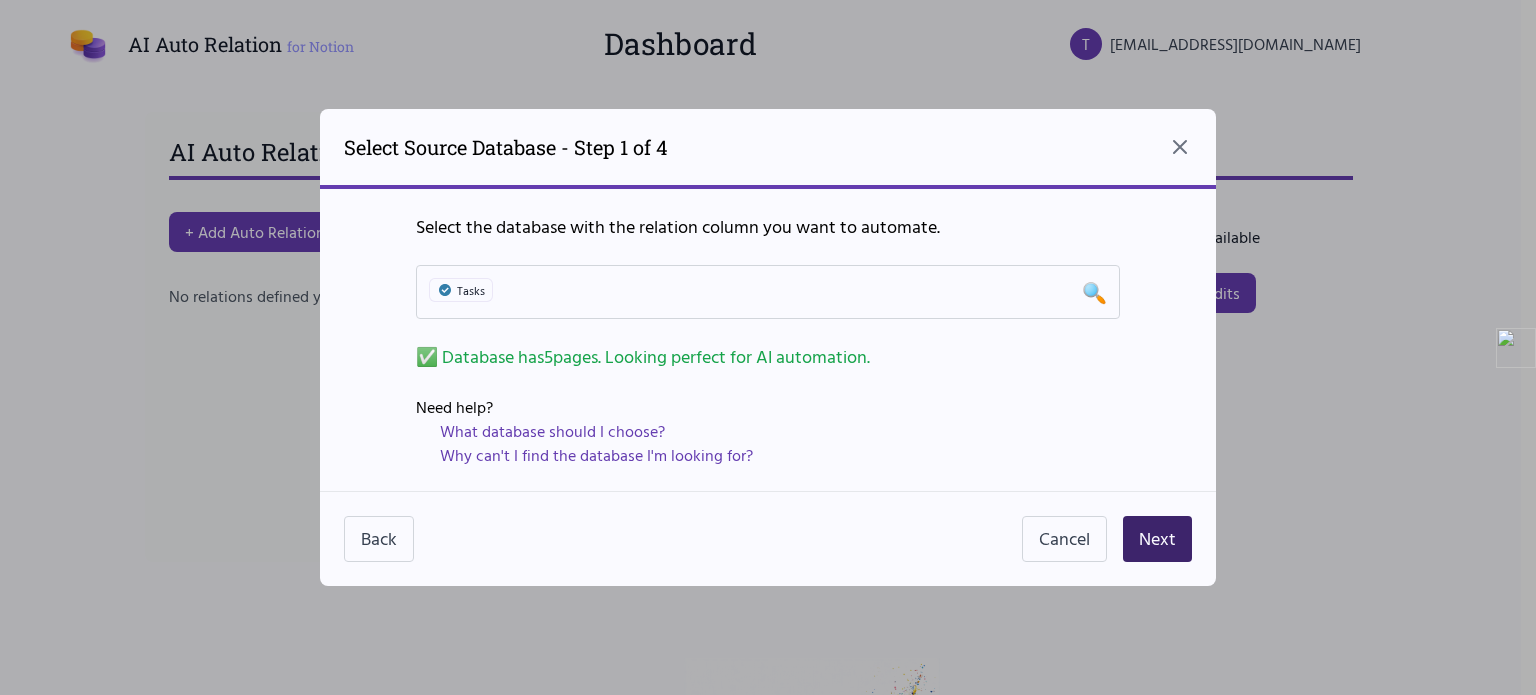 click on "Next" at bounding box center [1157, 539] 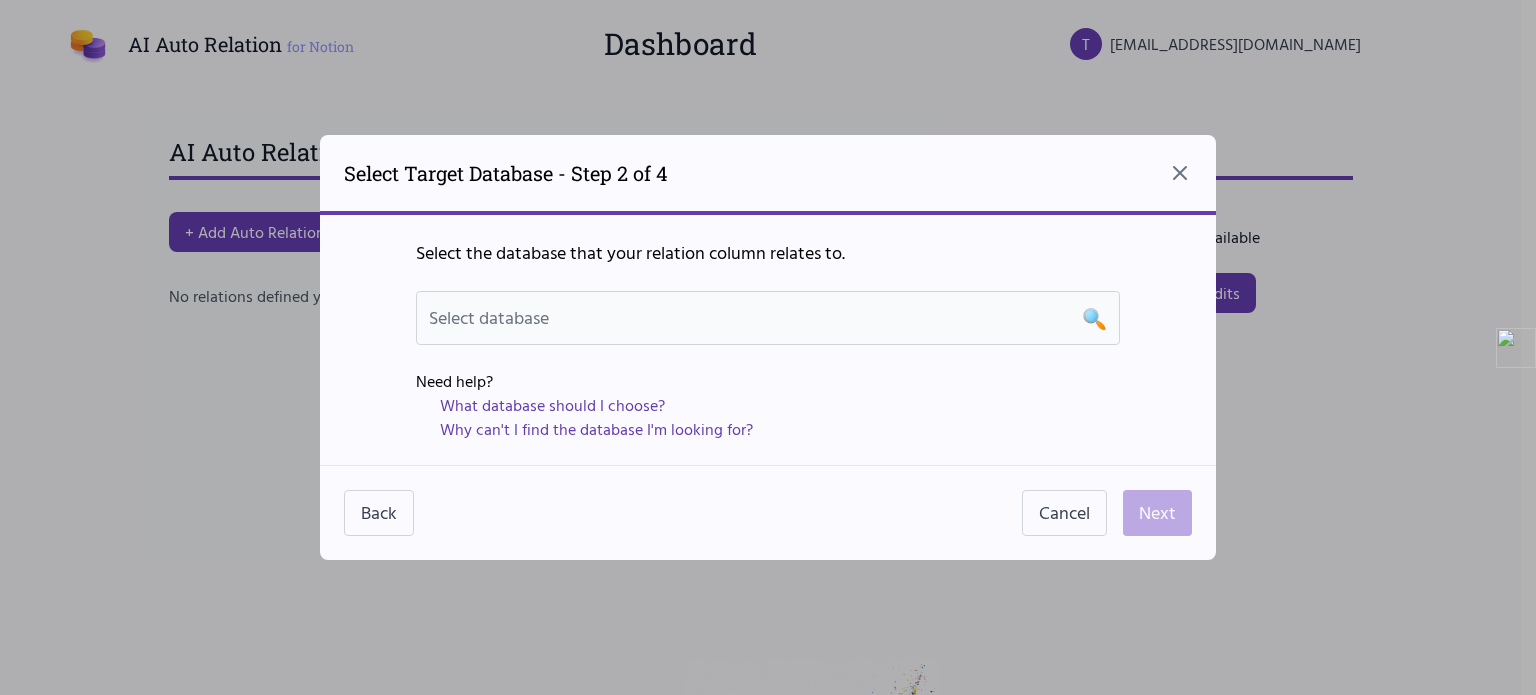 click on "Select database 🔍" at bounding box center [768, 318] 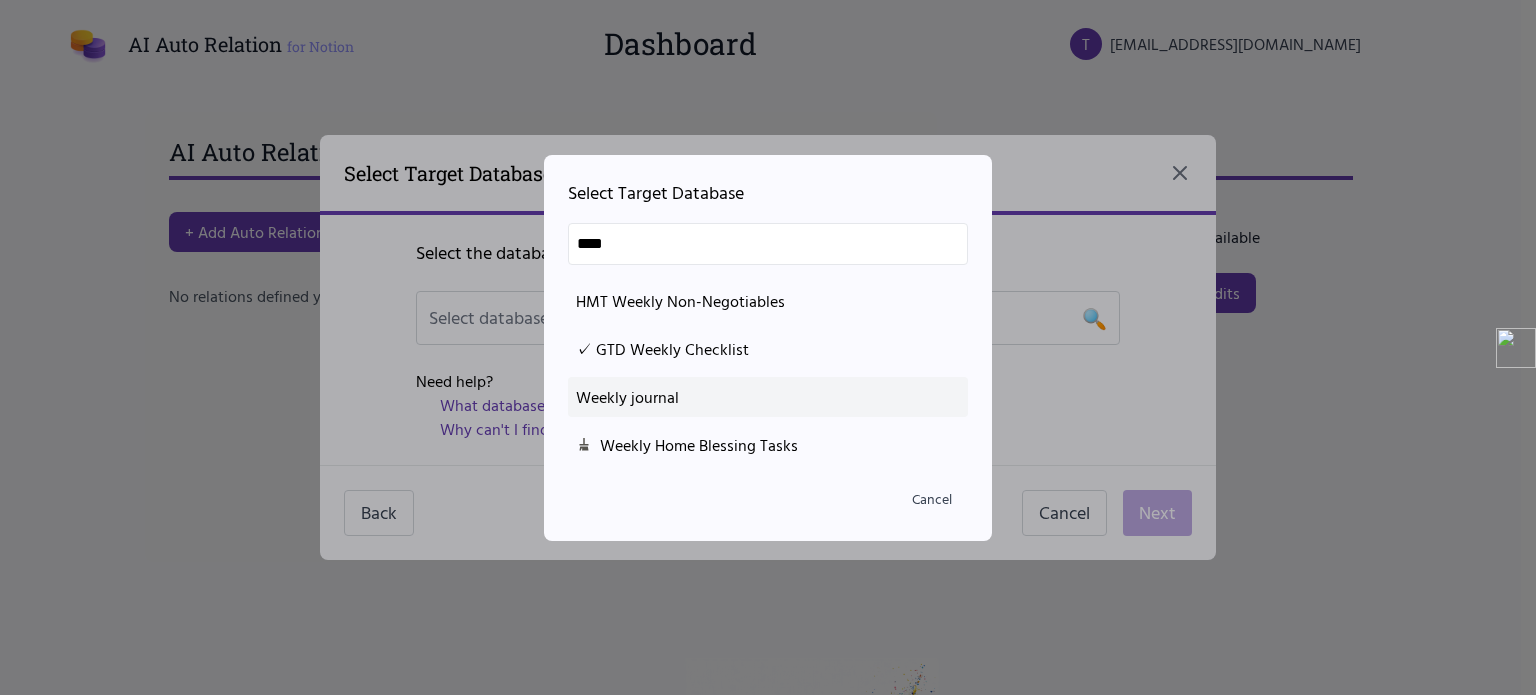 type on "****" 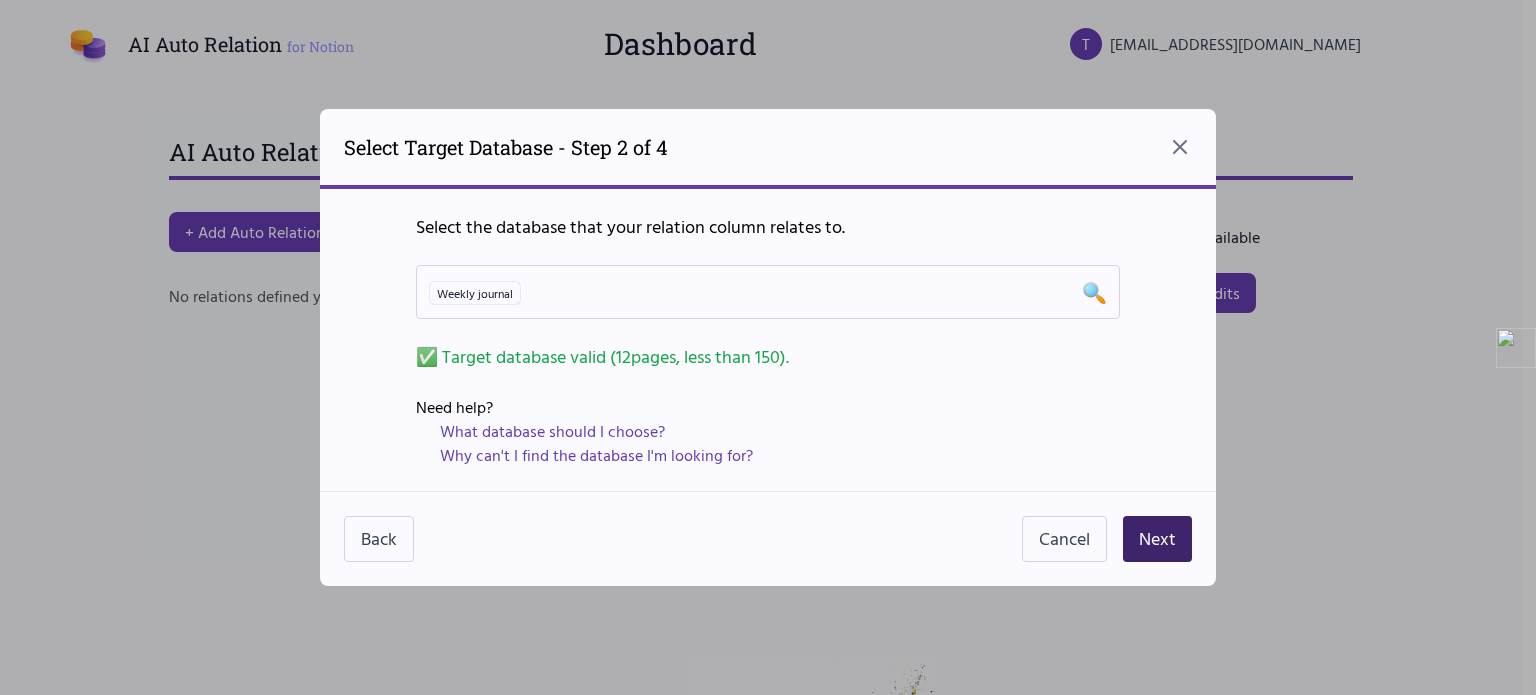 click on "Next" at bounding box center (1157, 539) 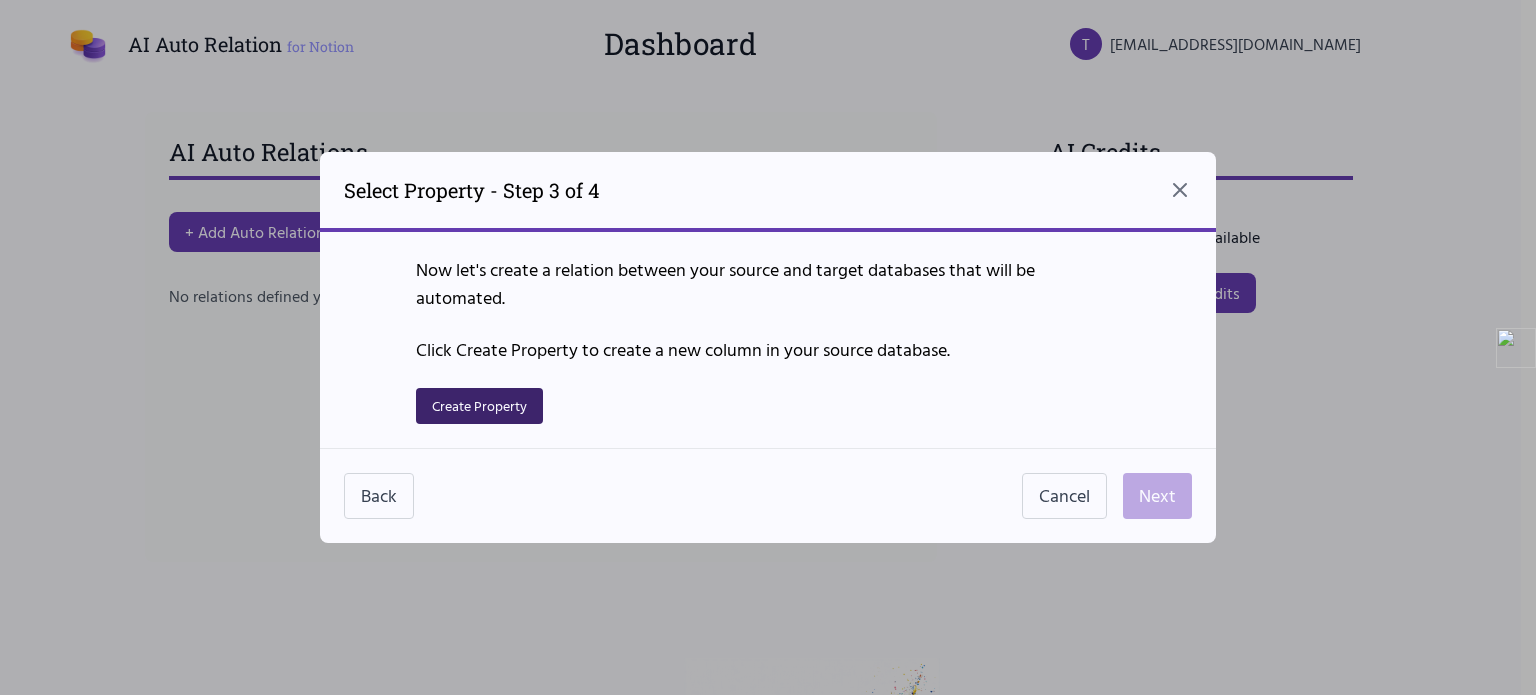 click on "Create Property" at bounding box center [479, 406] 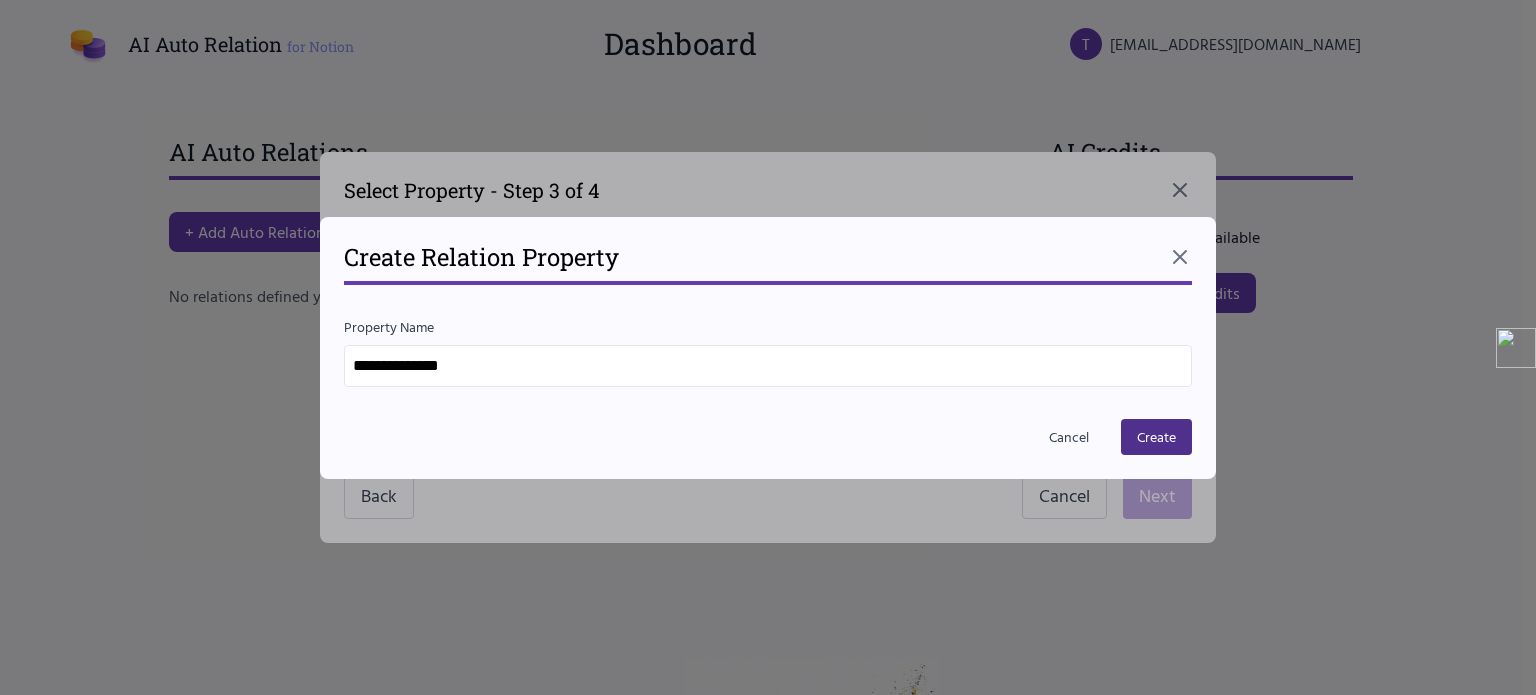 click on "**********" at bounding box center [768, 366] 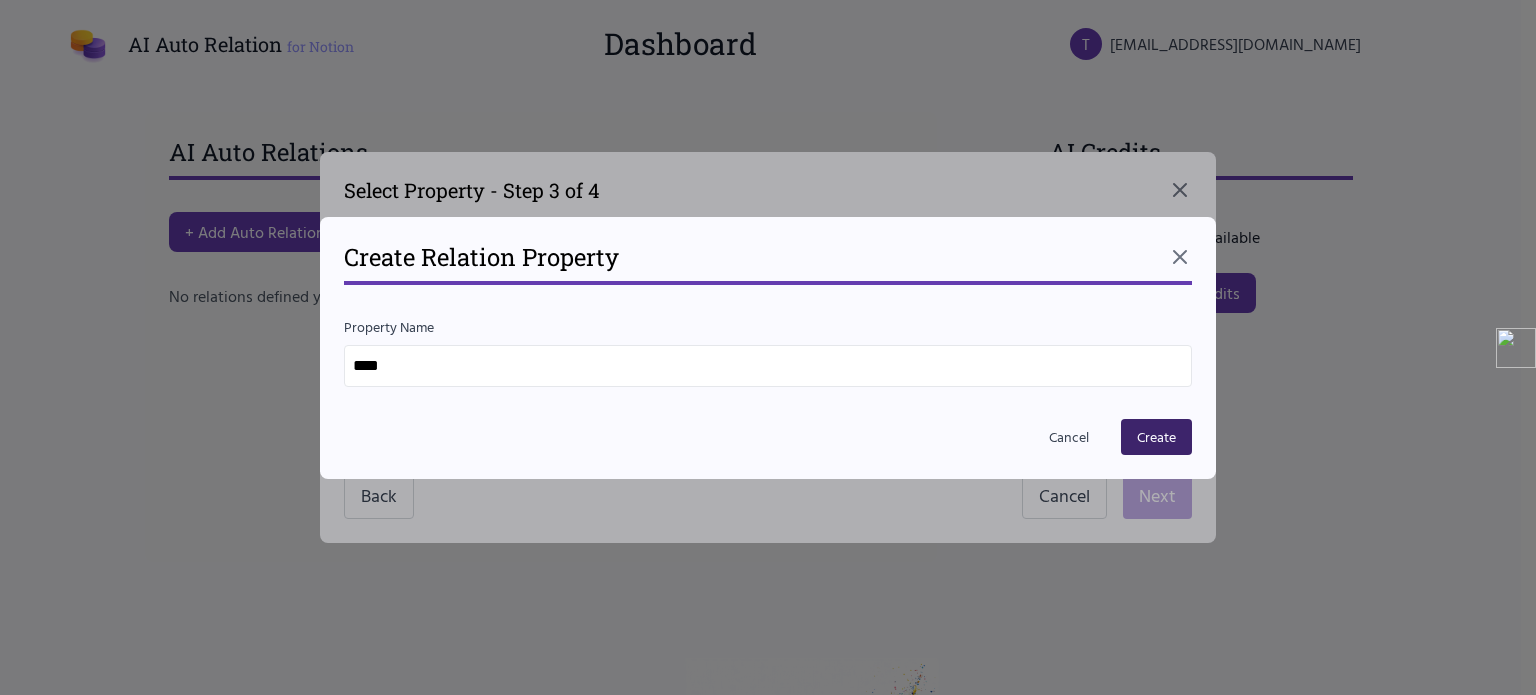type on "****" 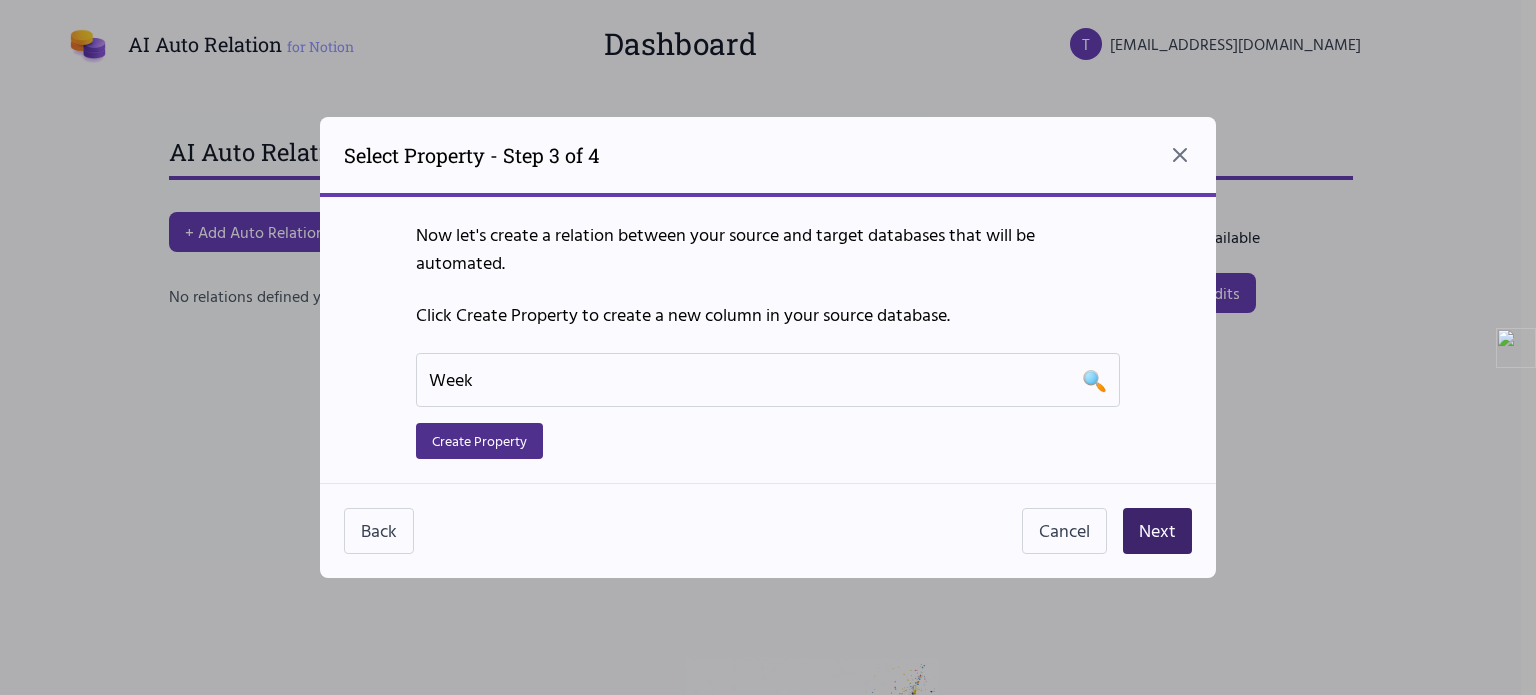 click on "Next" at bounding box center (1157, 531) 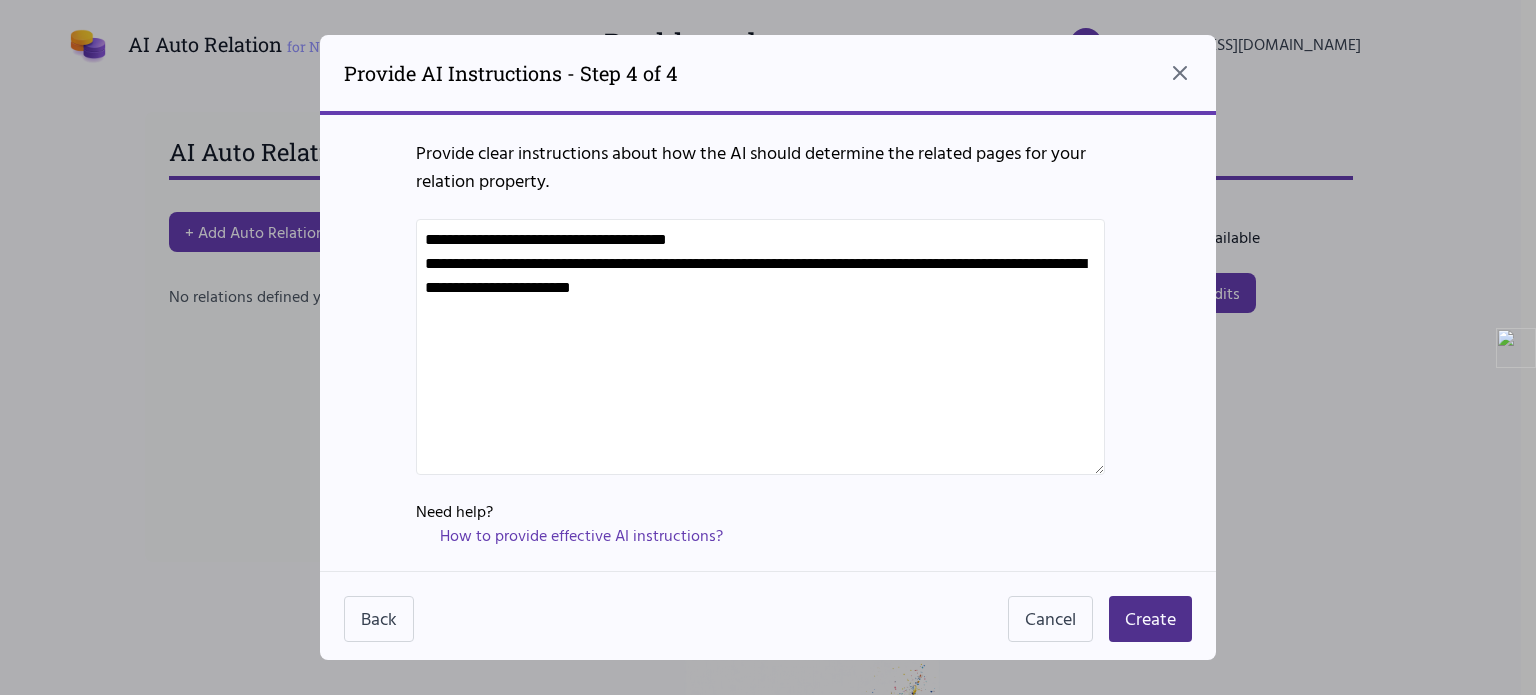 click on "**********" at bounding box center (760, 347) 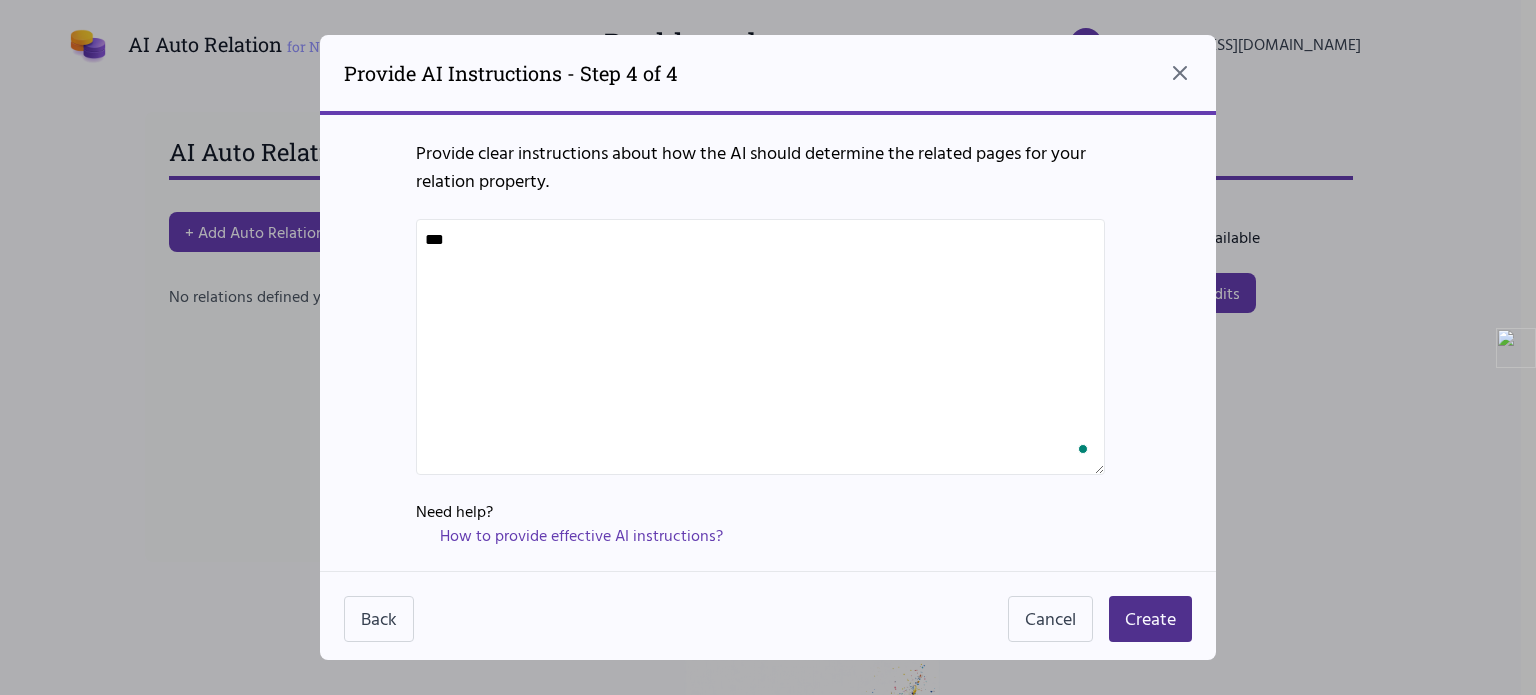 type on "*" 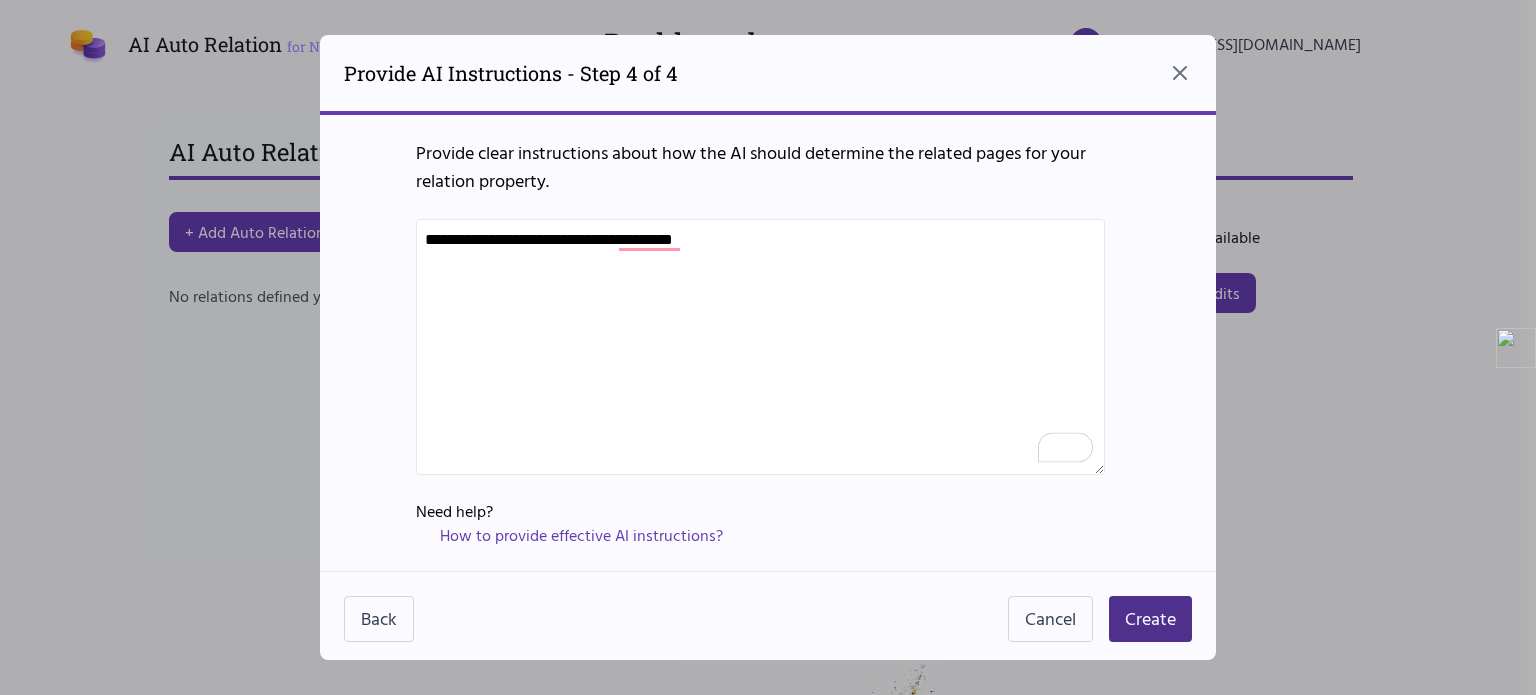 click on "**********" at bounding box center [760, 347] 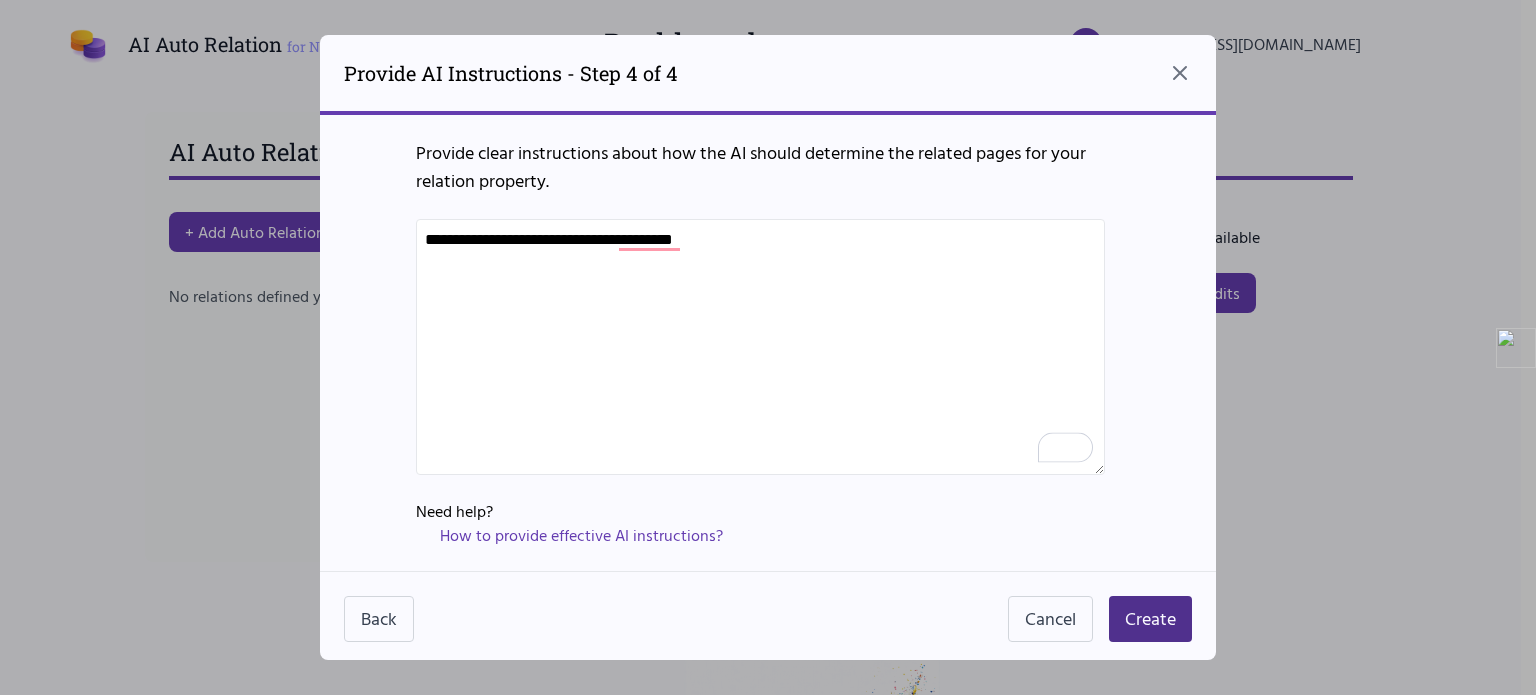click on "**********" at bounding box center [760, 347] 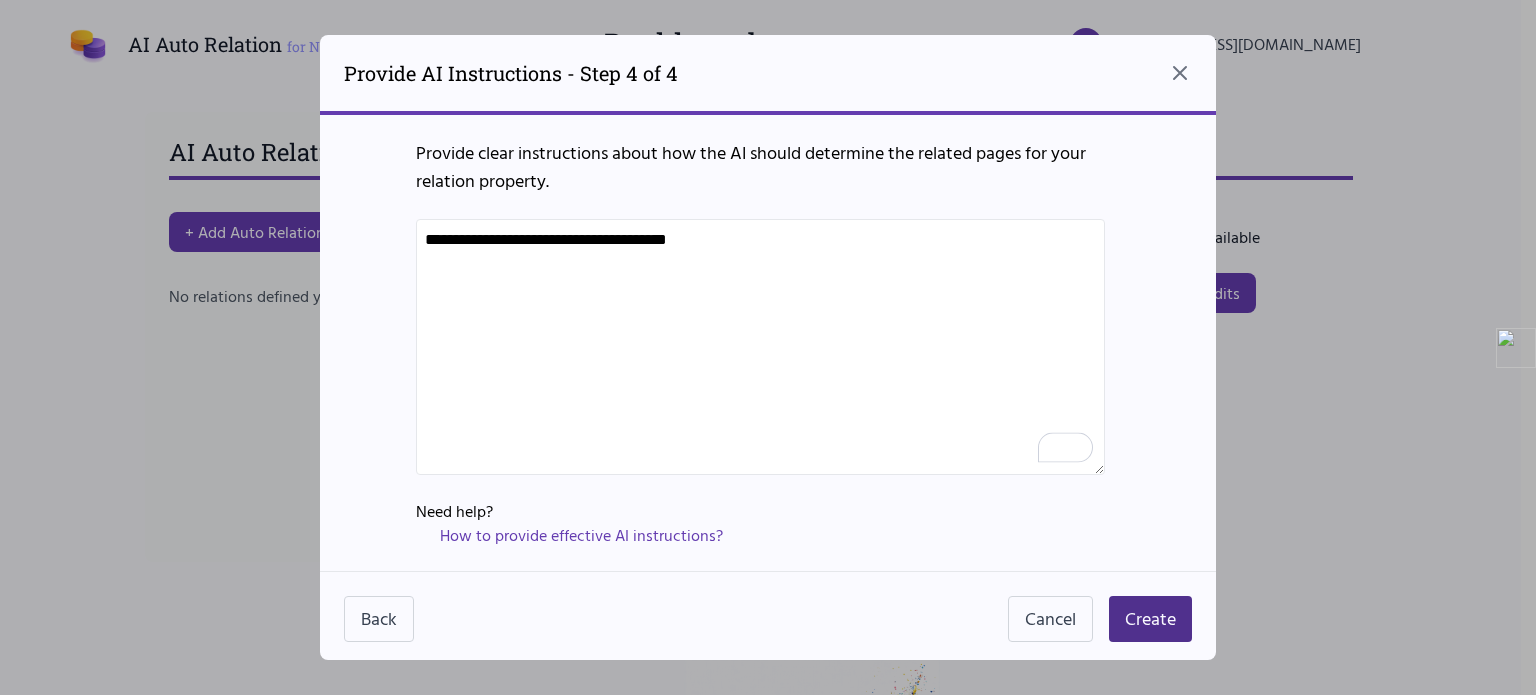 click on "**********" at bounding box center [760, 347] 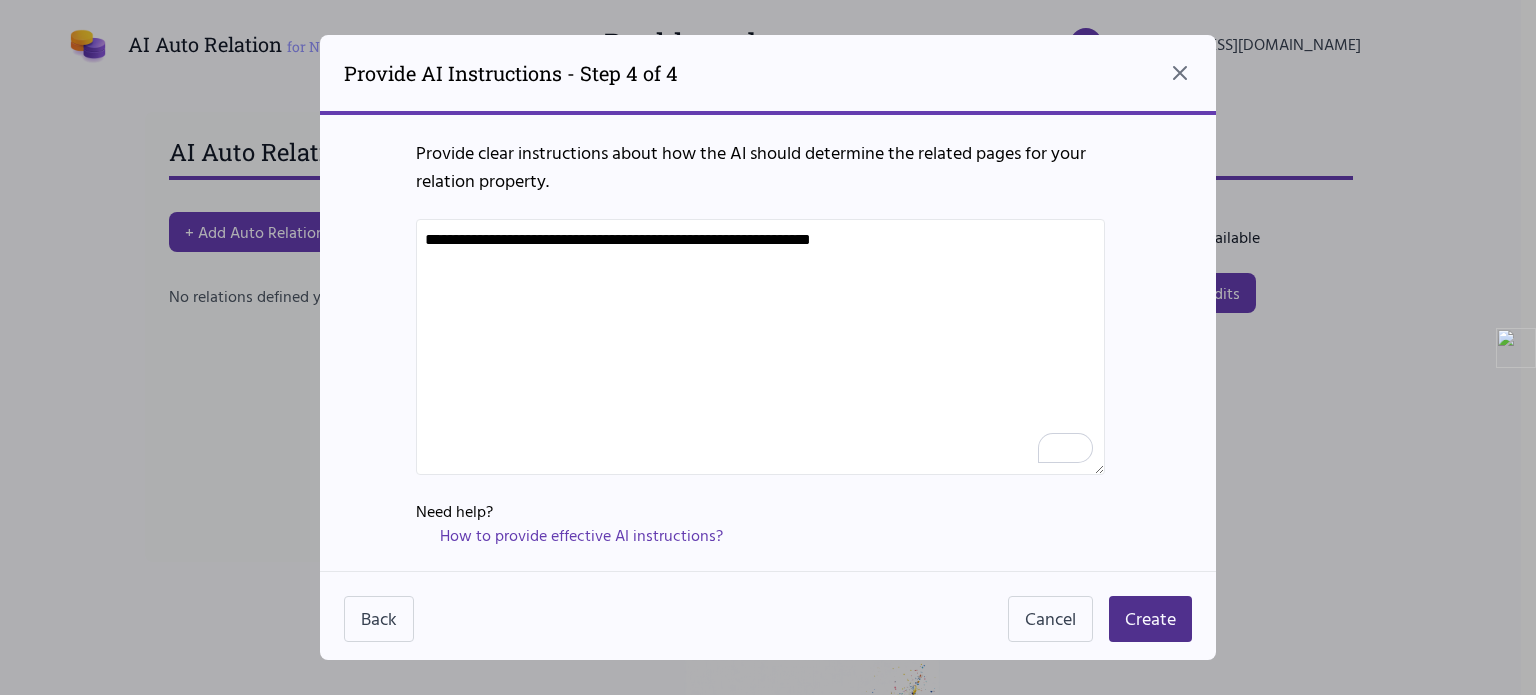 click on "**********" at bounding box center (760, 347) 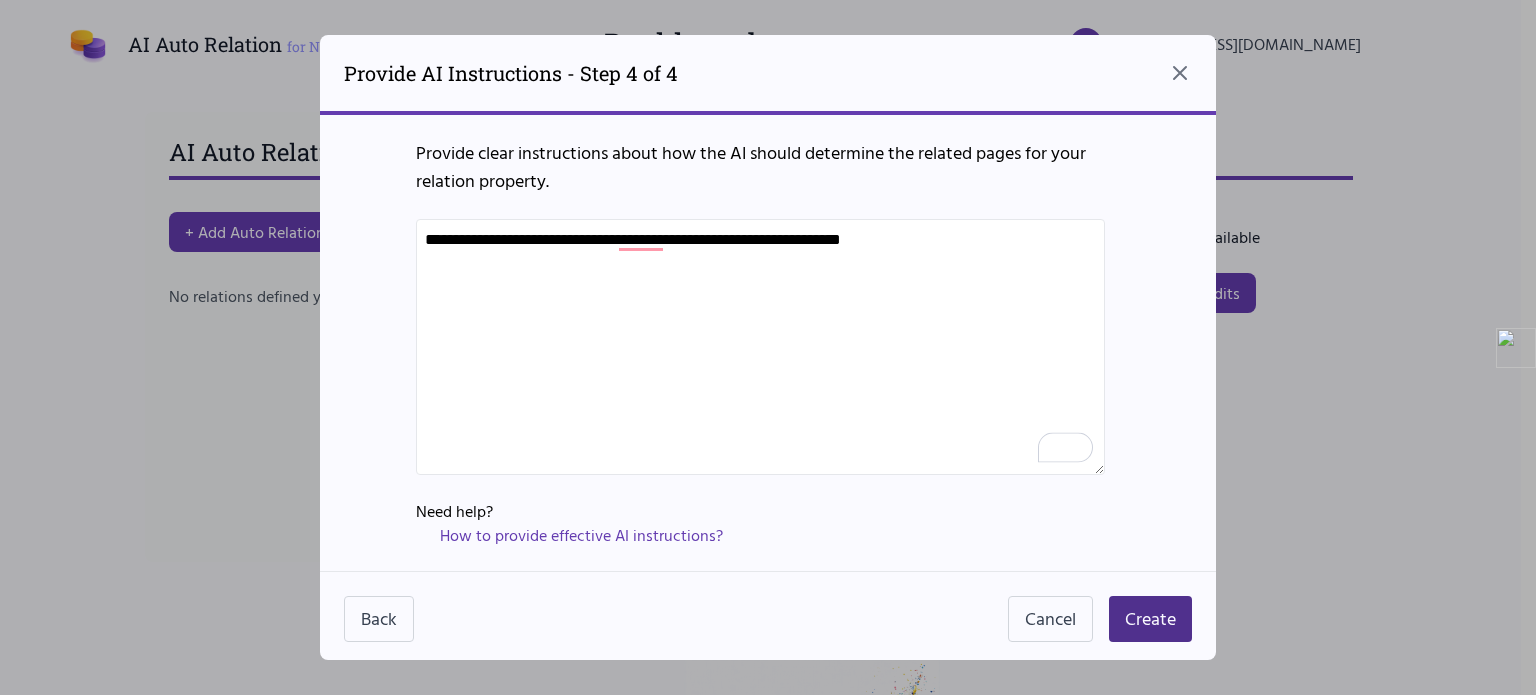 click on "**********" at bounding box center (760, 347) 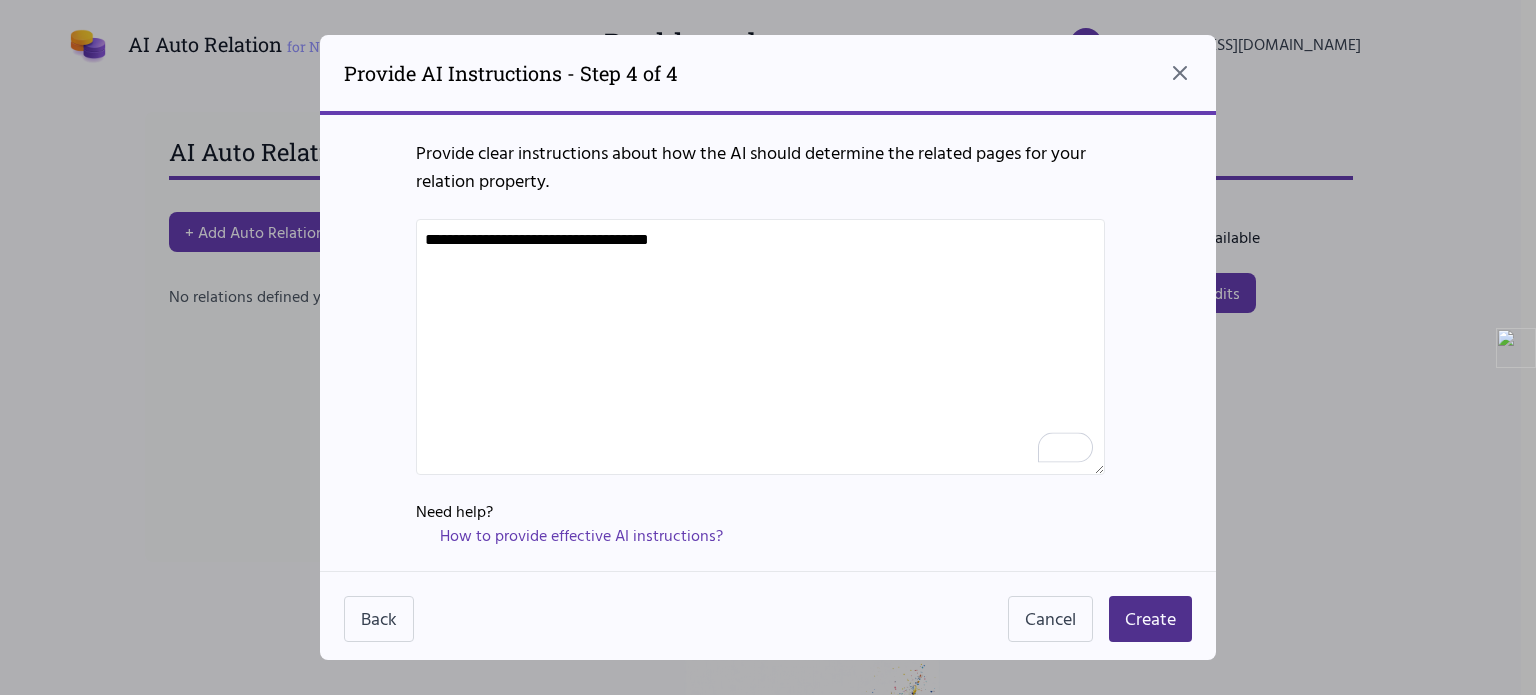 click on "**********" at bounding box center (760, 347) 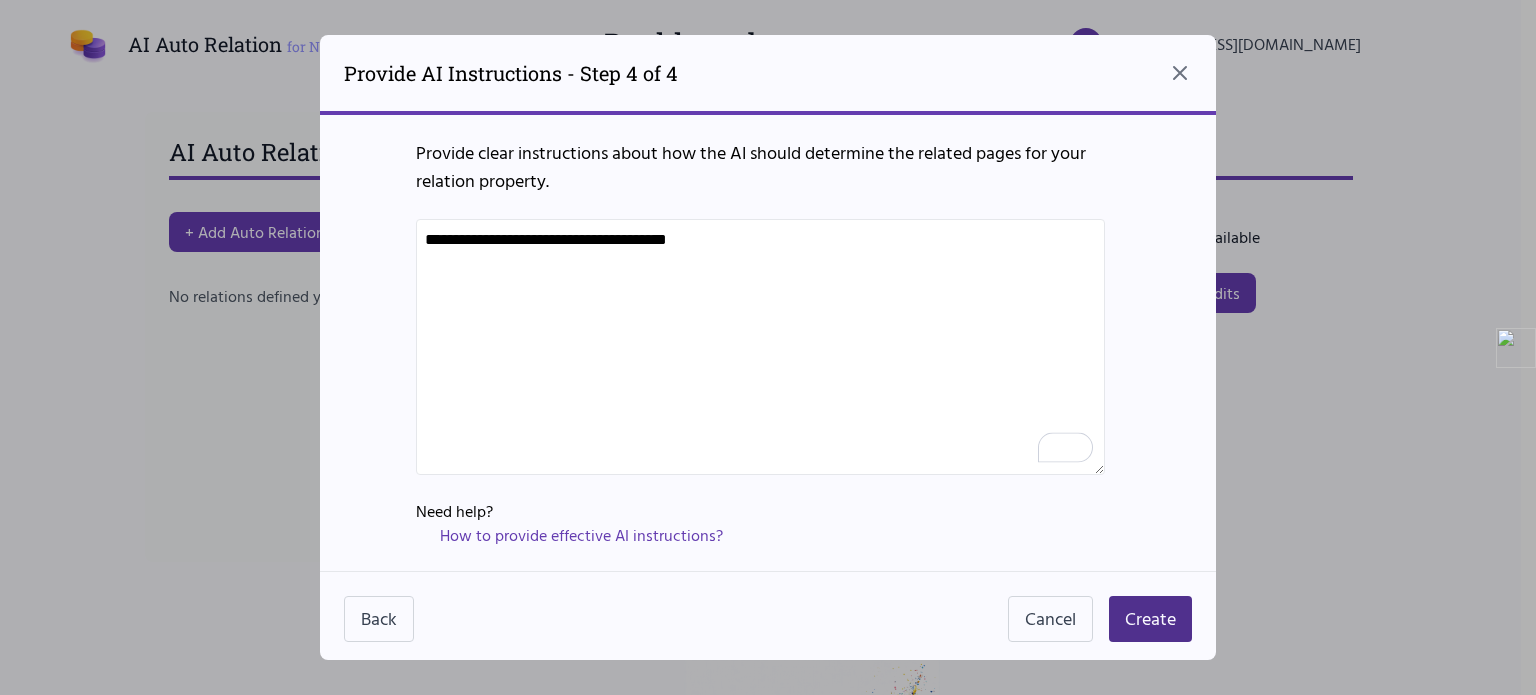 click on "**********" at bounding box center (760, 347) 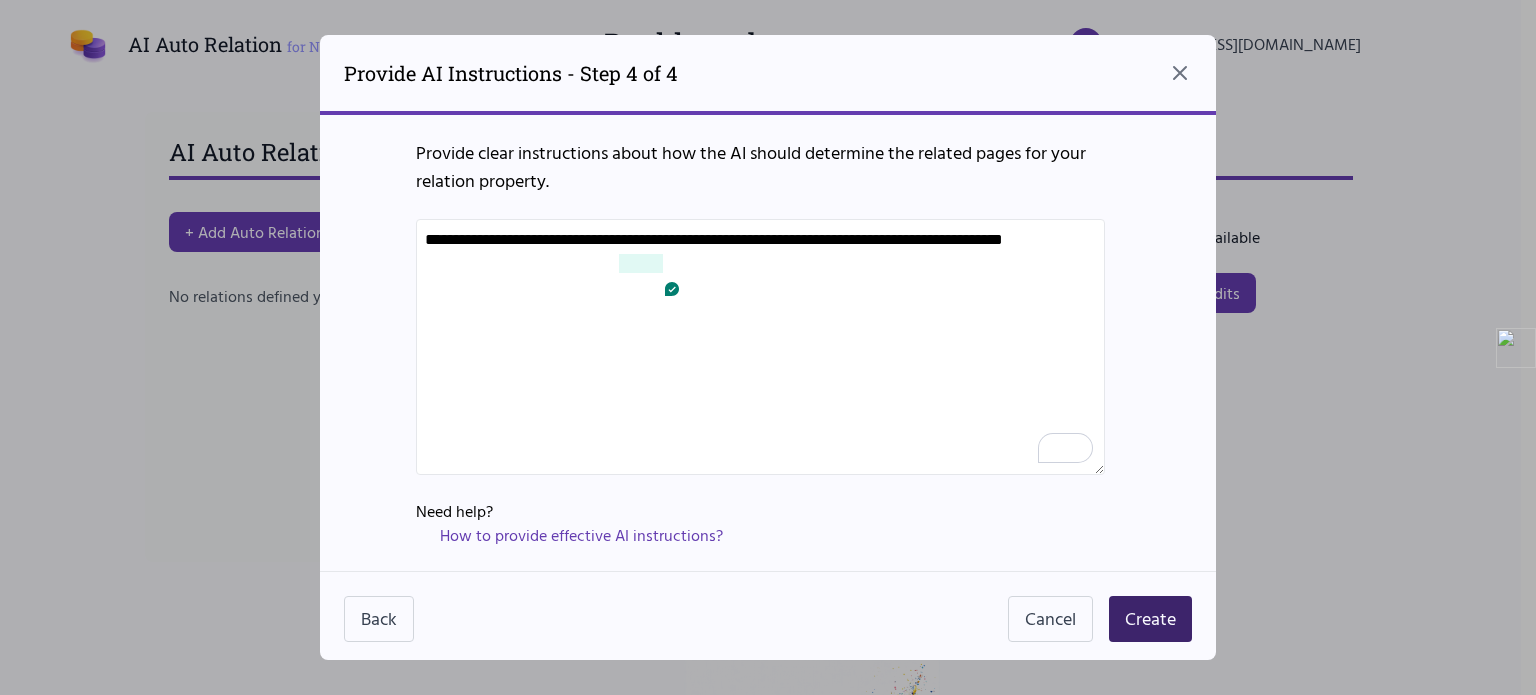 type on "**********" 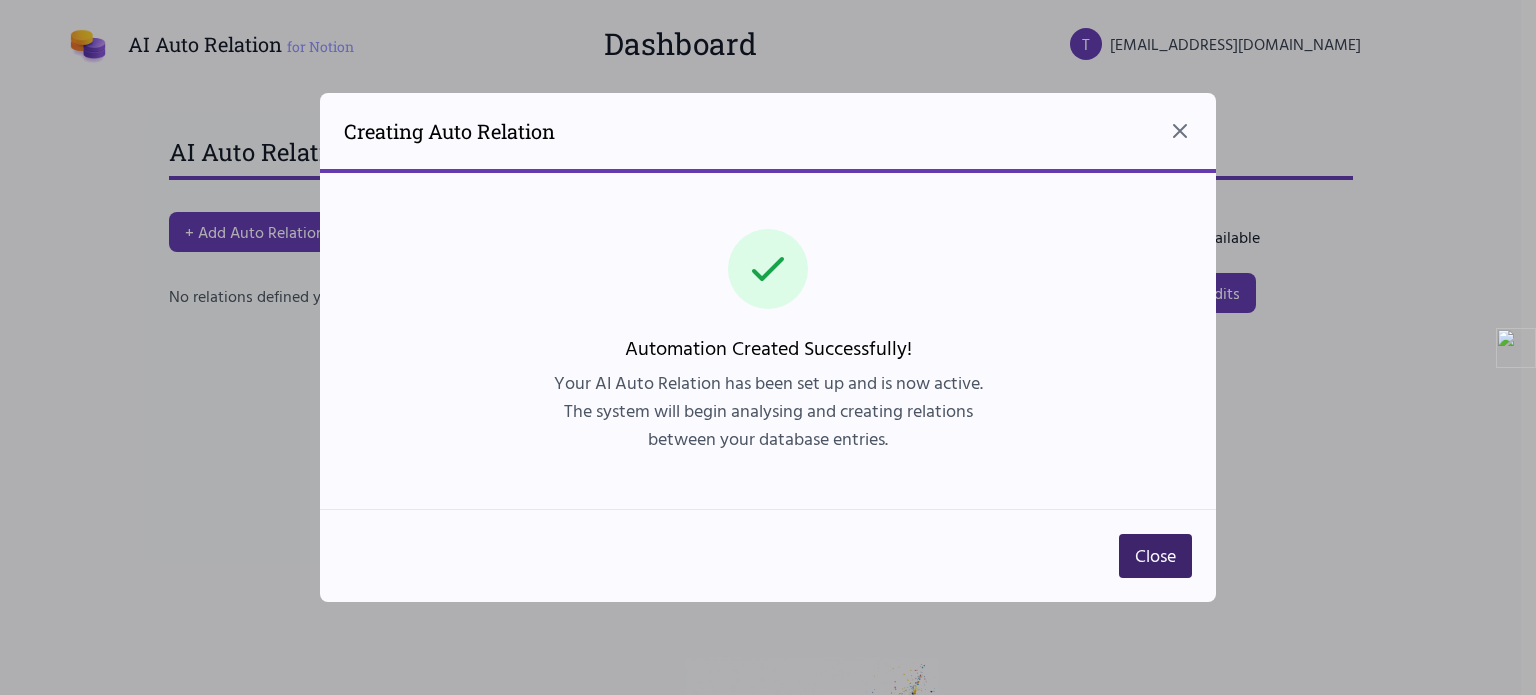 click on "Close" at bounding box center (1155, 556) 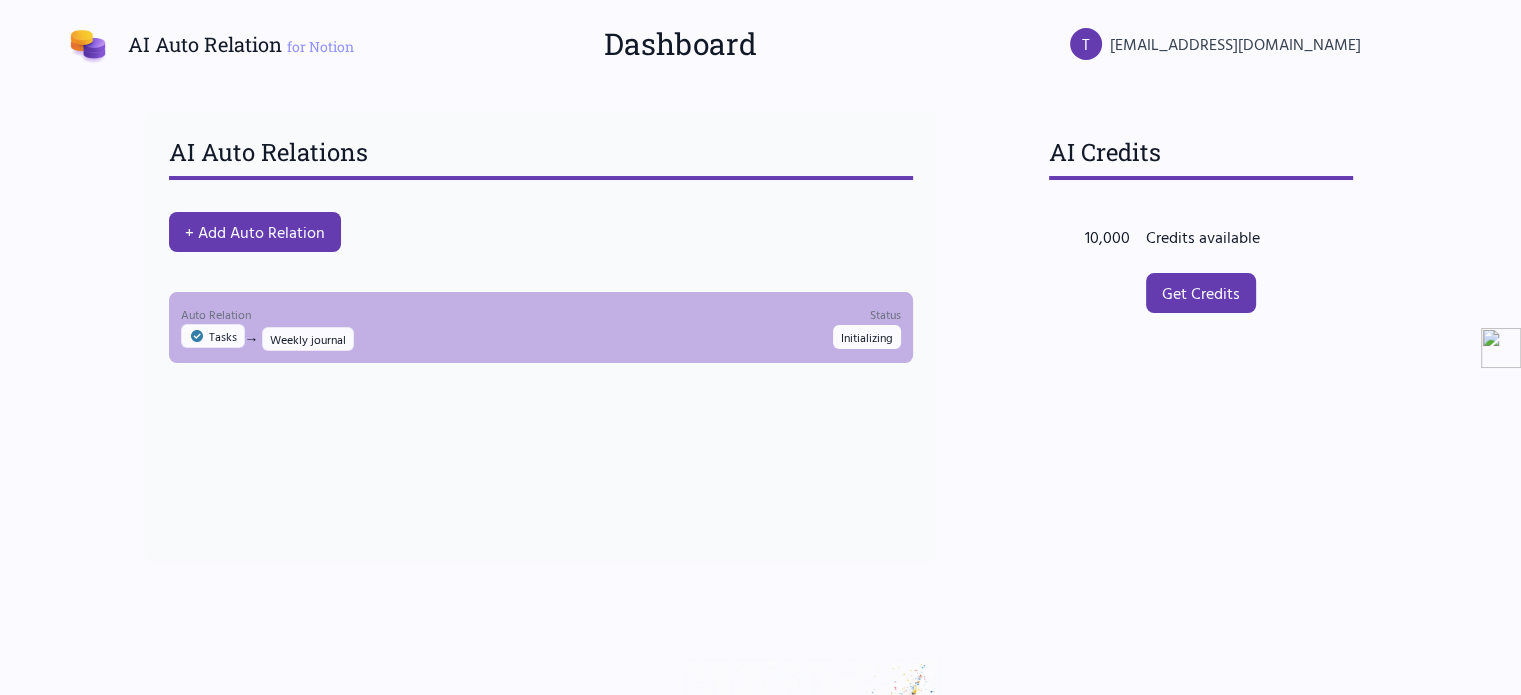 click on "Initializing" at bounding box center (867, 337) 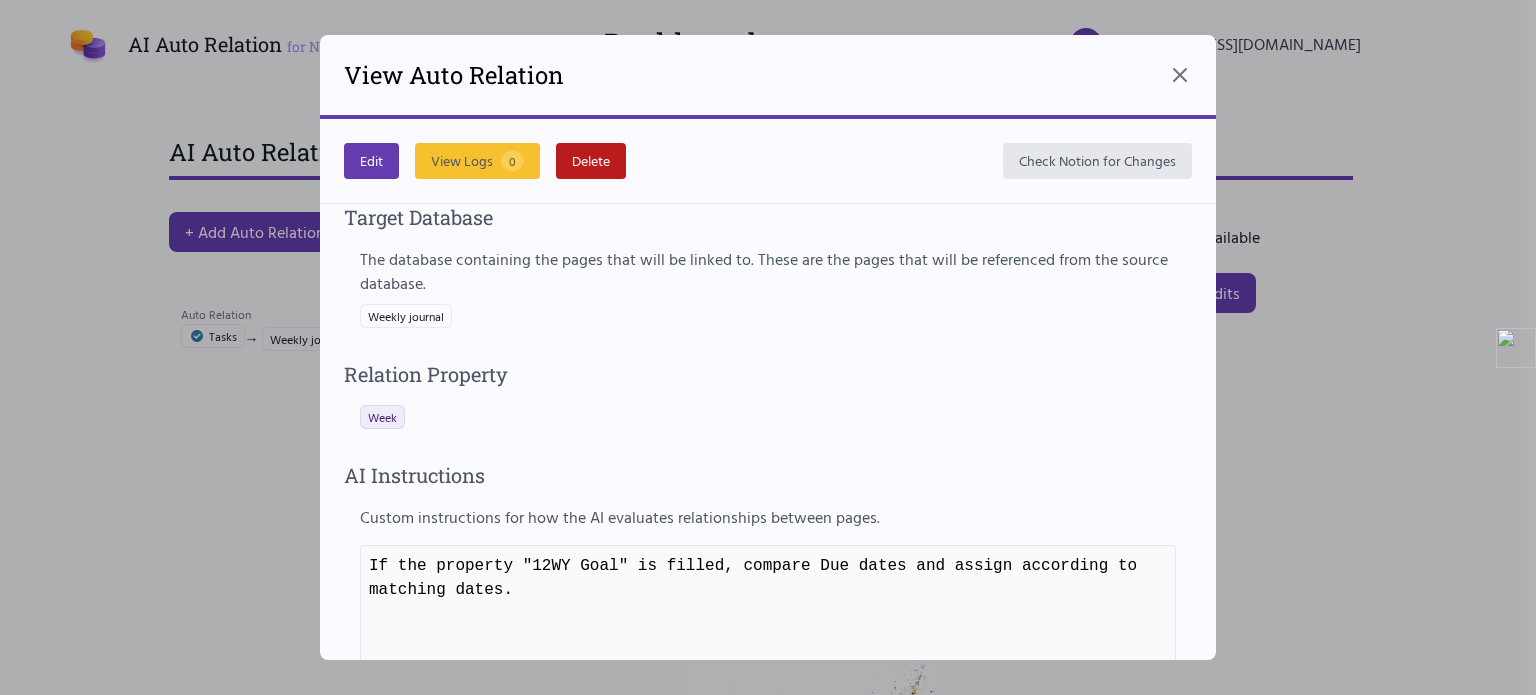 scroll, scrollTop: 428, scrollLeft: 0, axis: vertical 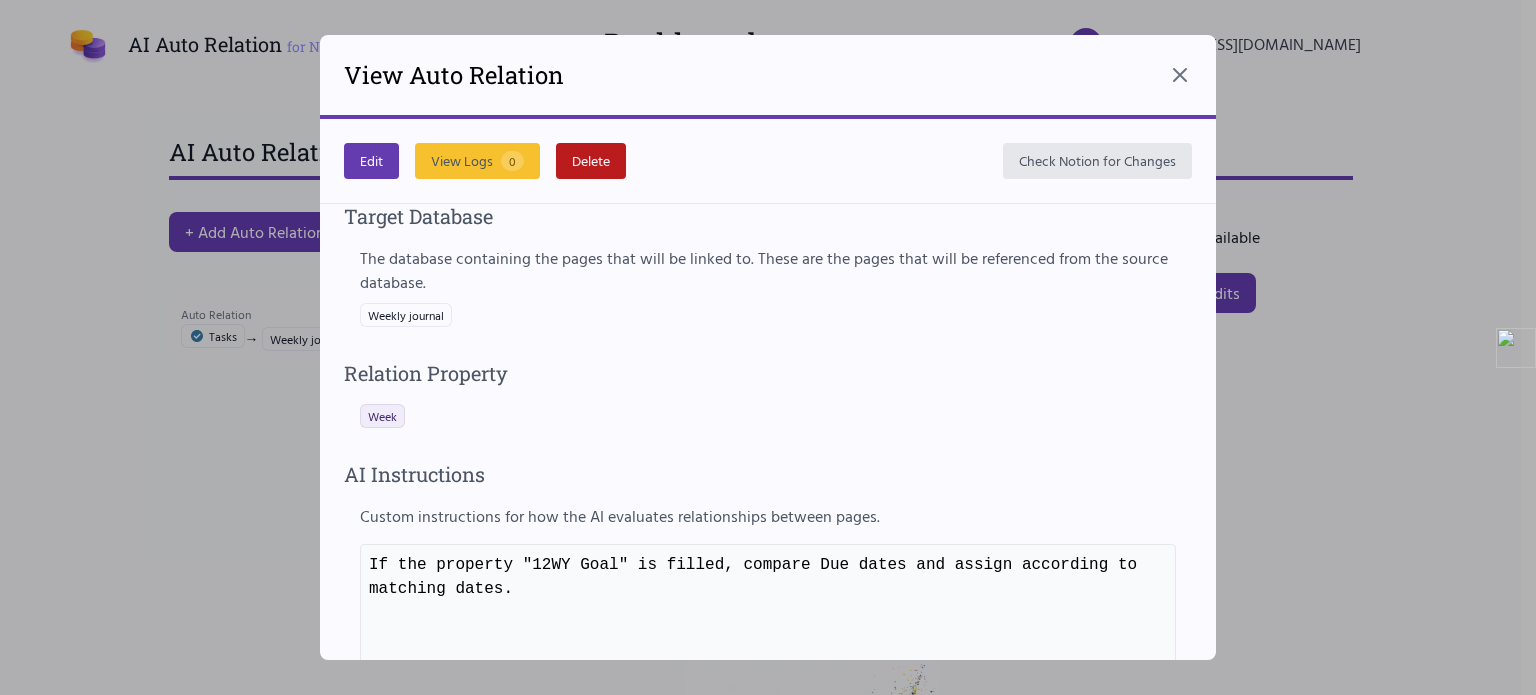 click at bounding box center [768, 347] 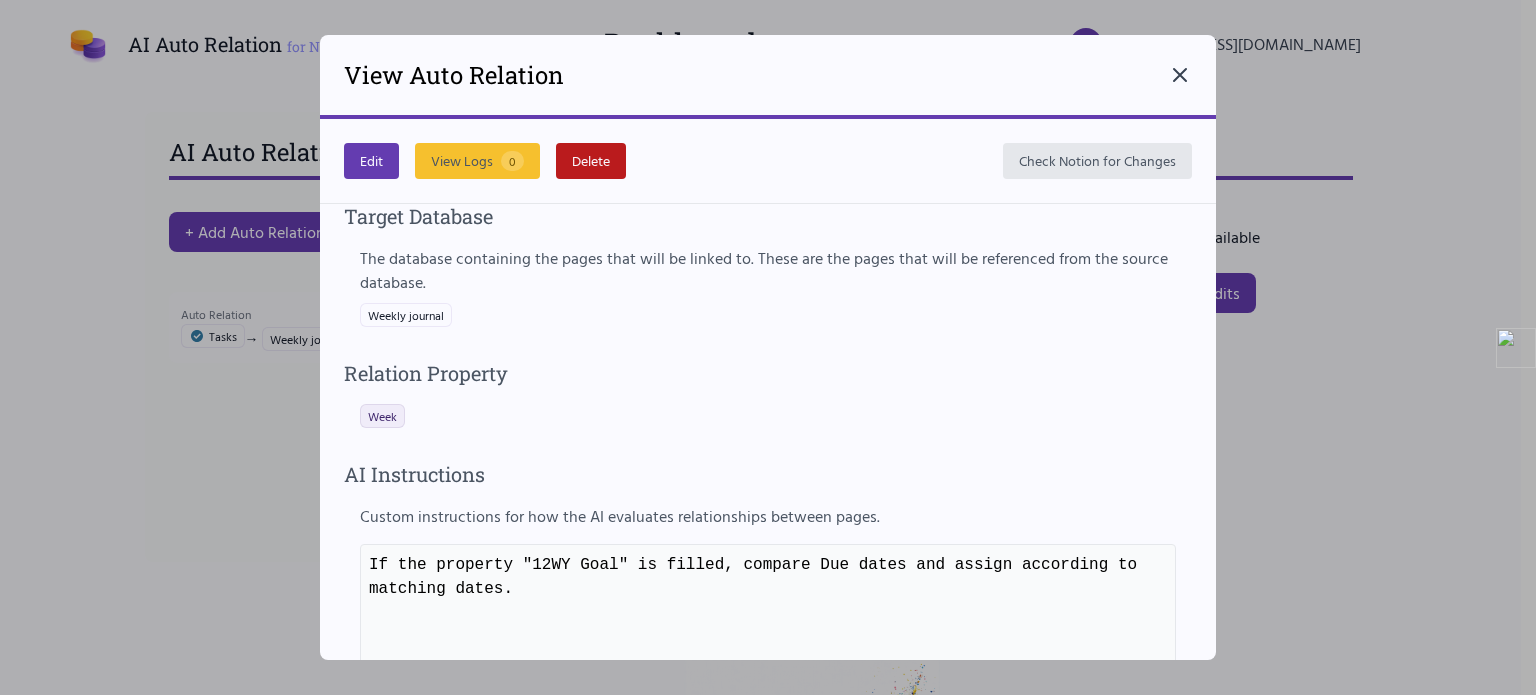click 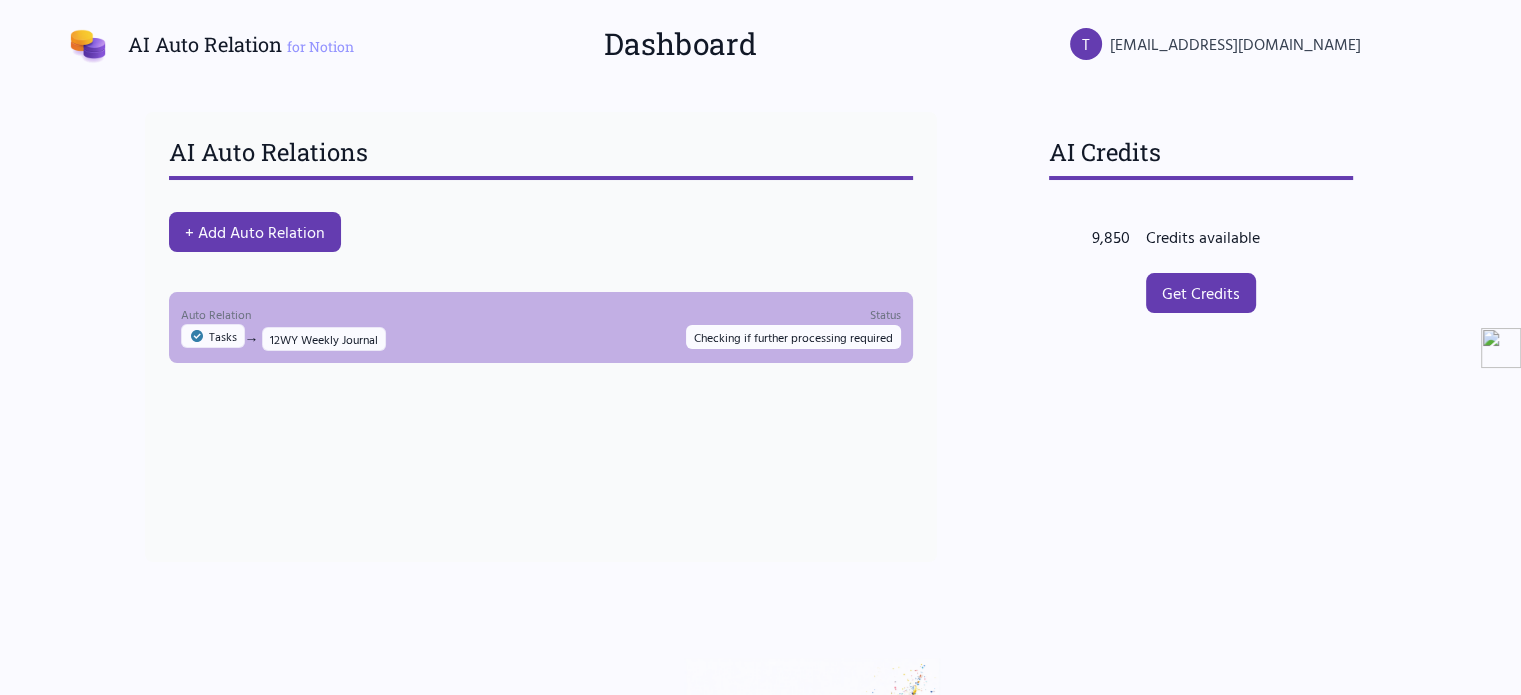 click on "Auto Relation Tasks  →   12WY Weekly Journal Status Checking if further processing required" at bounding box center [541, 327] 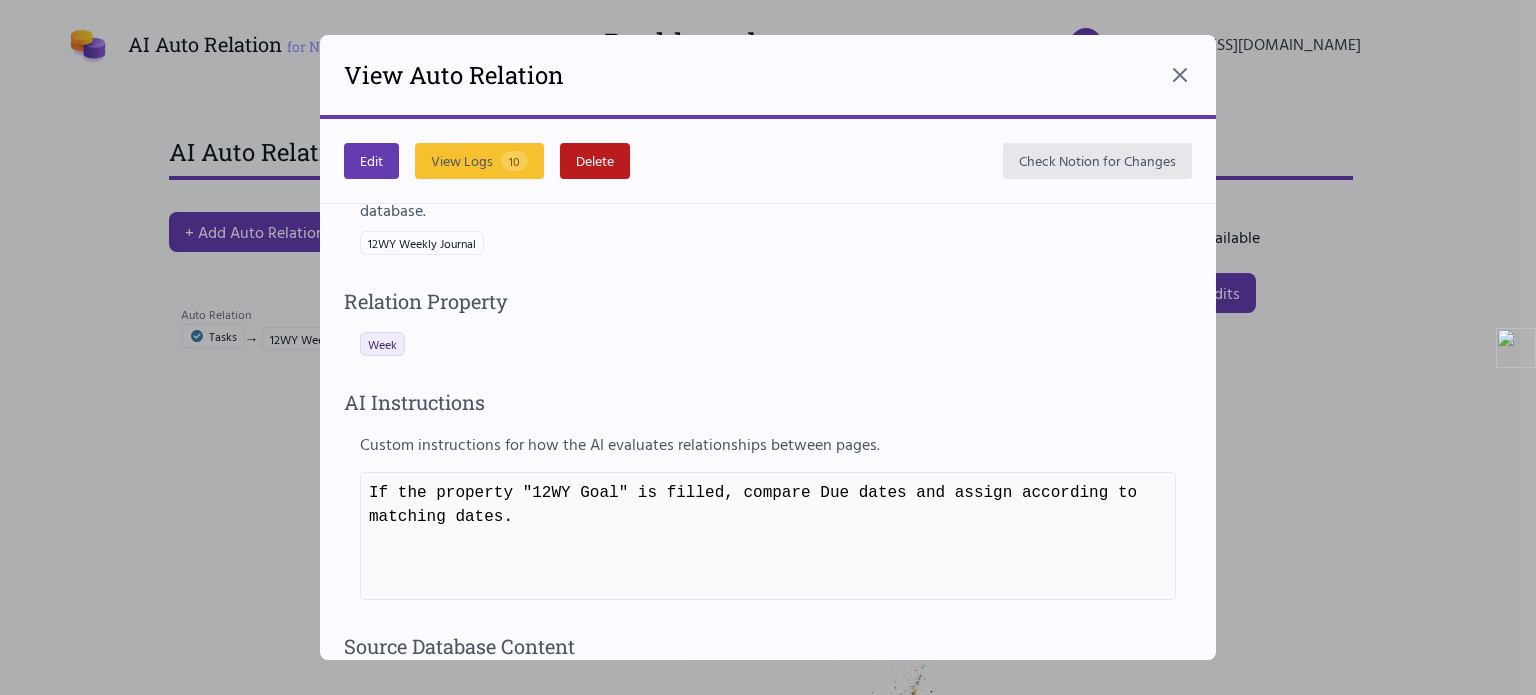 scroll, scrollTop: 487, scrollLeft: 0, axis: vertical 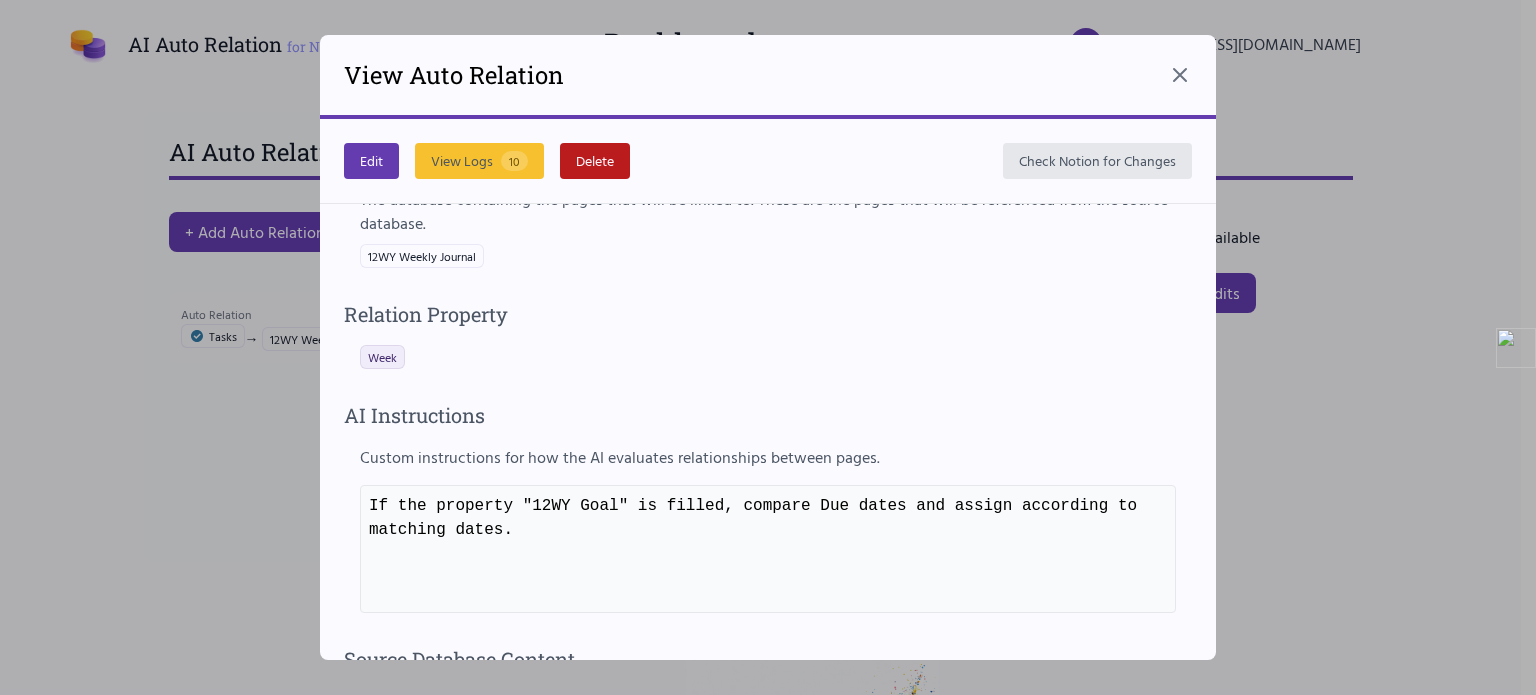 click on "Week" at bounding box center [382, 357] 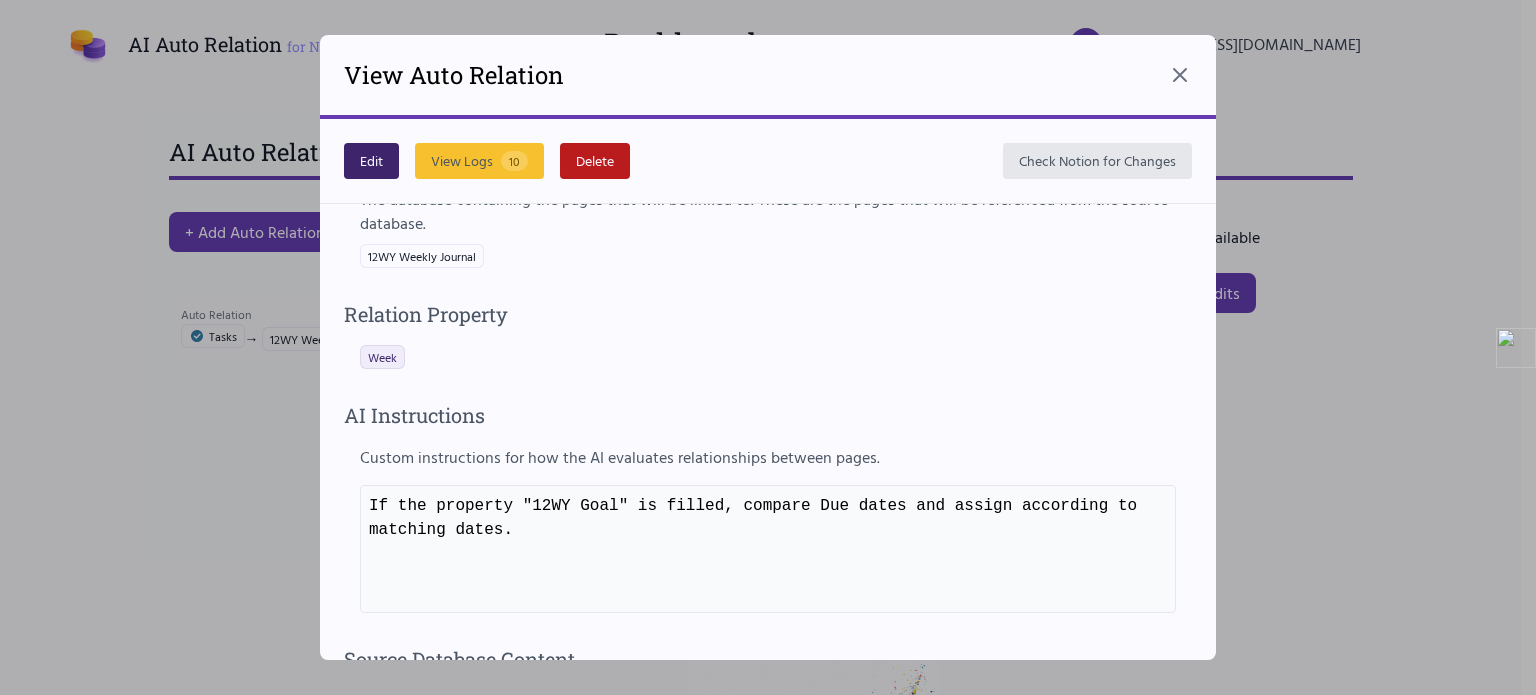 click on "Edit" at bounding box center (371, 161) 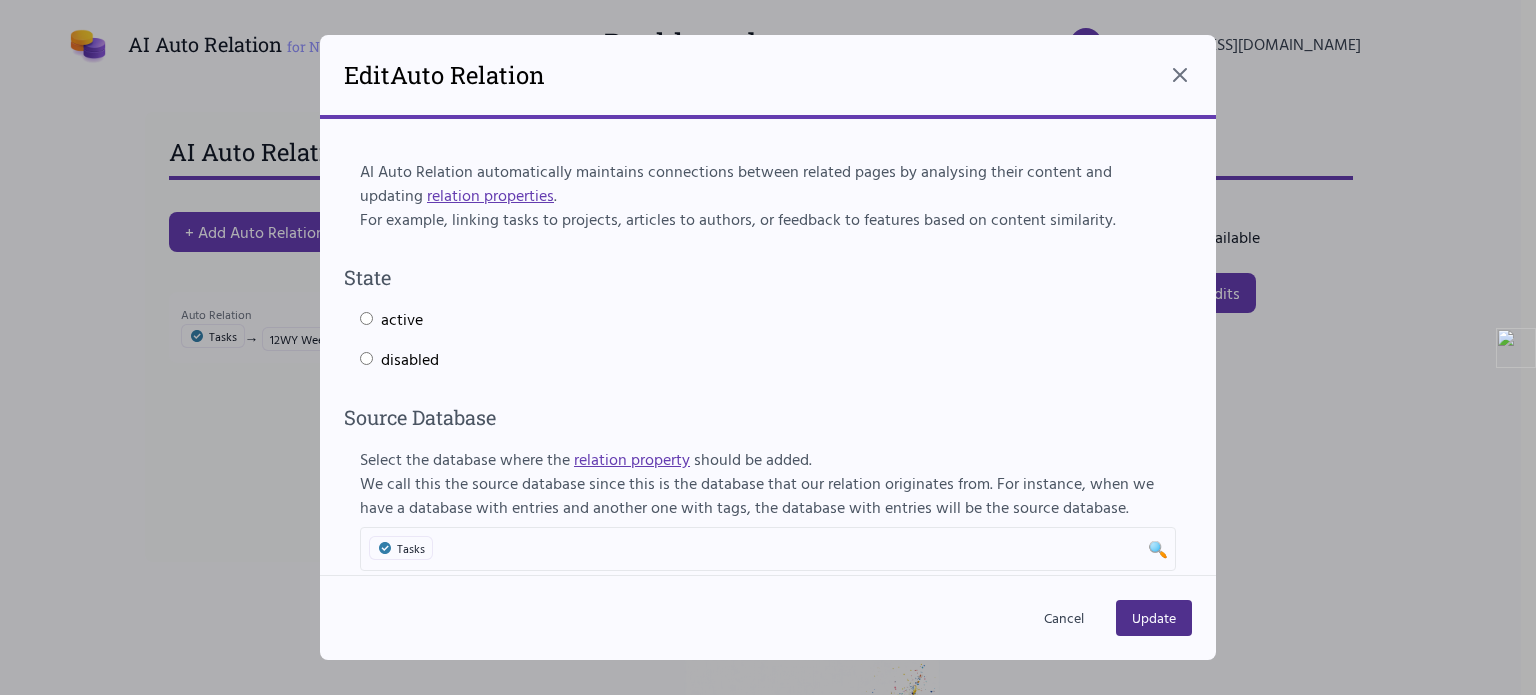 select on "******" 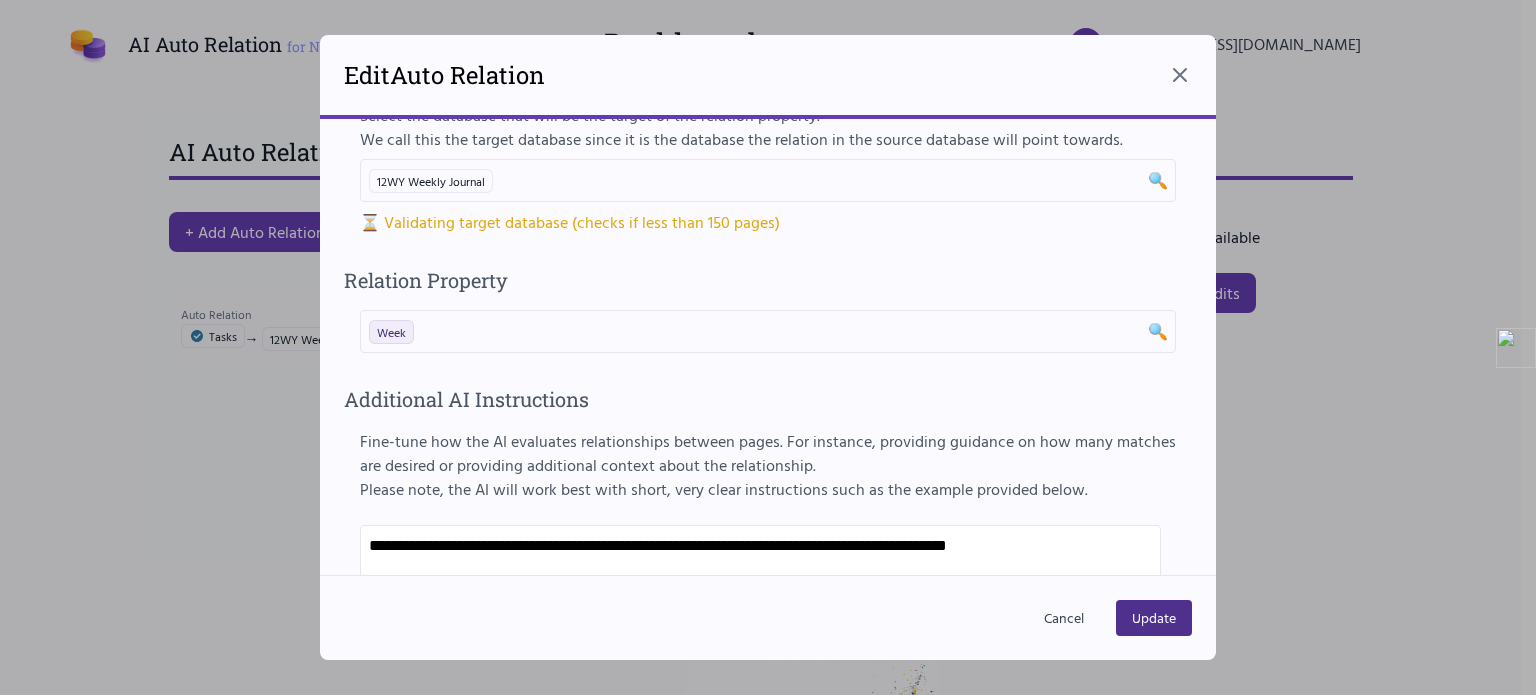 scroll, scrollTop: 546, scrollLeft: 0, axis: vertical 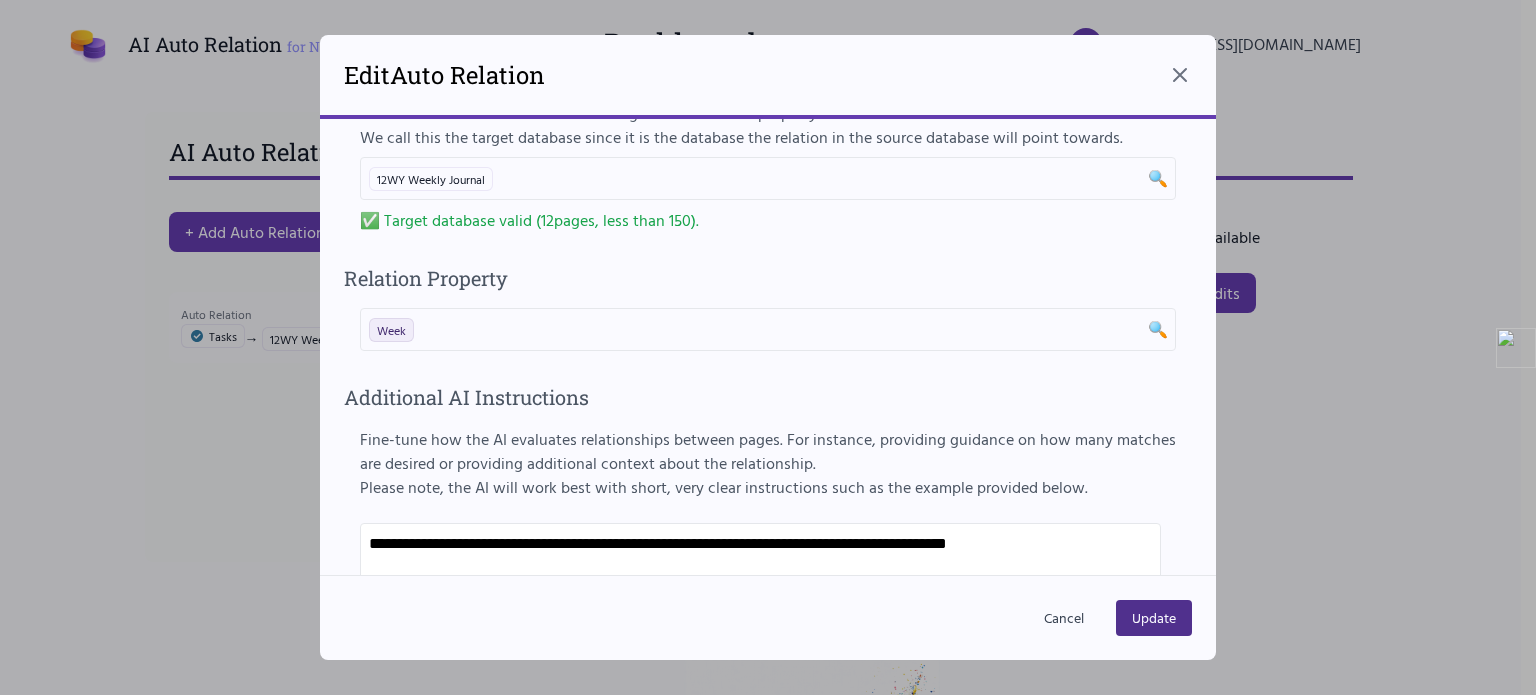 click on "Week" at bounding box center (768, 329) 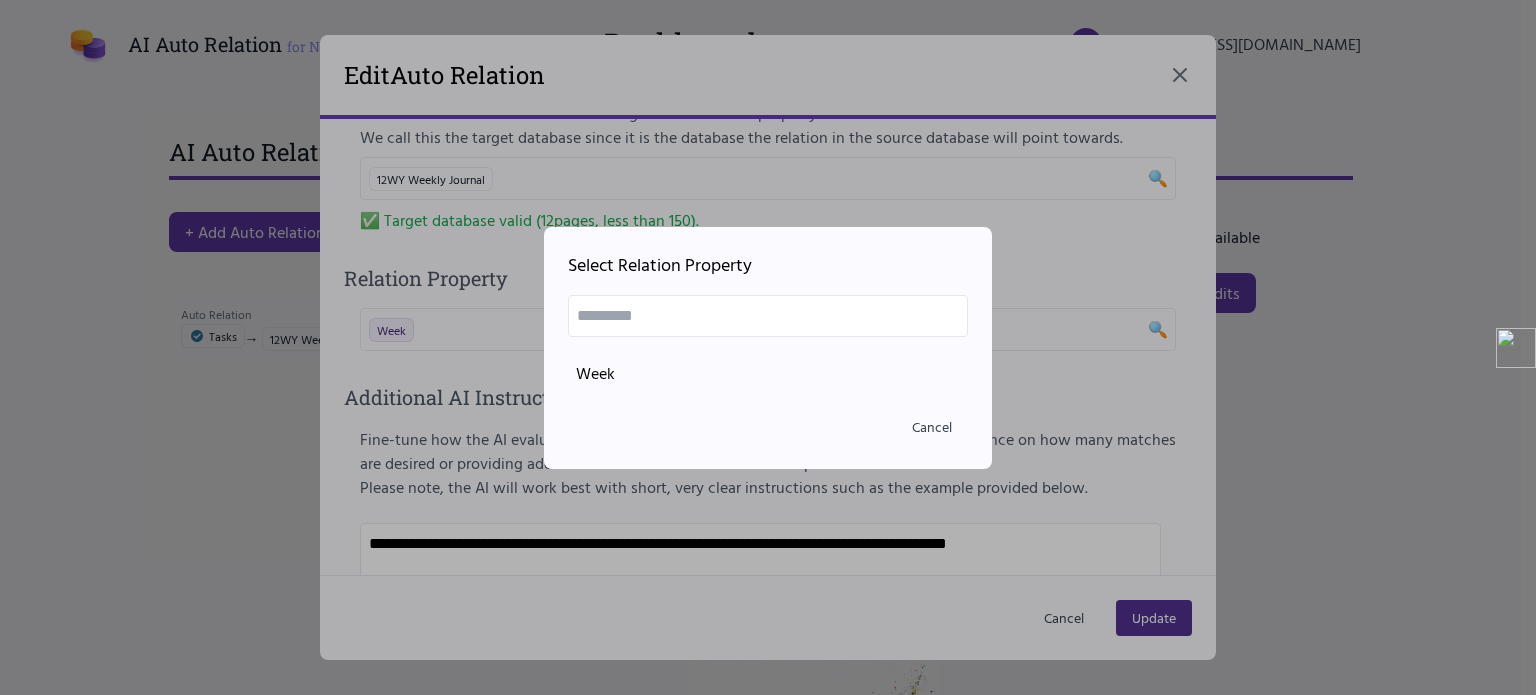 click at bounding box center (768, 316) 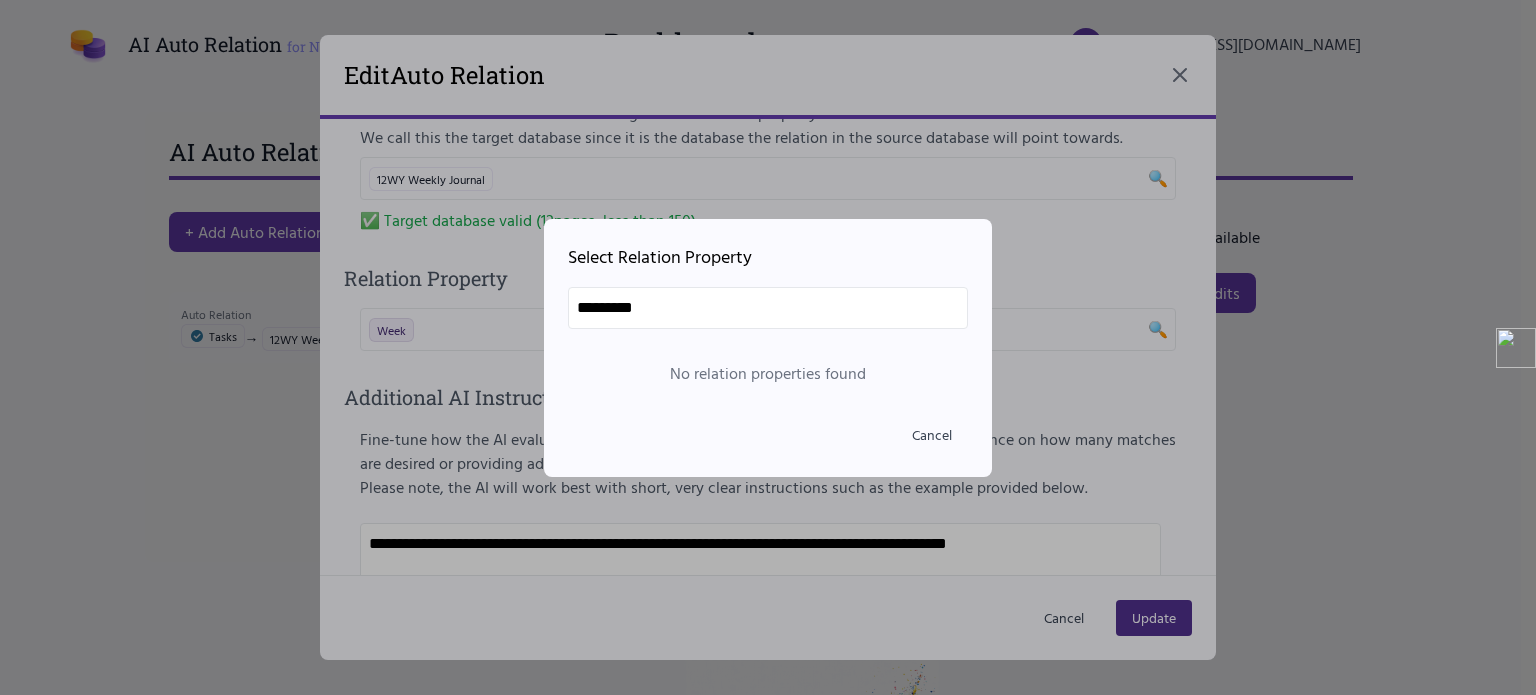 type on "*********" 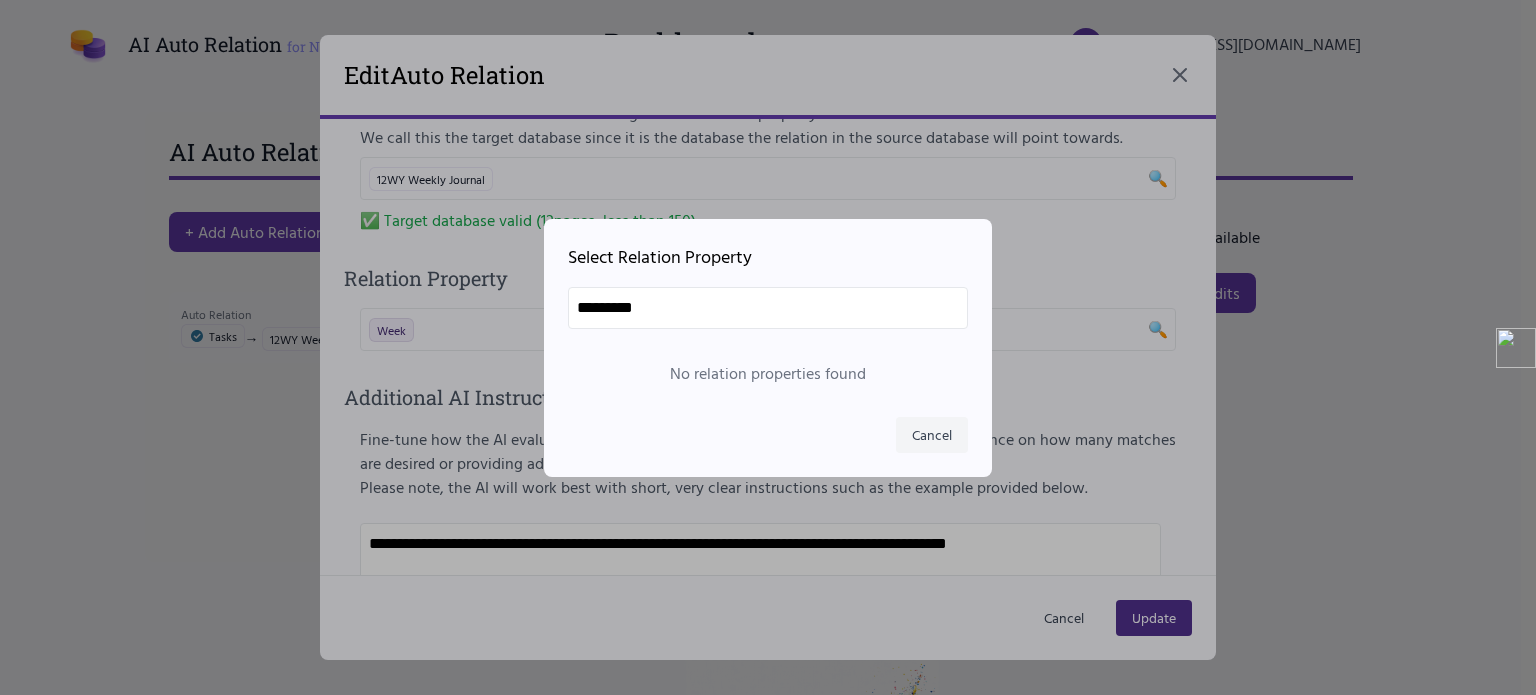 click on "Cancel" at bounding box center (932, 435) 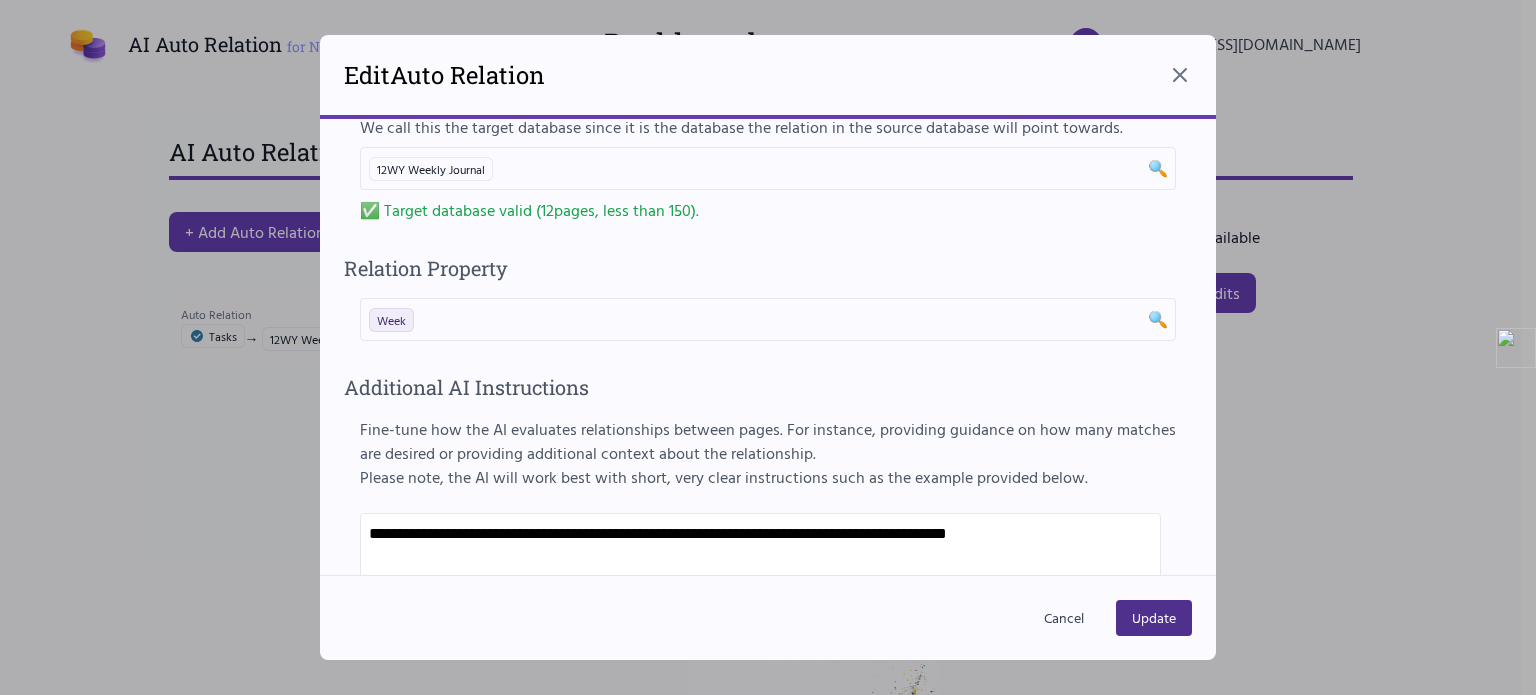 scroll, scrollTop: 558, scrollLeft: 0, axis: vertical 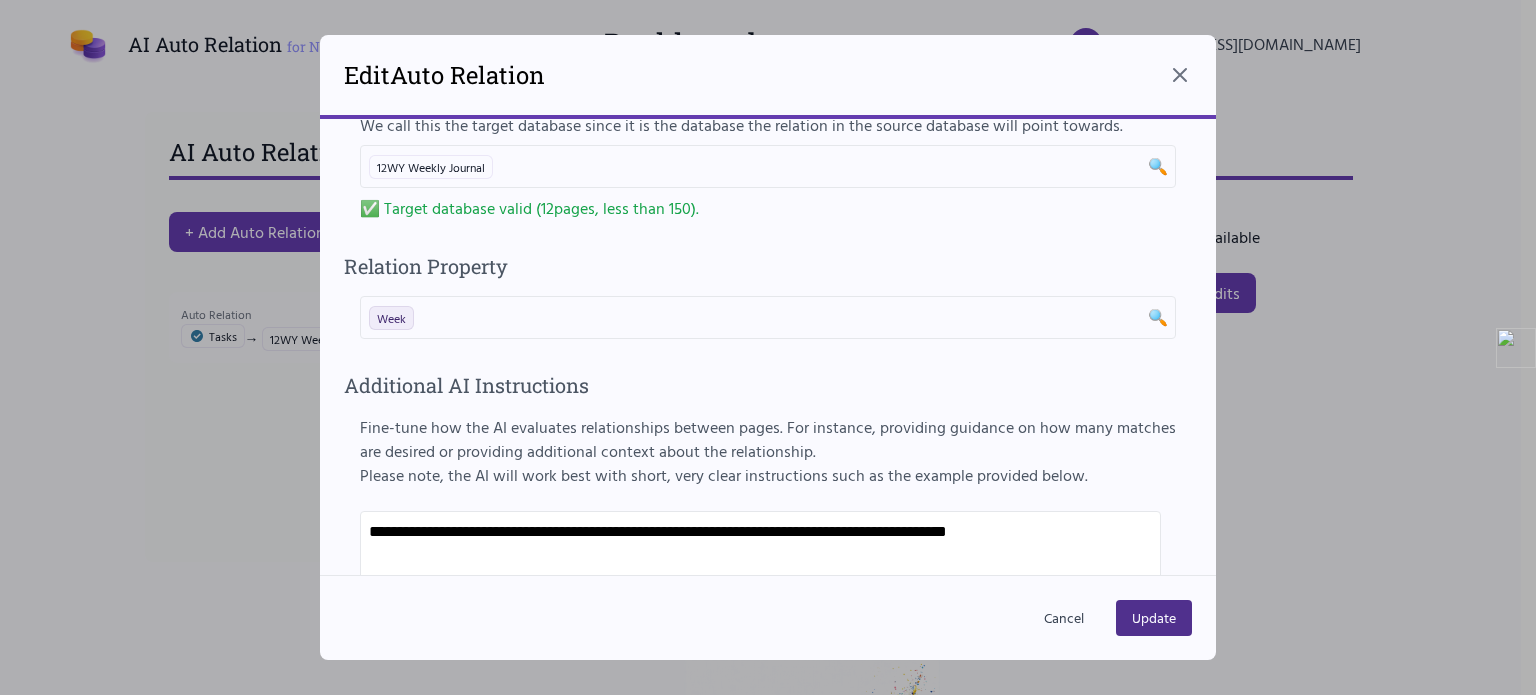 click on "**********" at bounding box center (760, 575) 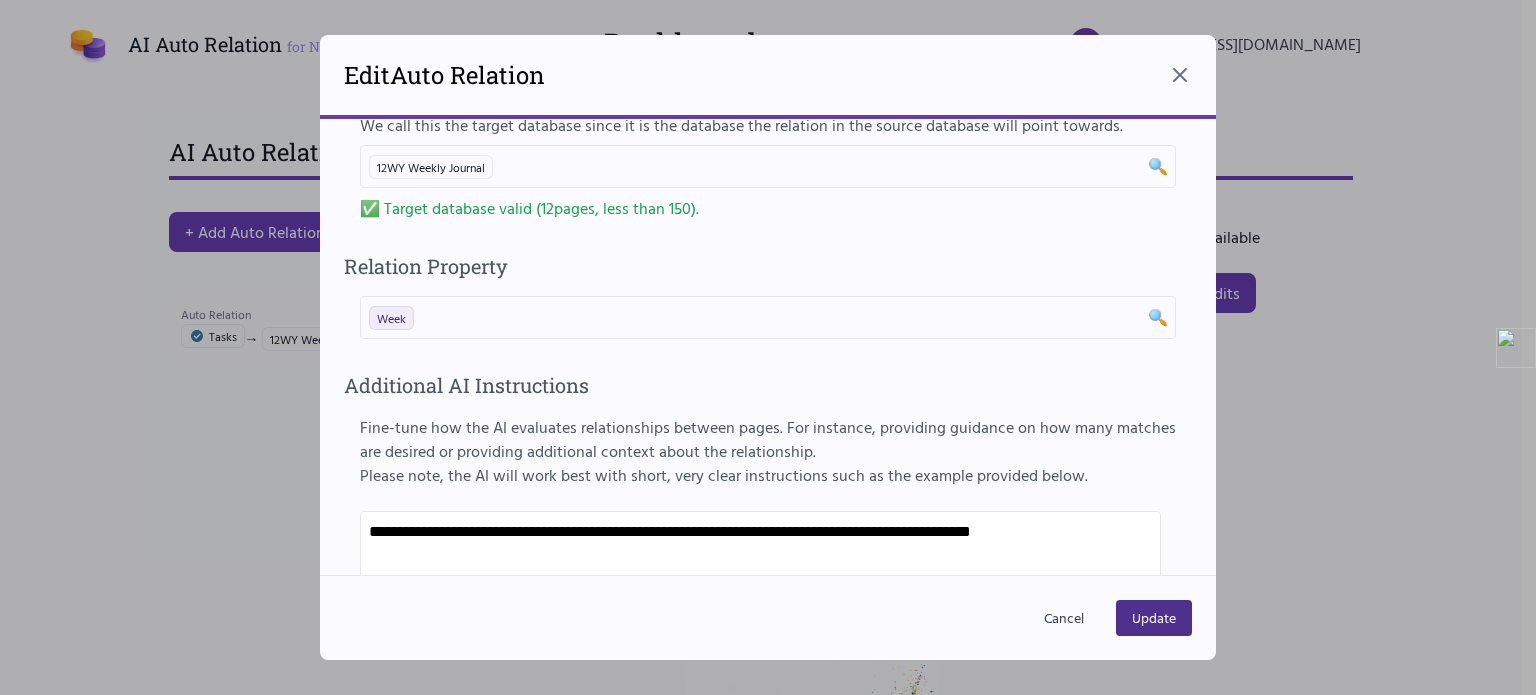 scroll, scrollTop: 558, scrollLeft: 0, axis: vertical 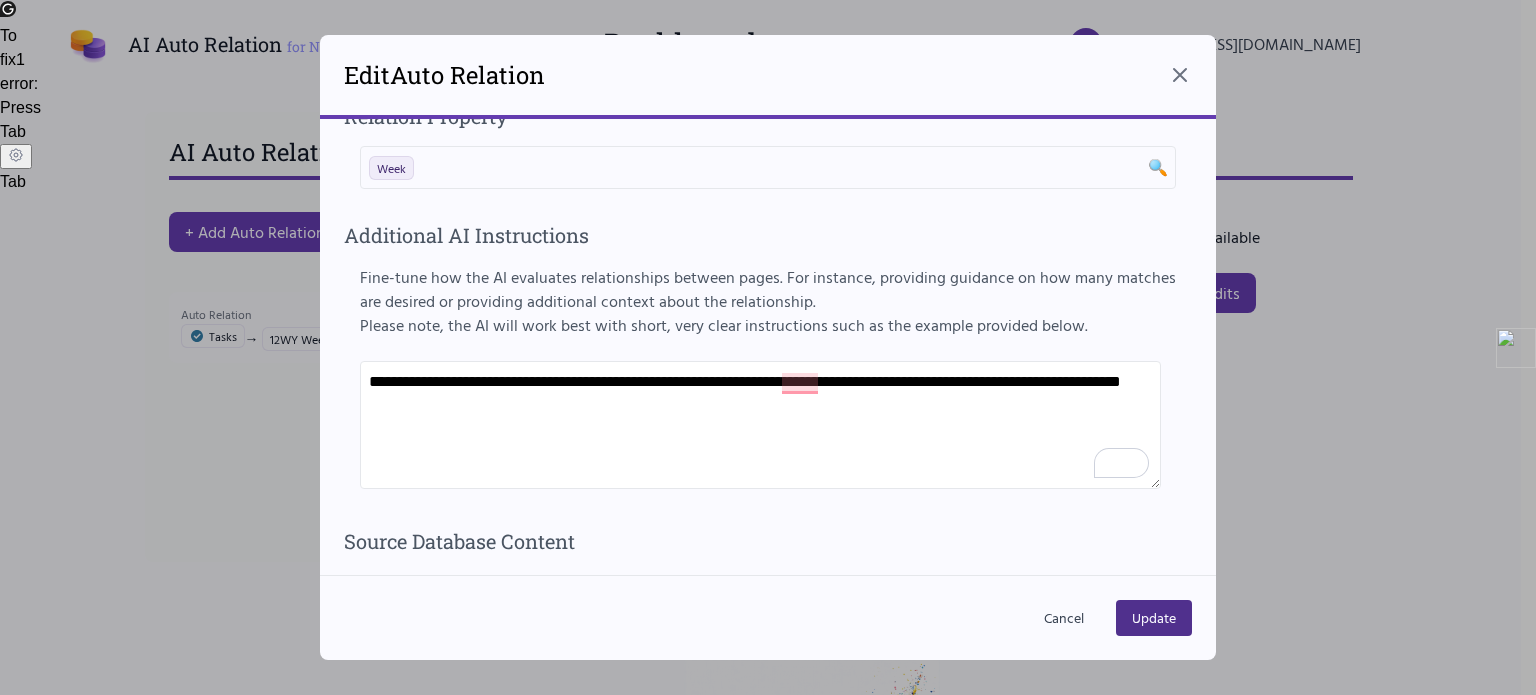click on "**********" at bounding box center (760, 425) 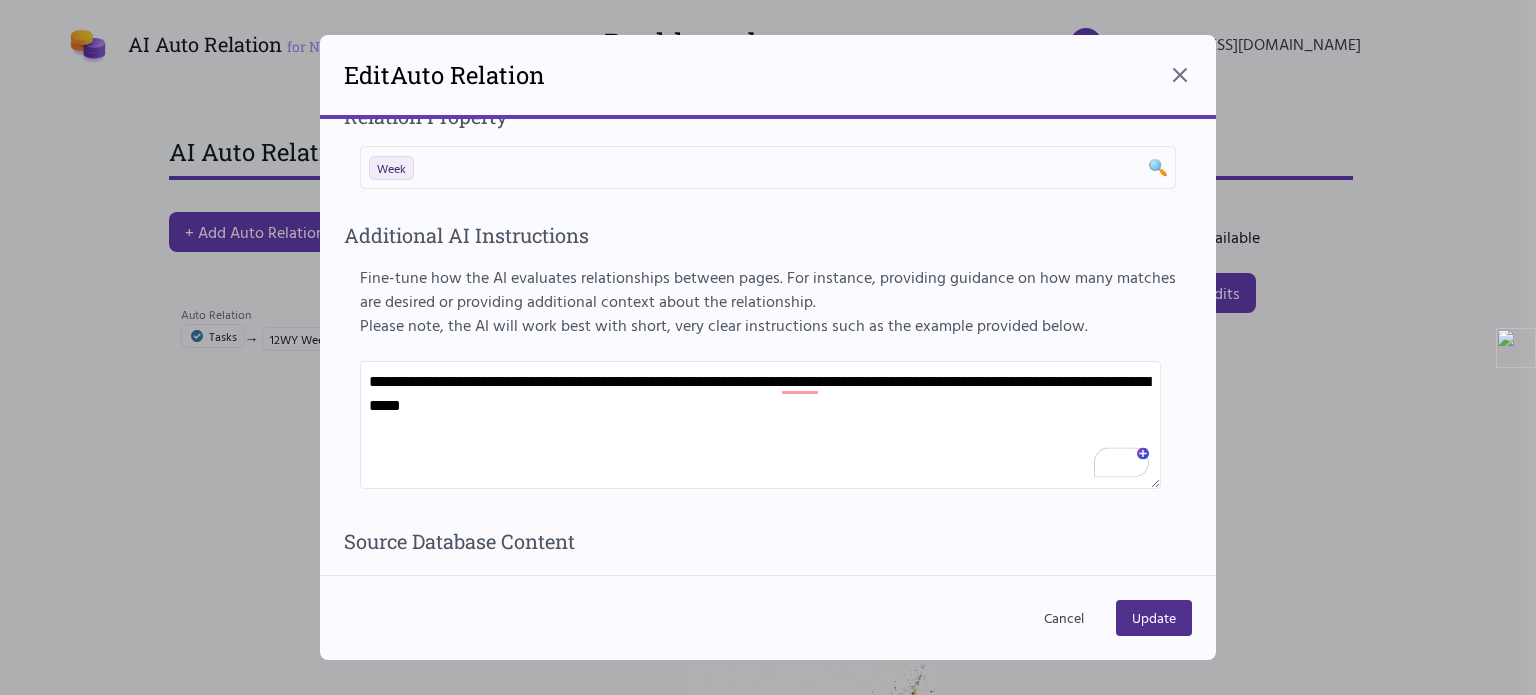 type on "**********" 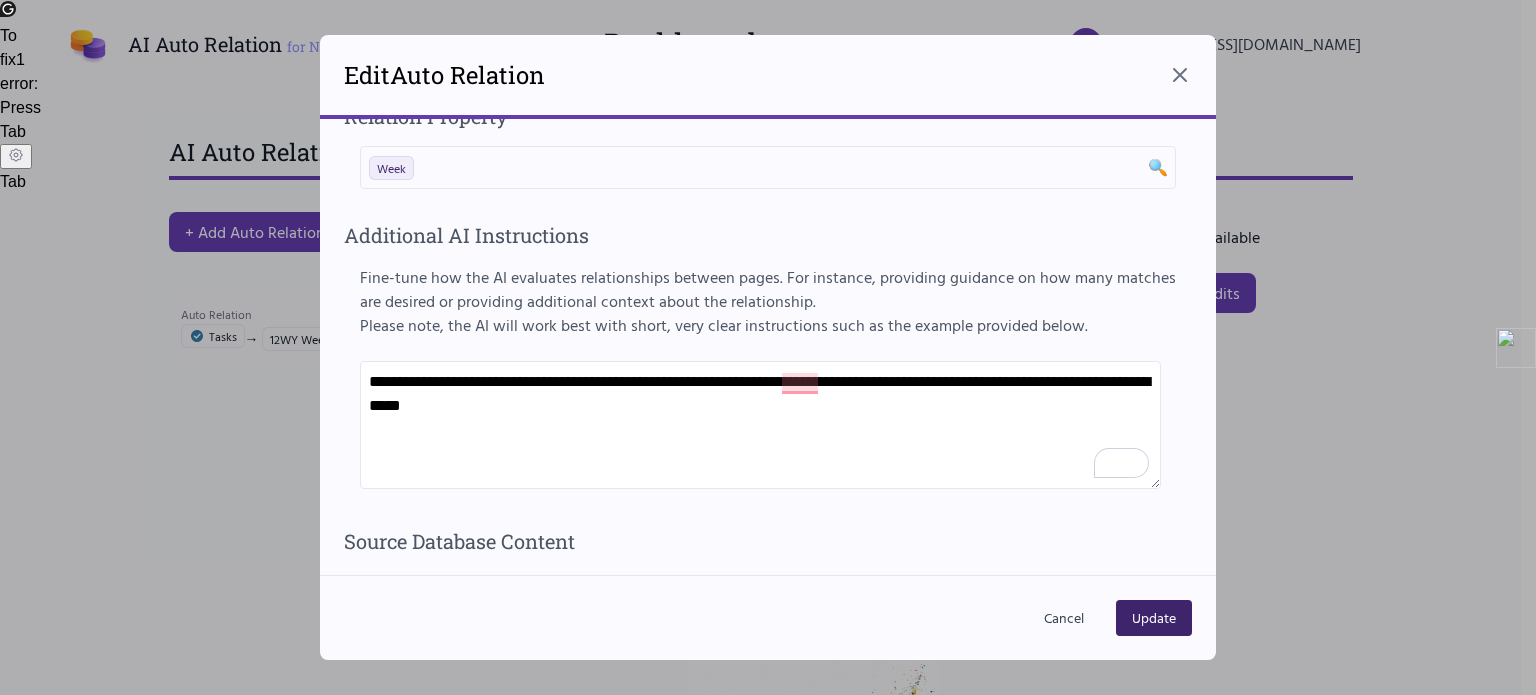 click on "Update" at bounding box center (1154, 618) 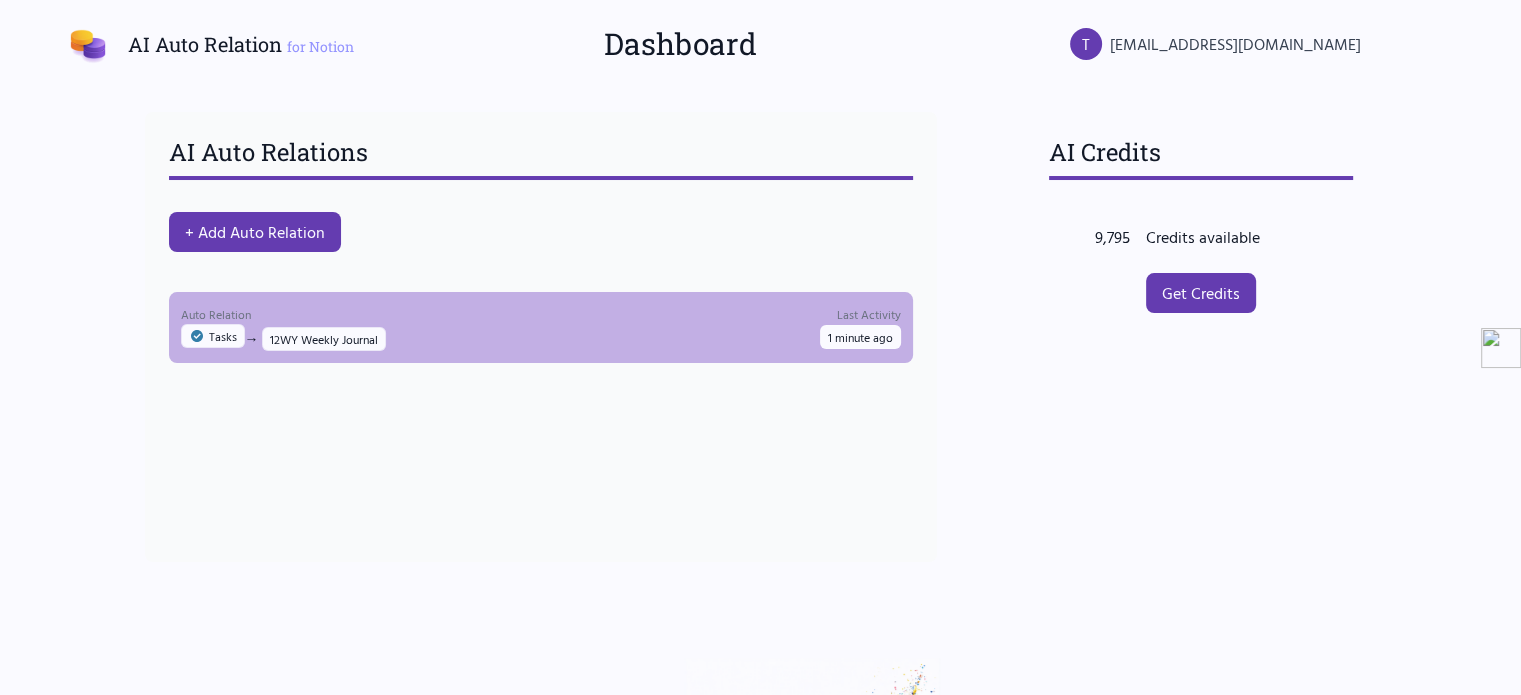 click on "1 minute ago" at bounding box center (860, 337) 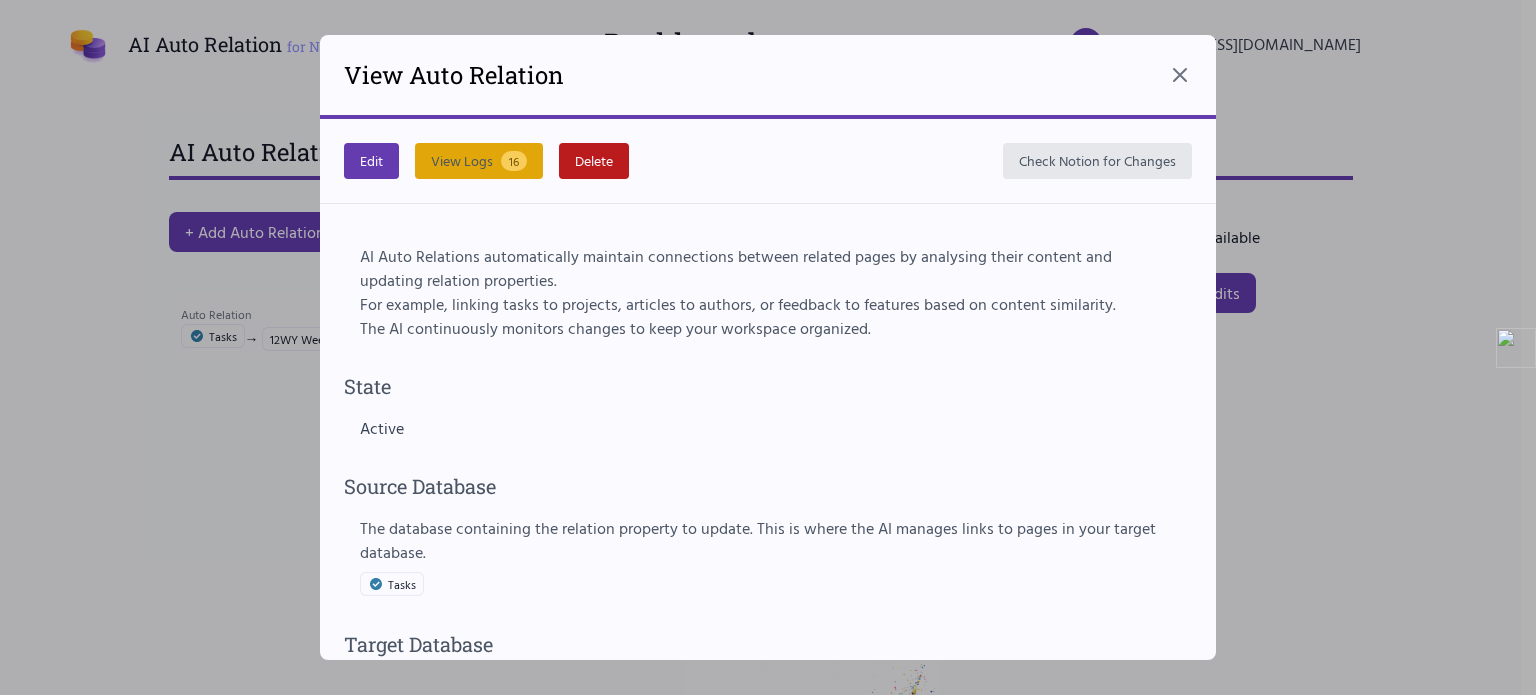 click on "View Logs 16" at bounding box center [479, 161] 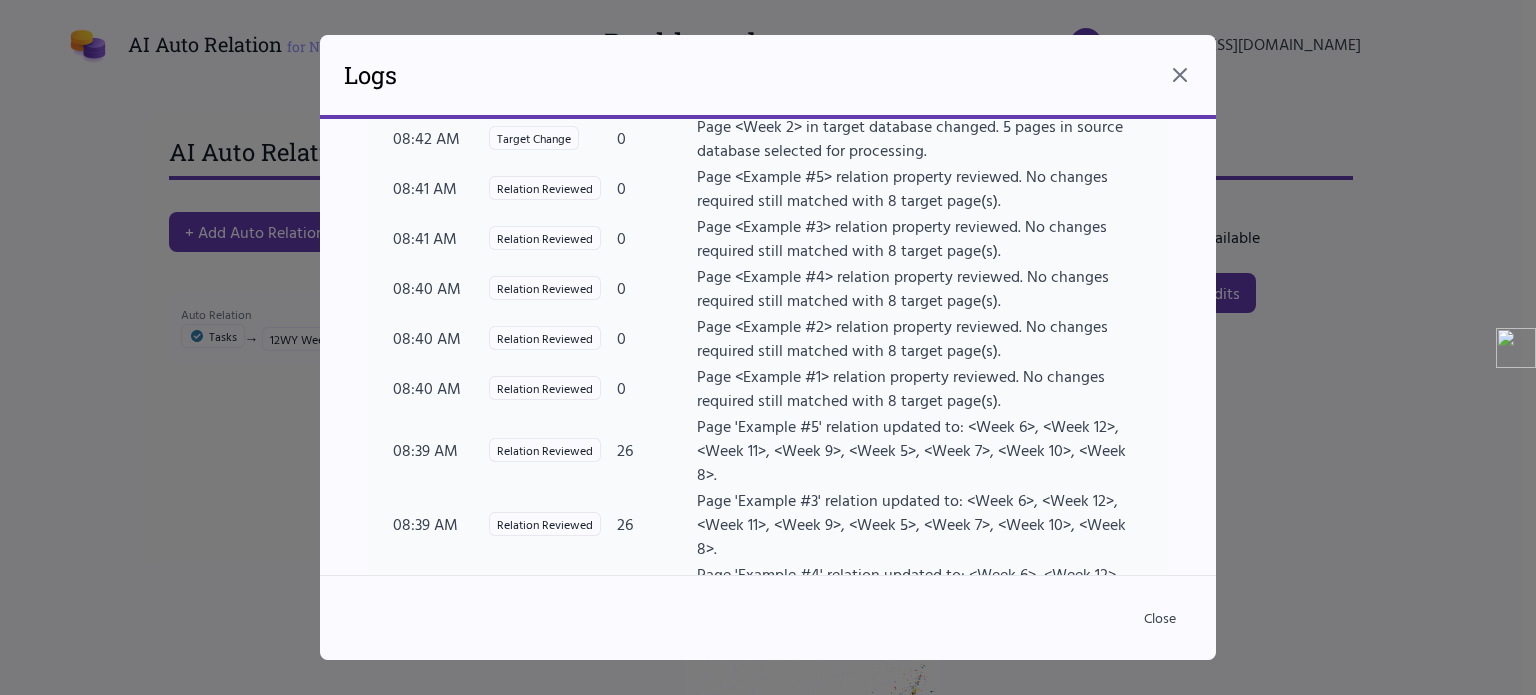 scroll, scrollTop: 328, scrollLeft: 0, axis: vertical 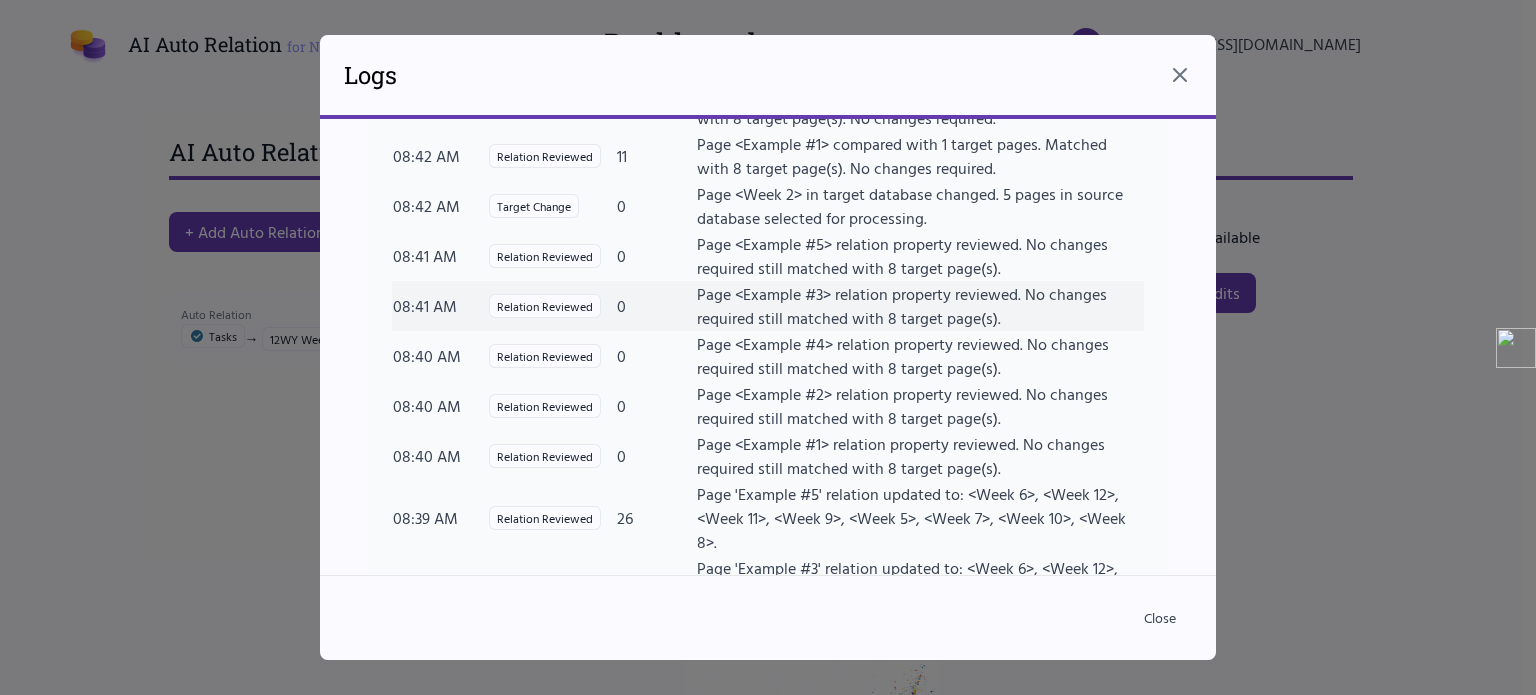 click on "Relation Reviewed" at bounding box center [545, 306] 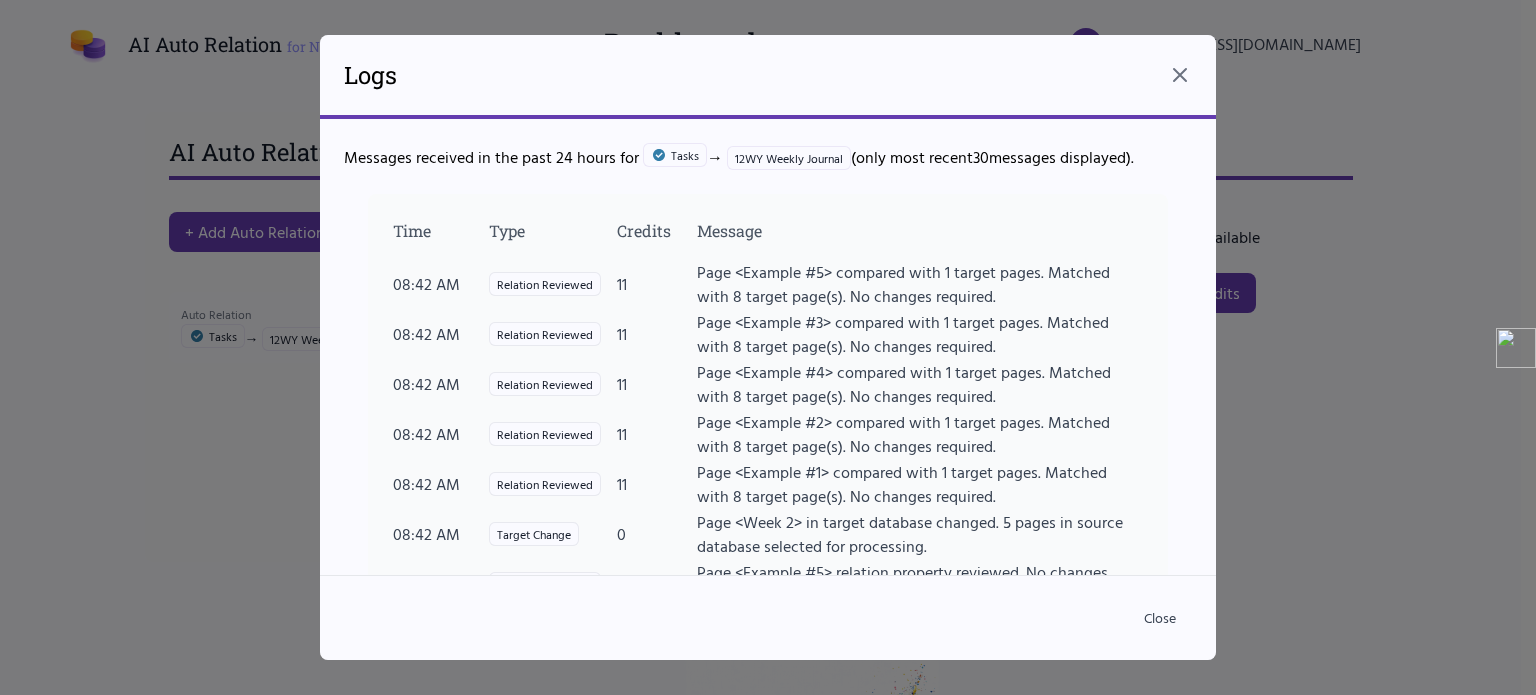 click on "Tasks" at bounding box center (675, 155) 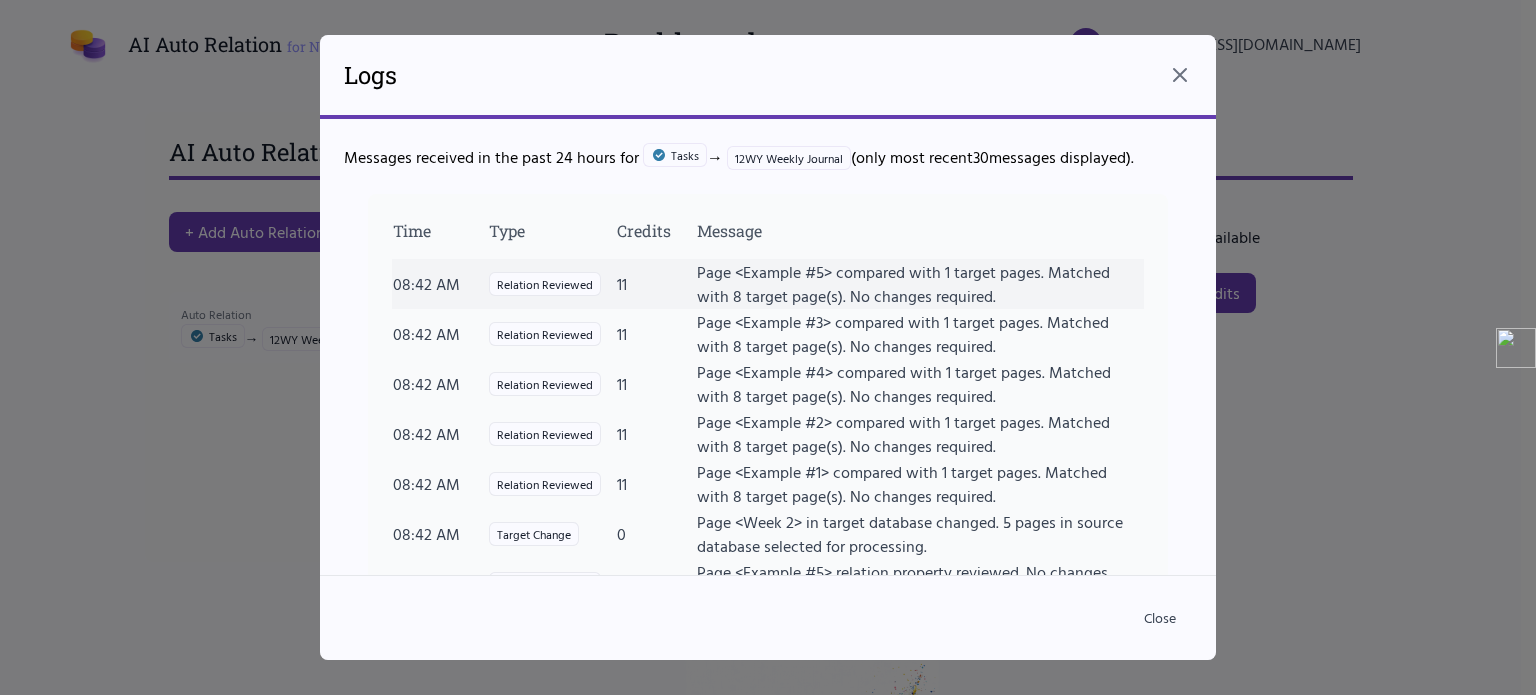 click on "Page <Example #5> compared with 1 target pages. Matched with 8 target page(s). No changes required." at bounding box center [920, 284] 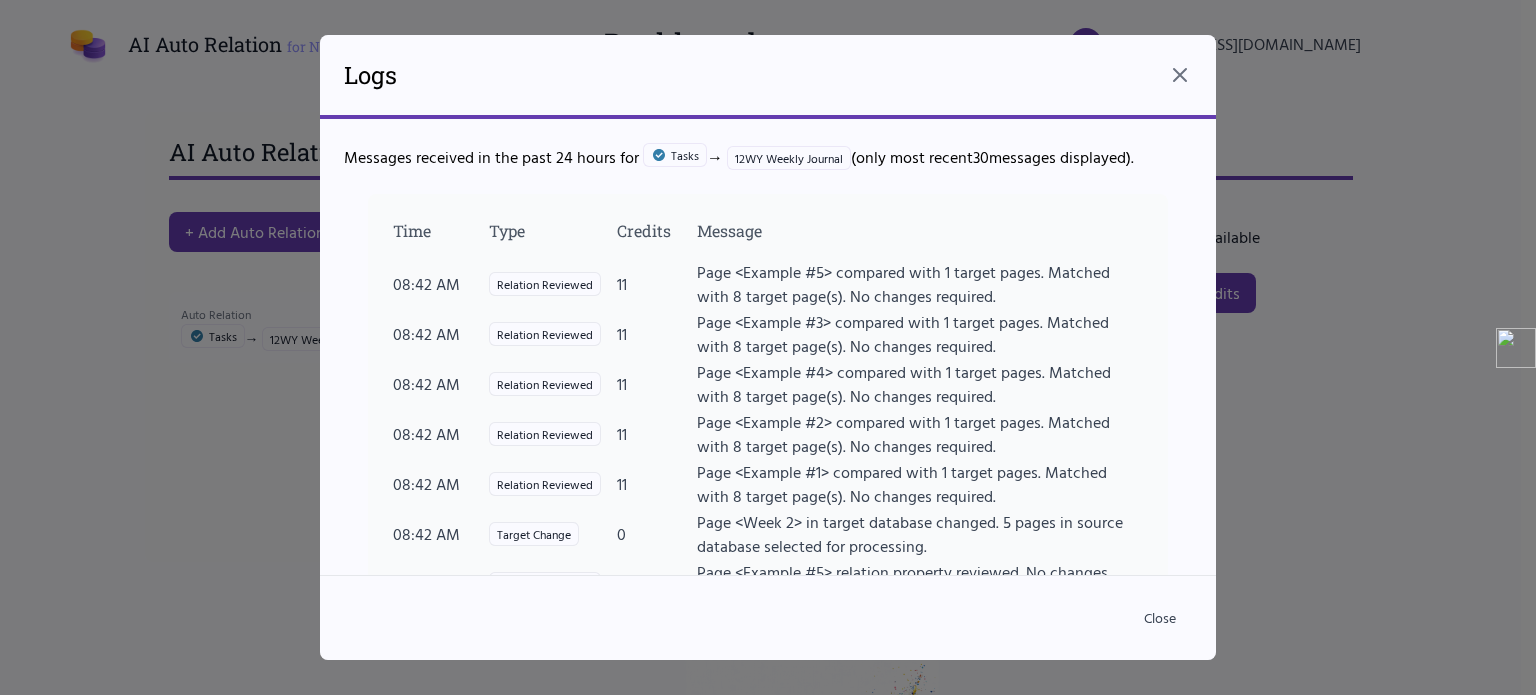 click at bounding box center [768, 347] 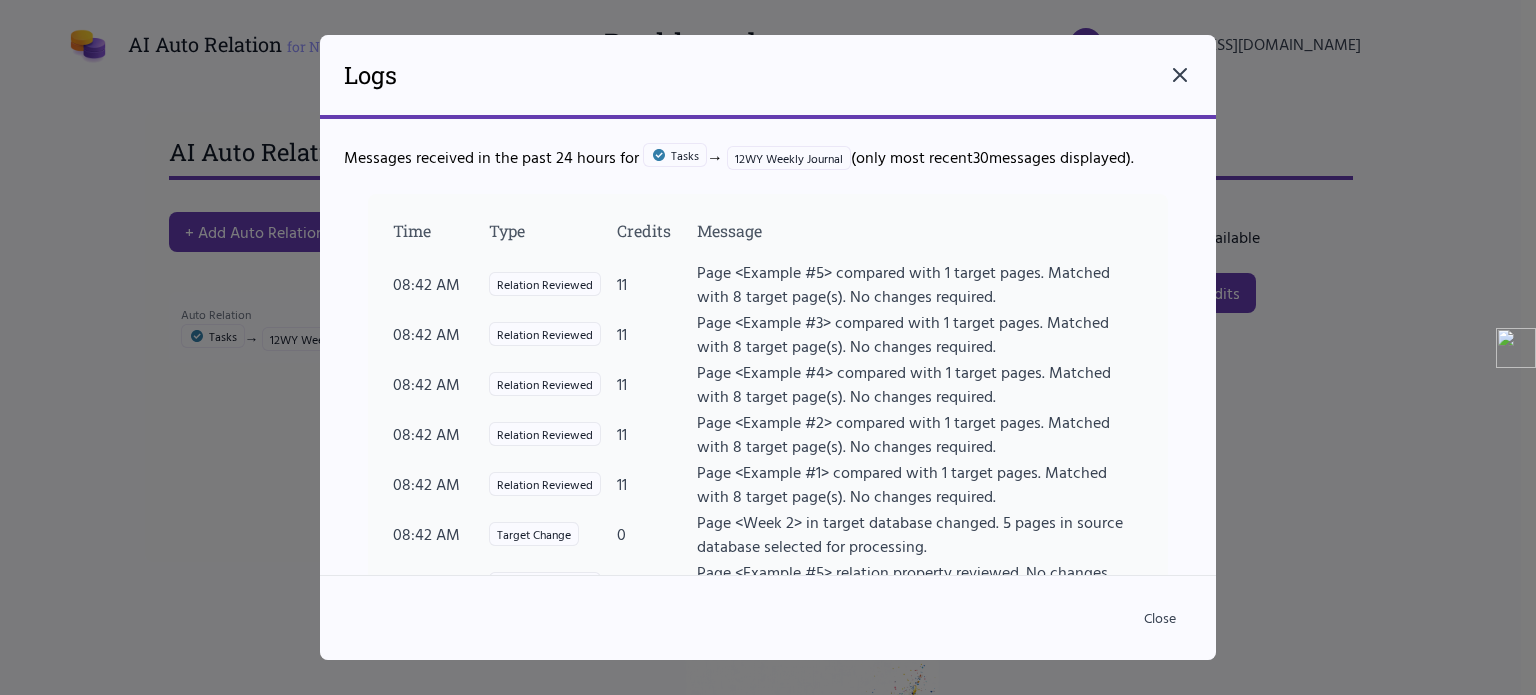 click 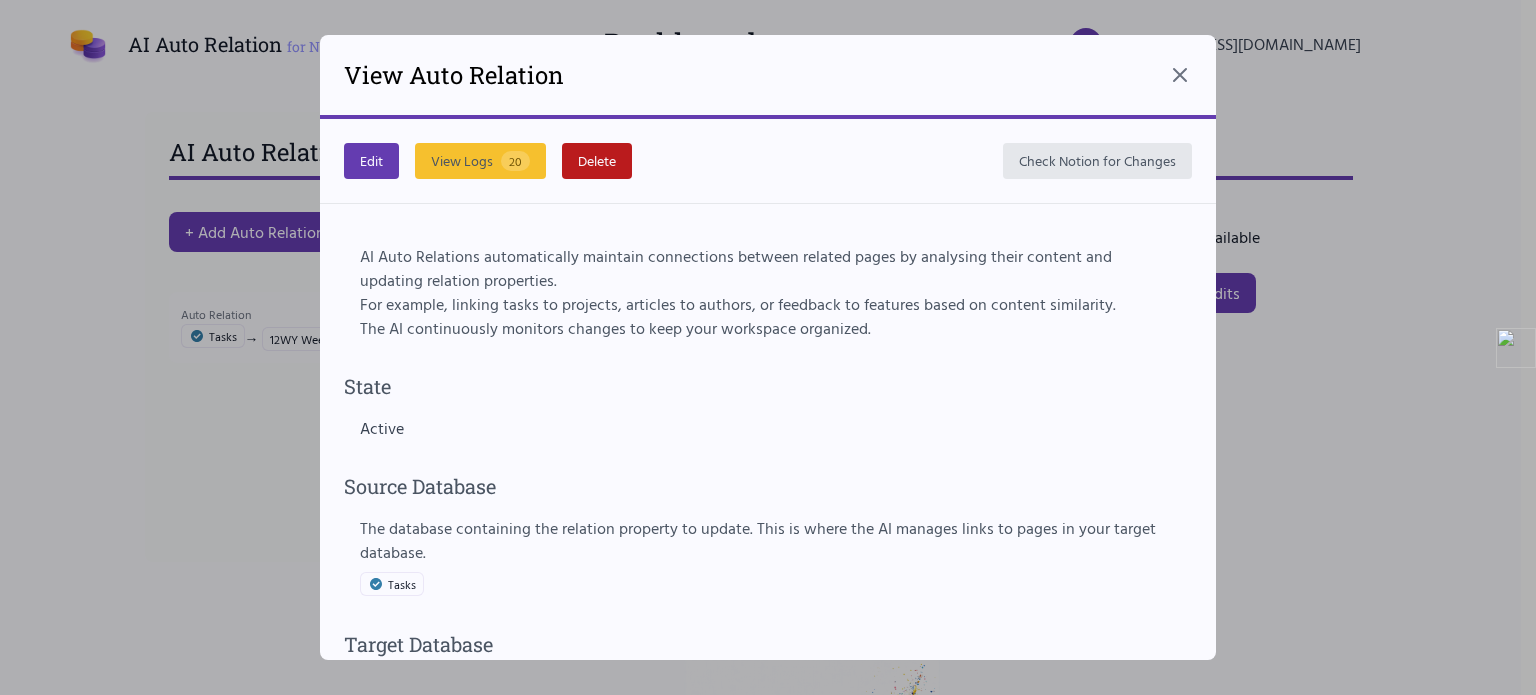 click 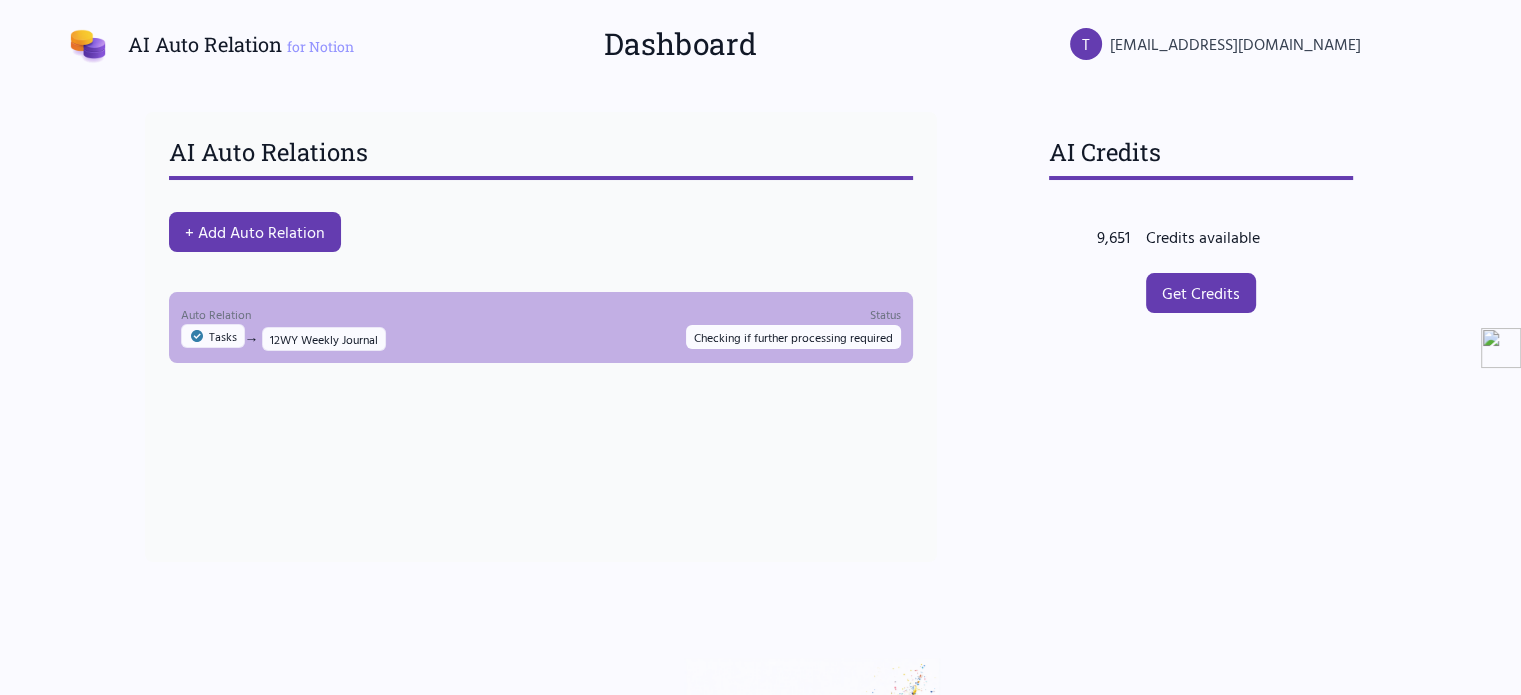 click on "Auto Relation Tasks  →   12WY Weekly Journal Status Checking if further processing required" at bounding box center [541, 327] 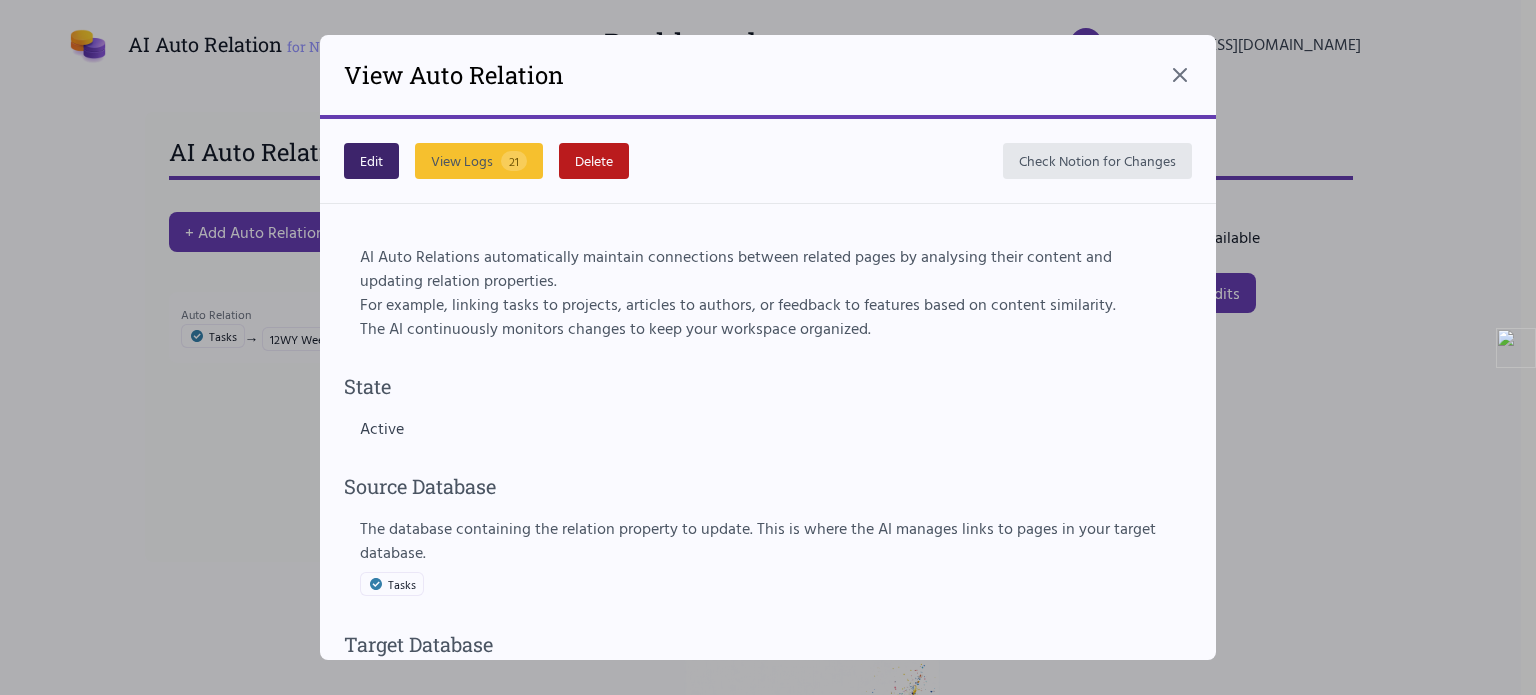 click on "Edit" at bounding box center [371, 161] 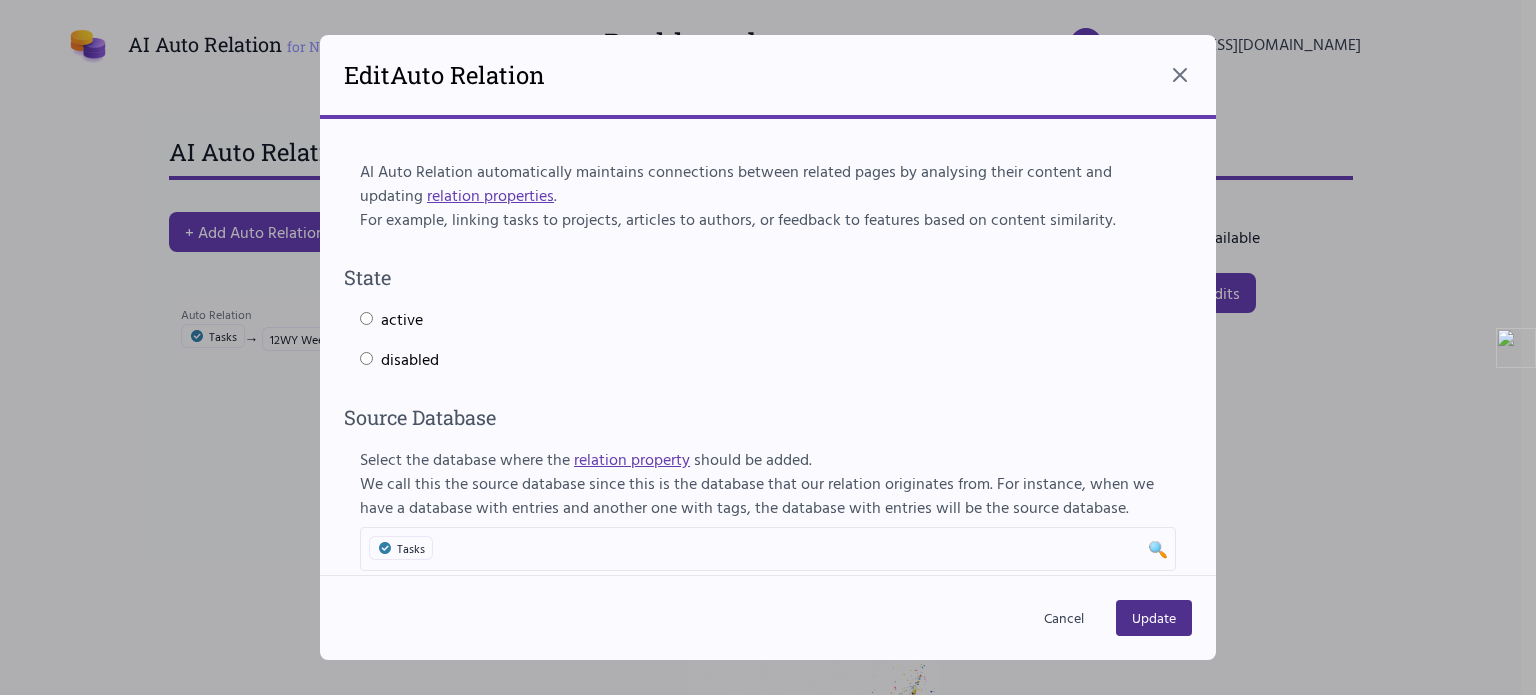 select on "******" 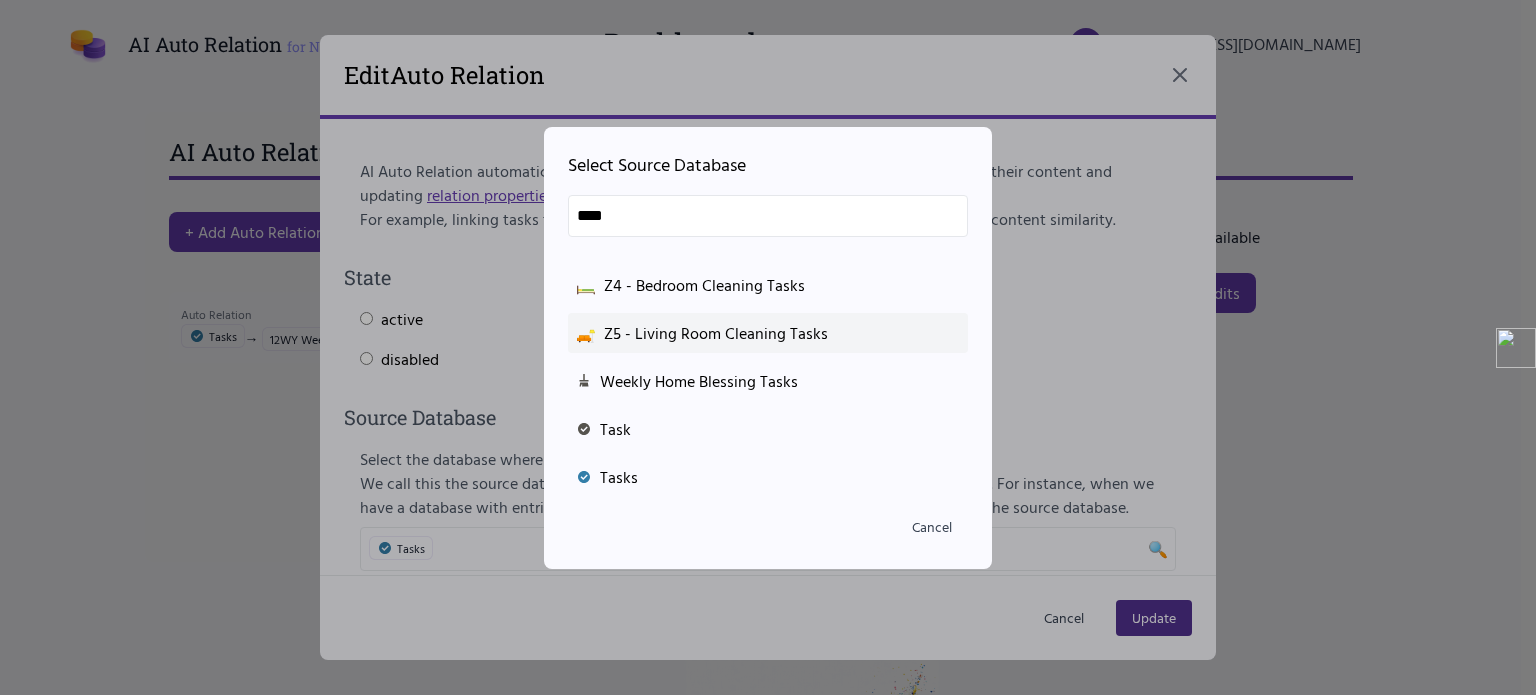 scroll, scrollTop: 132, scrollLeft: 0, axis: vertical 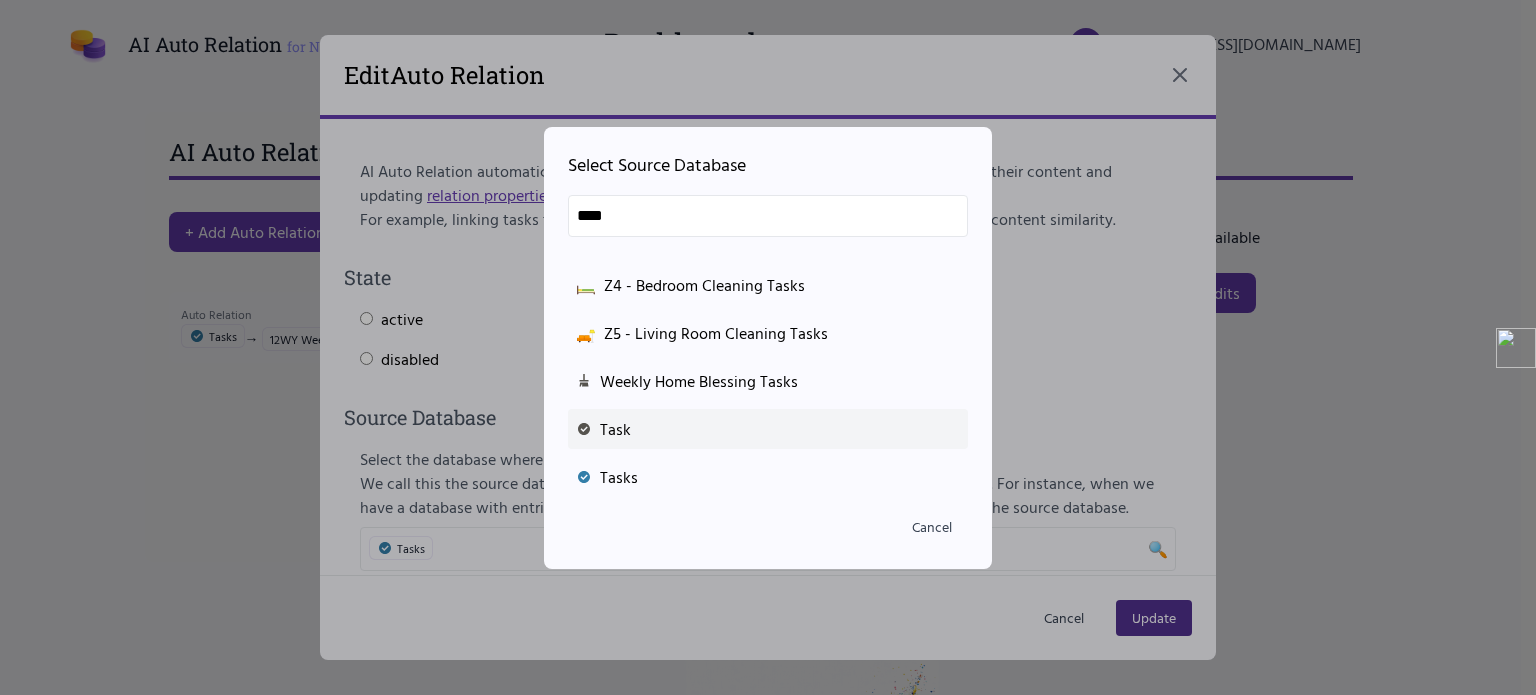 type on "****" 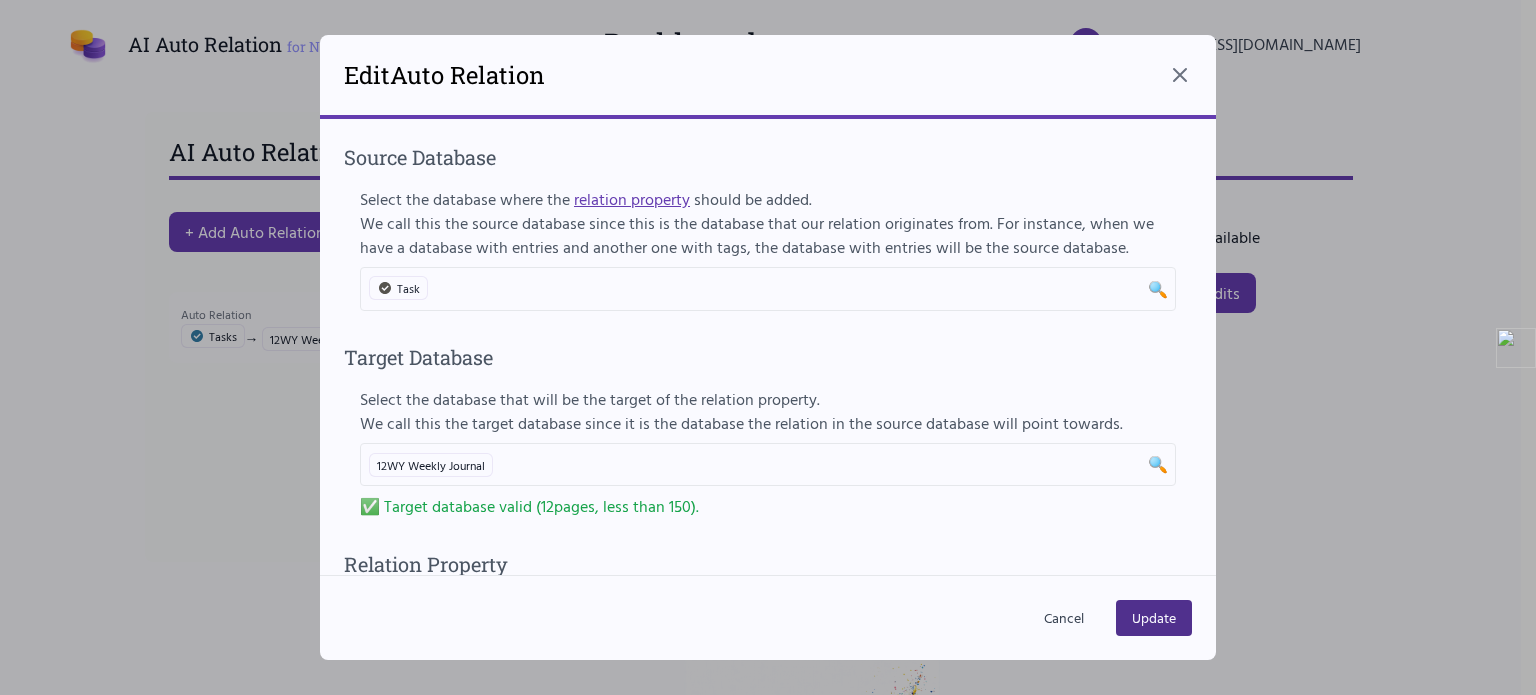 scroll, scrollTop: 262, scrollLeft: 0, axis: vertical 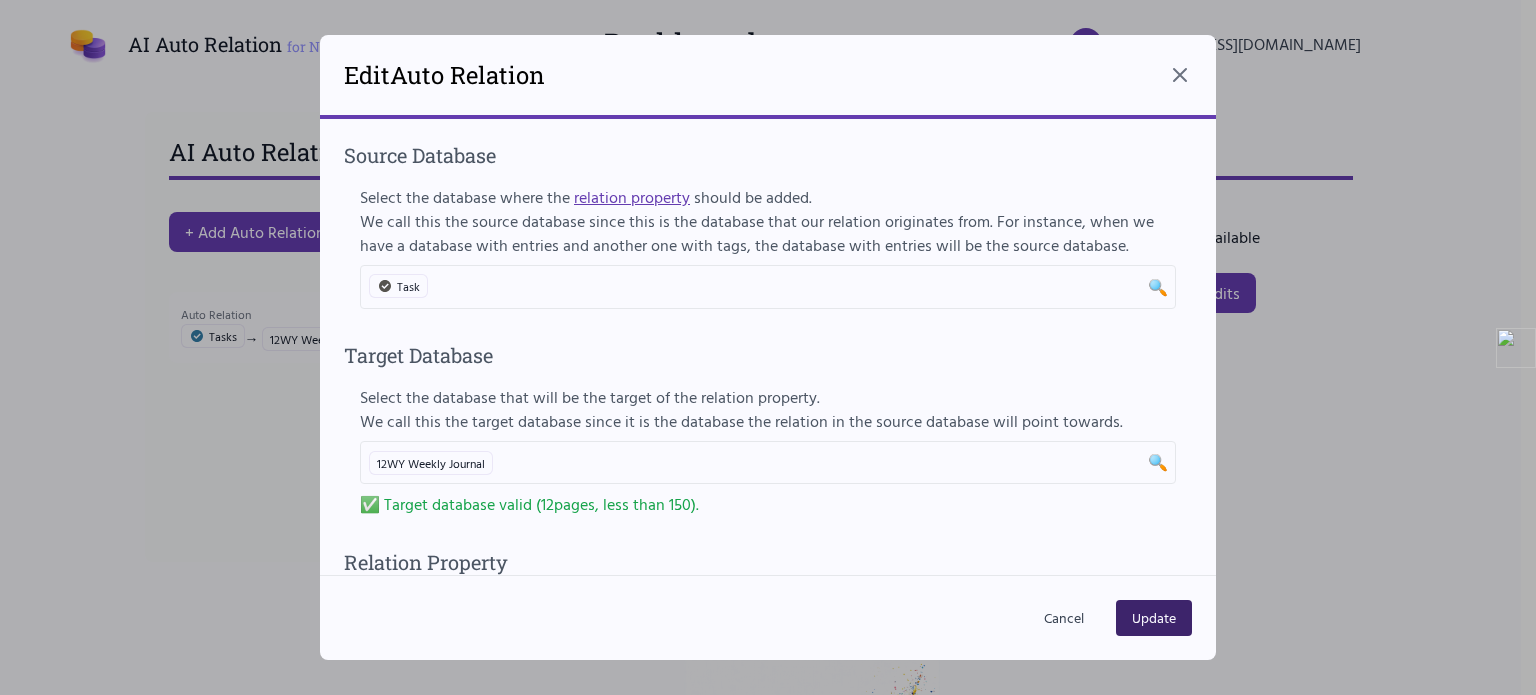 click on "Update" at bounding box center [1154, 618] 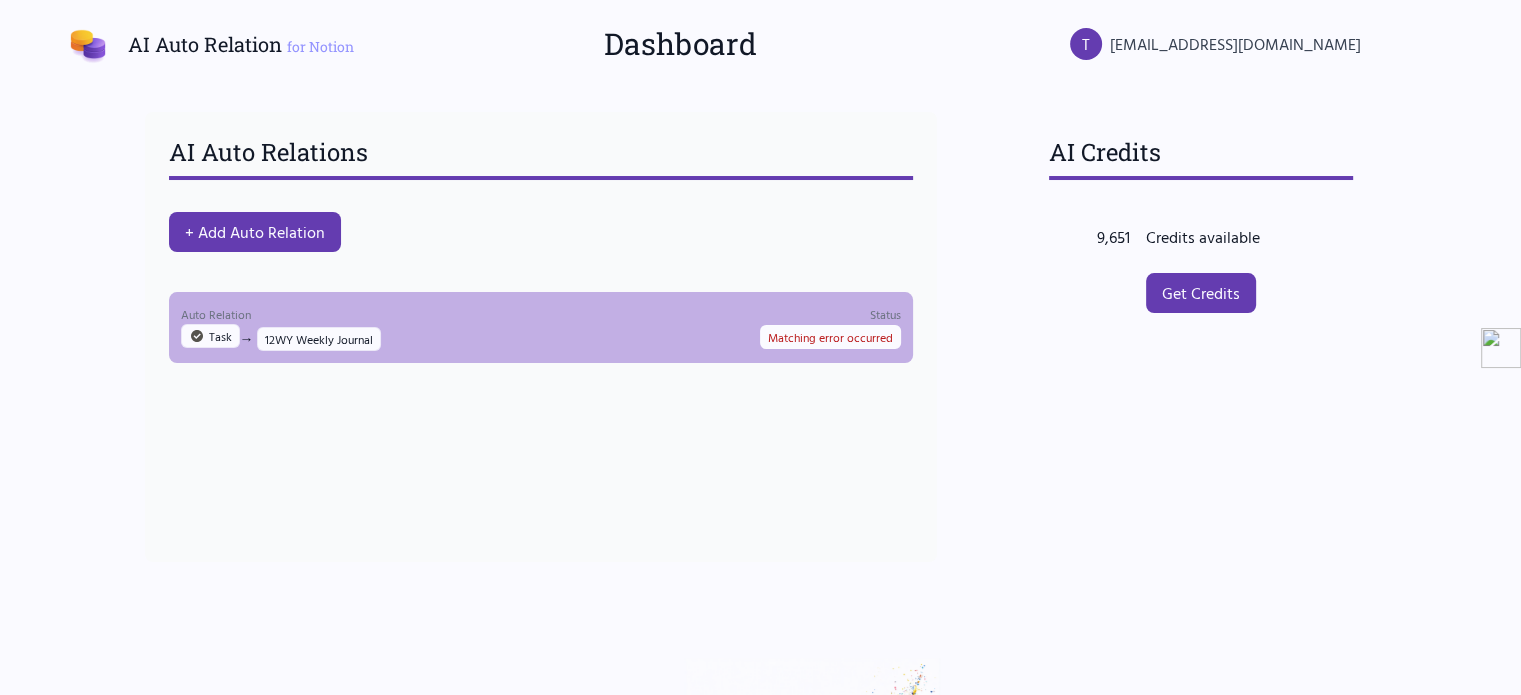 click on "Matching error occurred" at bounding box center (830, 337) 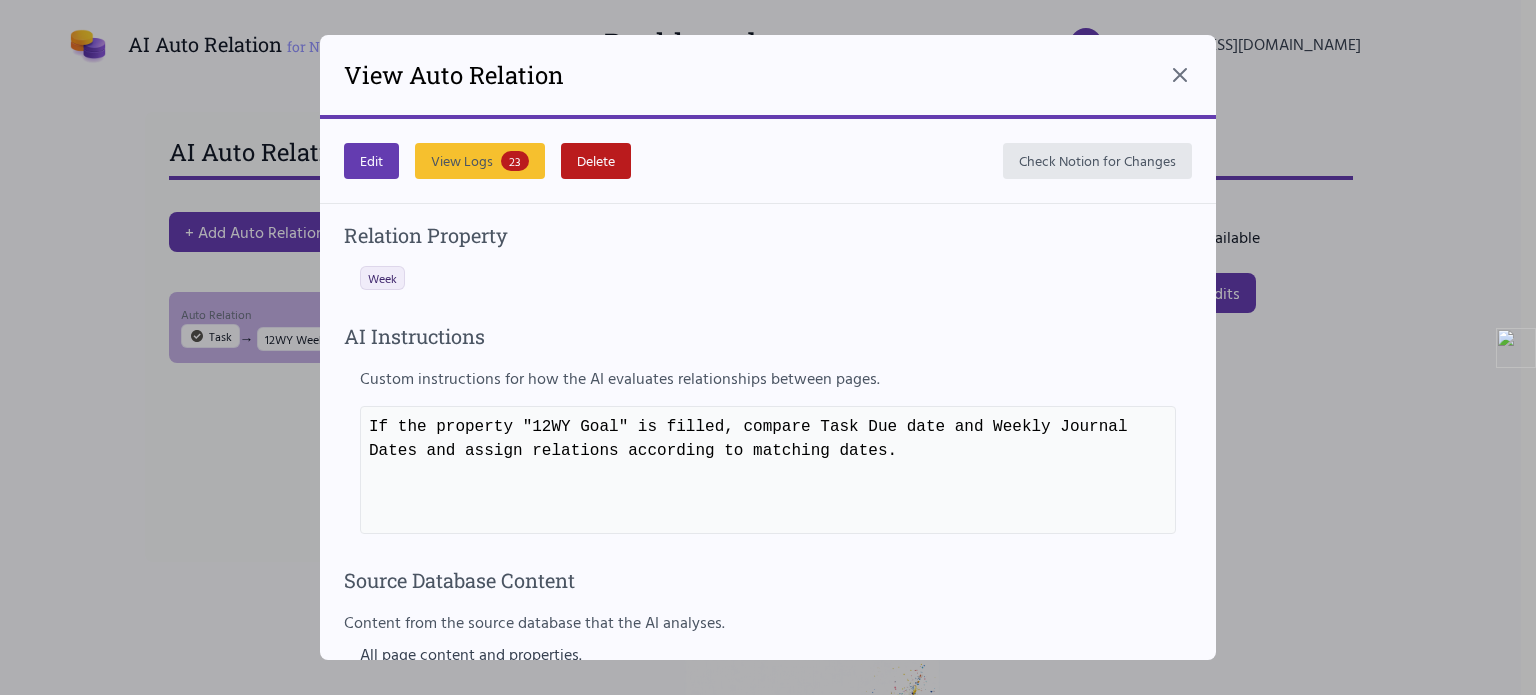 scroll, scrollTop: 565, scrollLeft: 0, axis: vertical 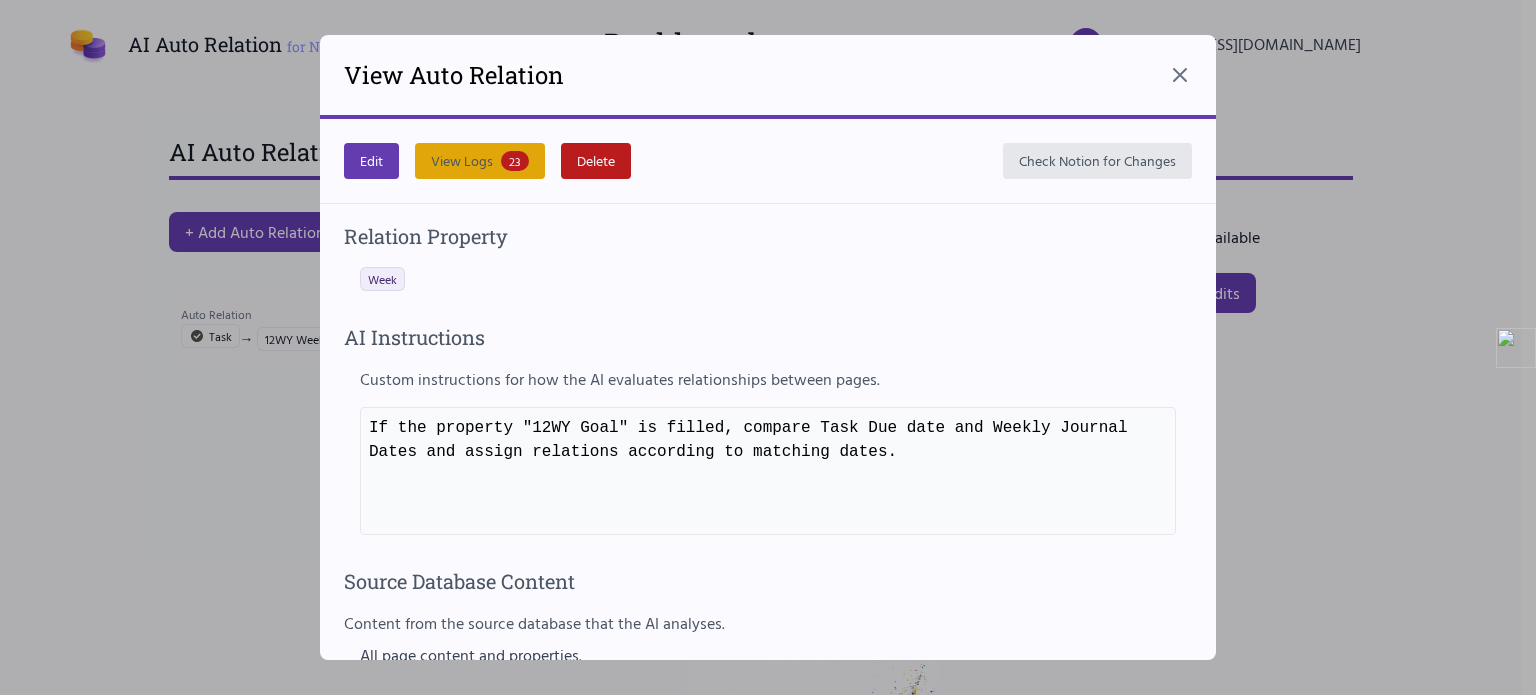 click on "View Logs 23" at bounding box center [480, 161] 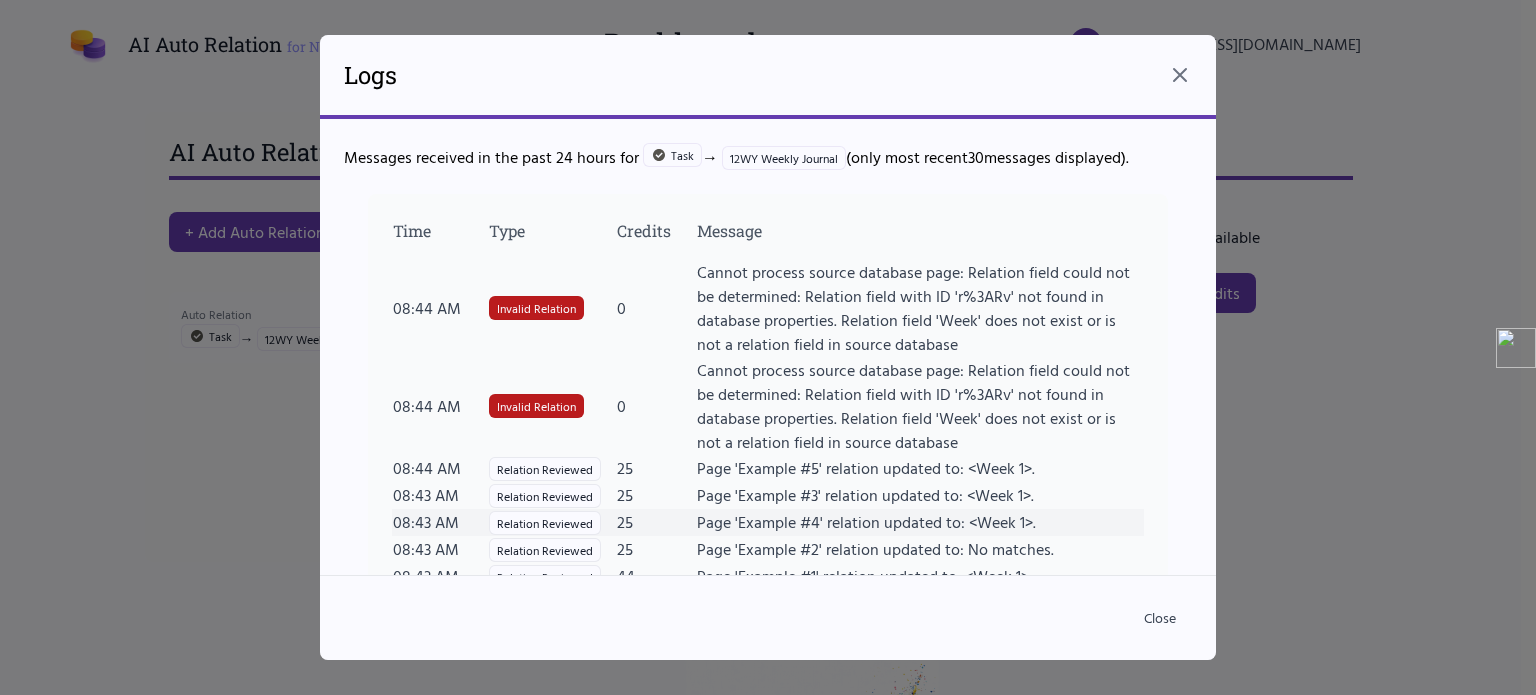 scroll, scrollTop: 0, scrollLeft: 0, axis: both 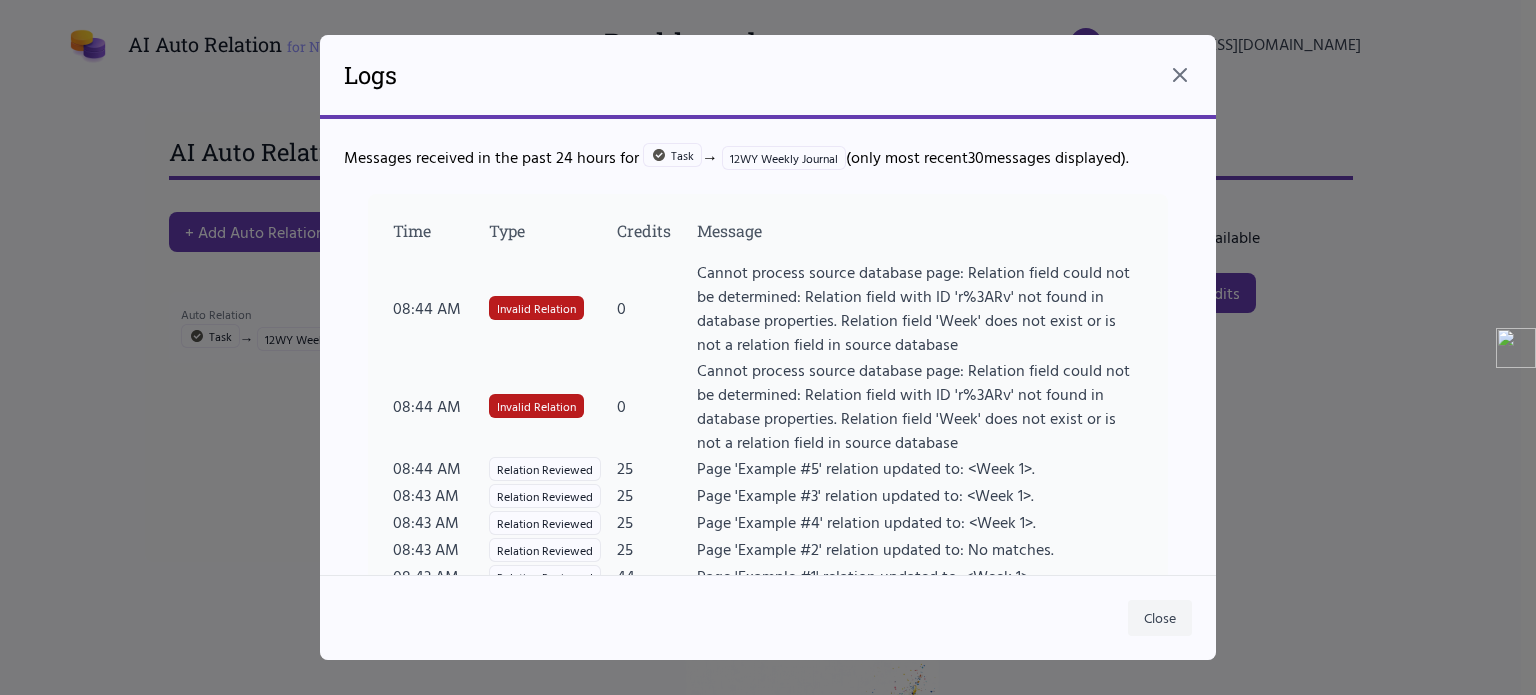 click on "Close" at bounding box center [1160, 618] 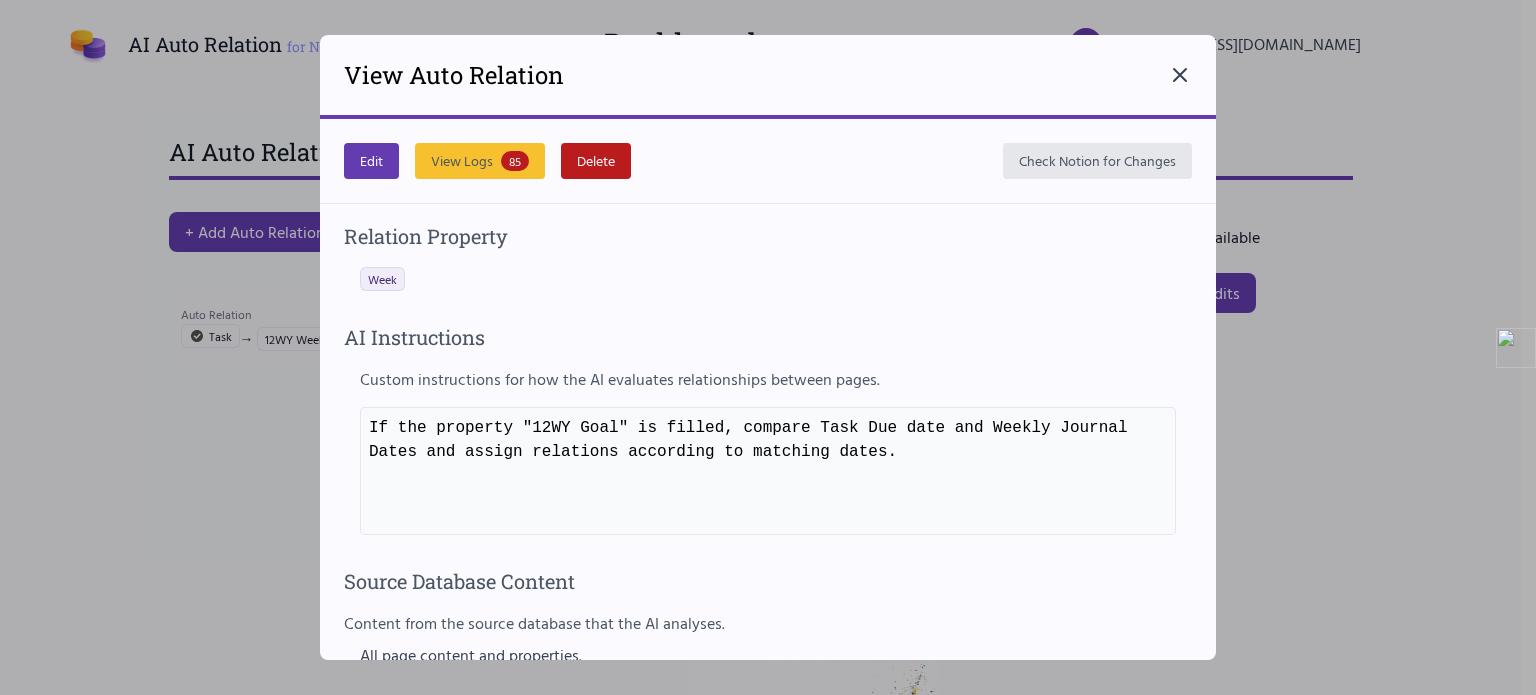 click 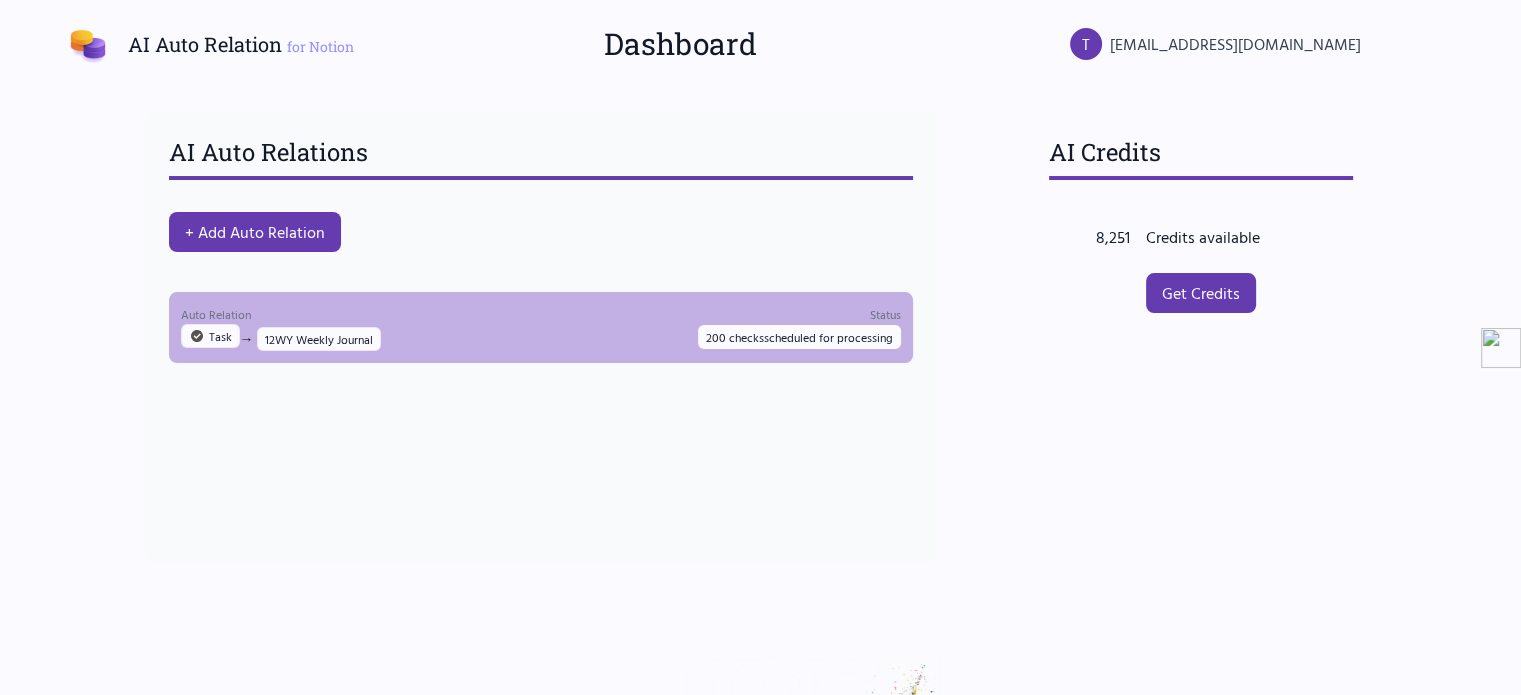 click on "200   checks  scheduled for processing" at bounding box center (799, 337) 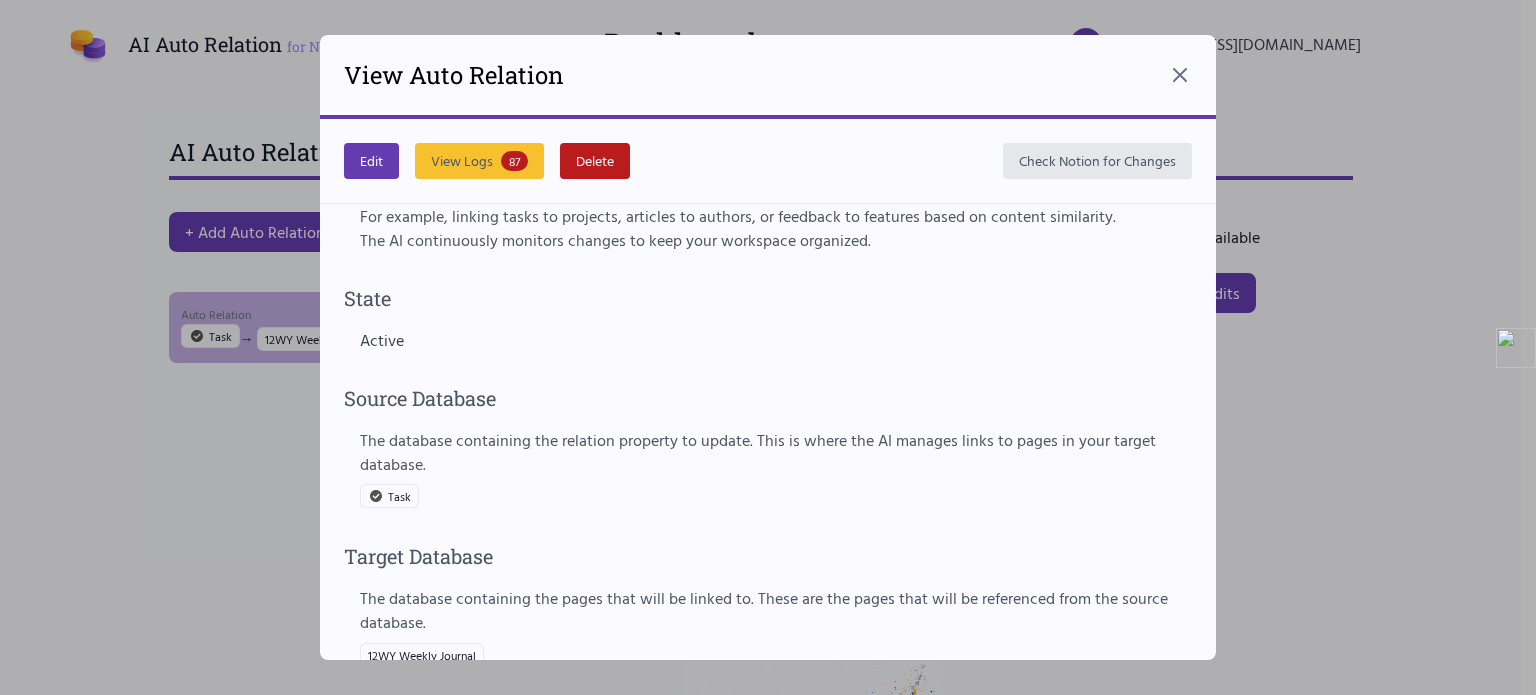 scroll, scrollTop: 96, scrollLeft: 0, axis: vertical 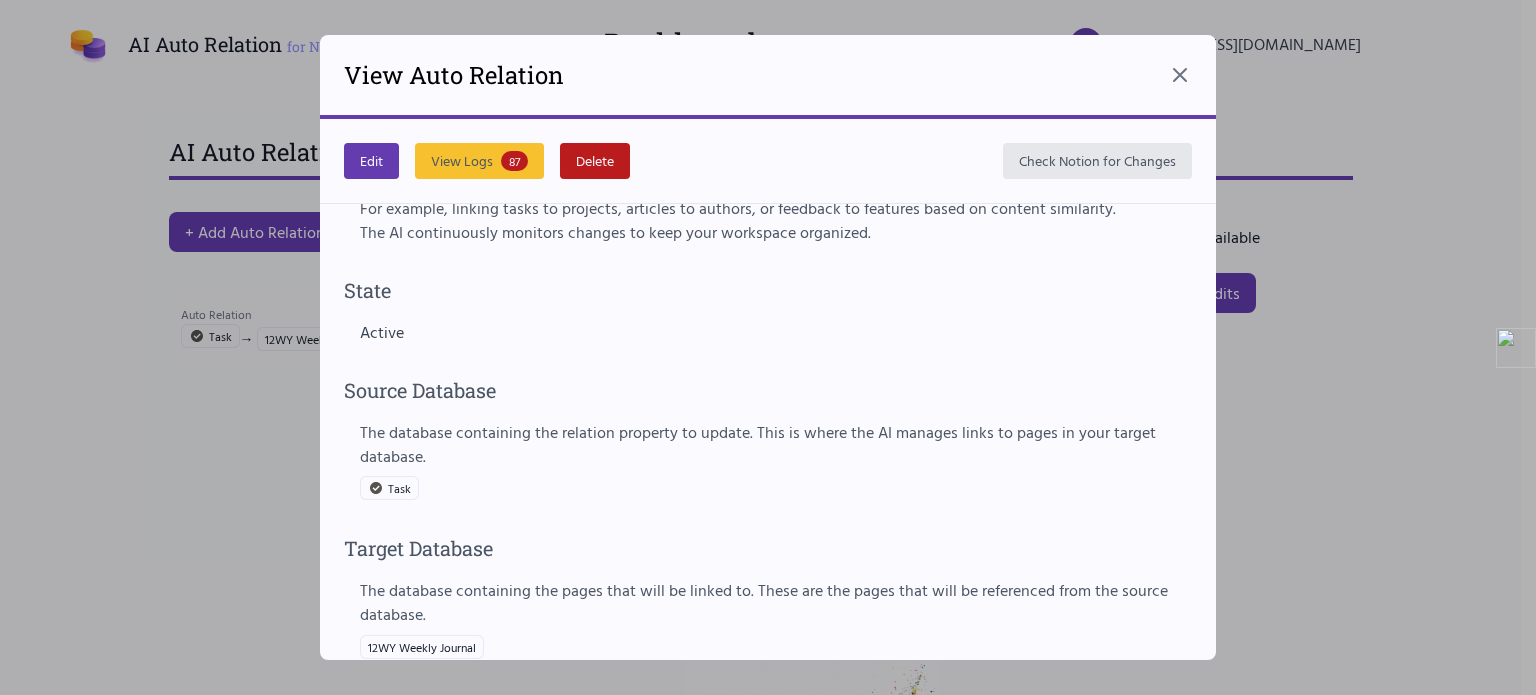 click at bounding box center [768, 347] 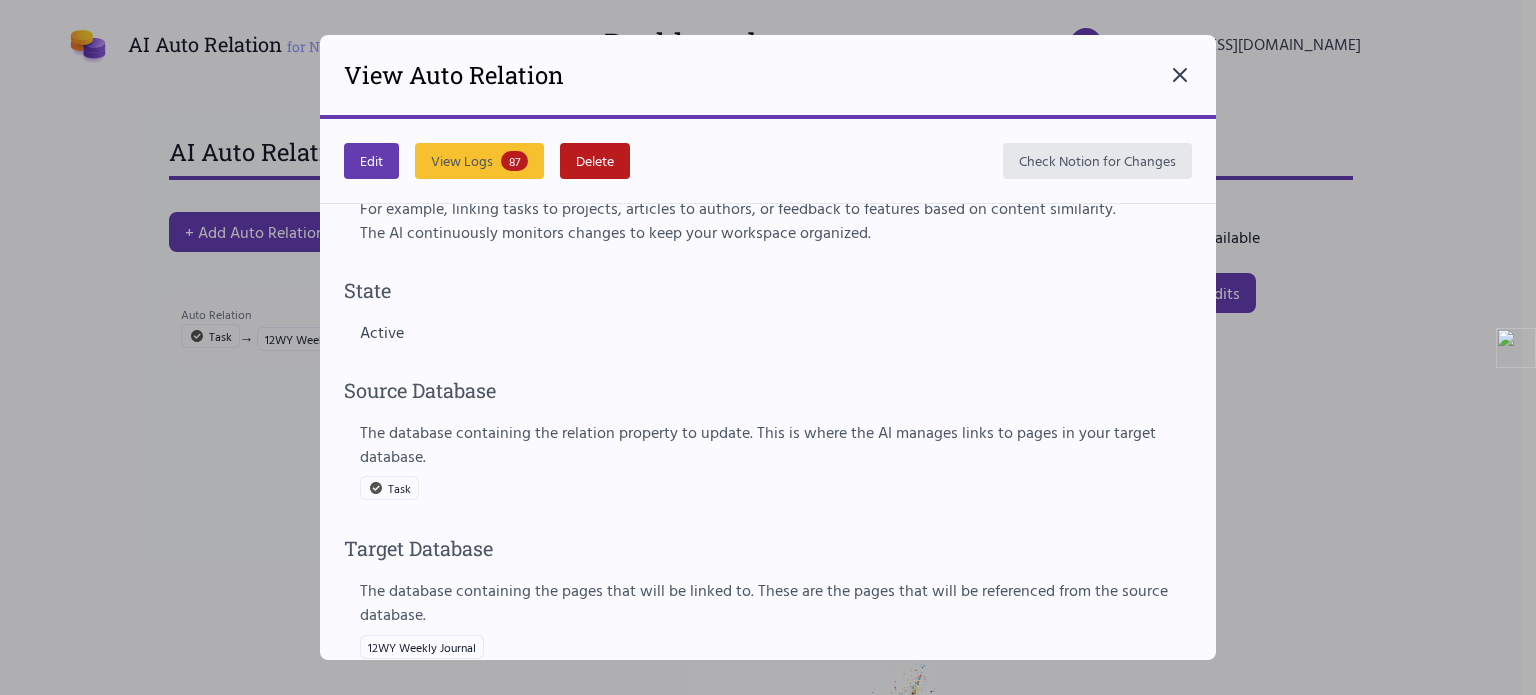 click 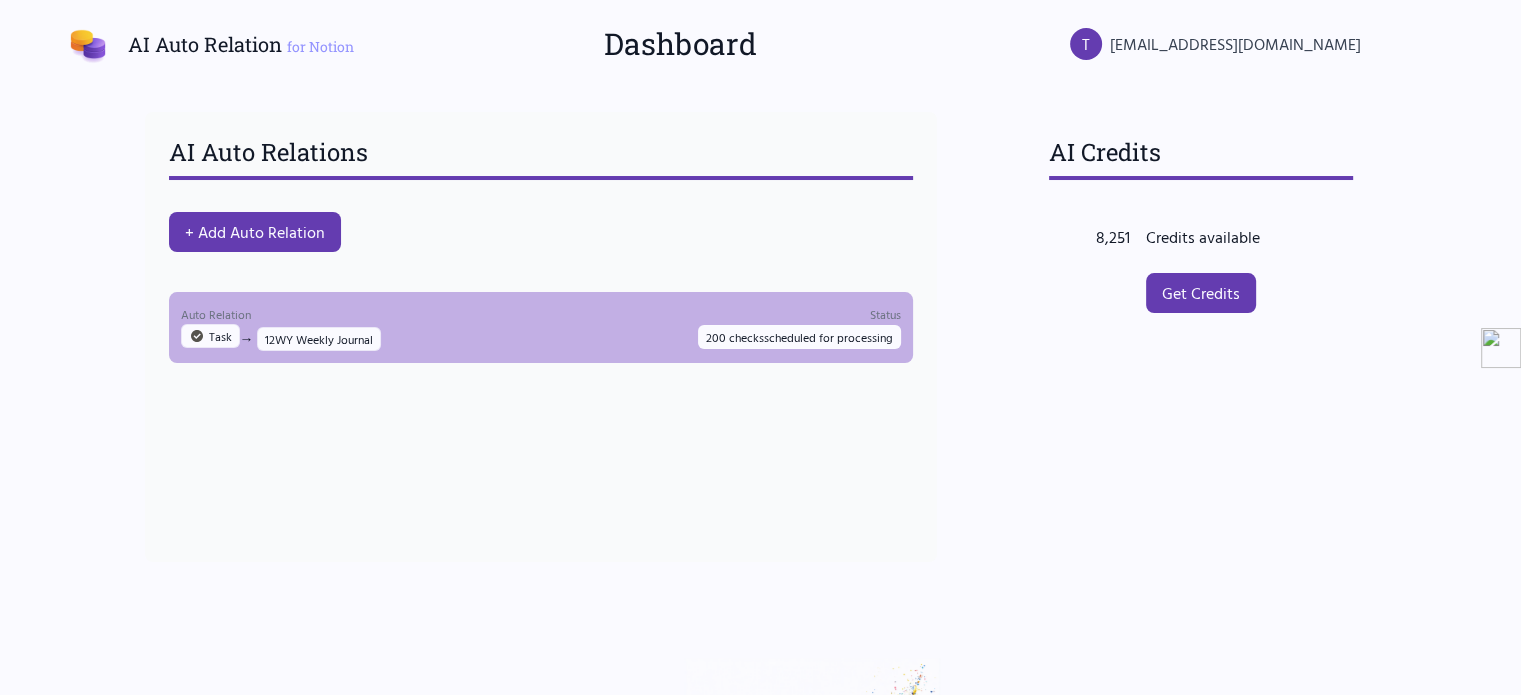 click on "Auto Relation Task  →   12WY Weekly Journal Status 200   checks  scheduled for processing" at bounding box center [541, 327] 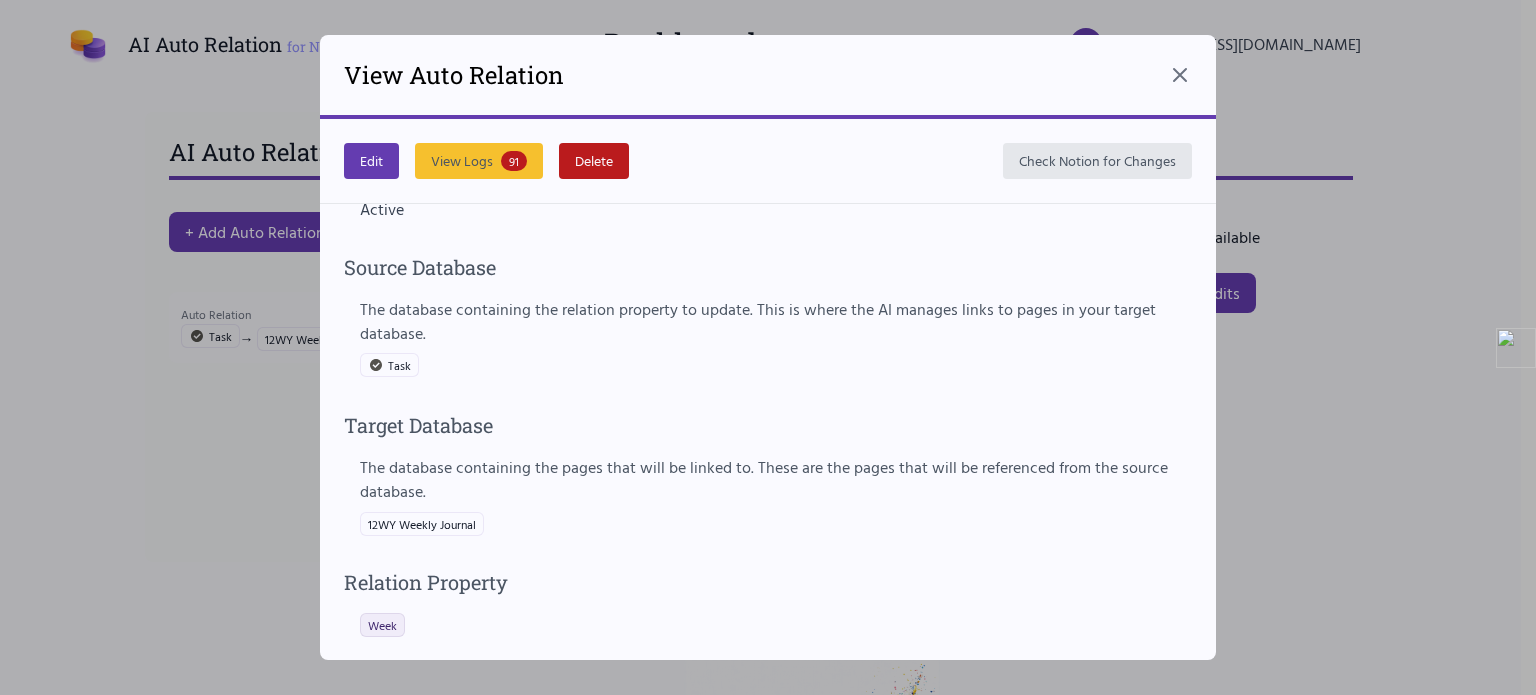 scroll, scrollTop: 200, scrollLeft: 0, axis: vertical 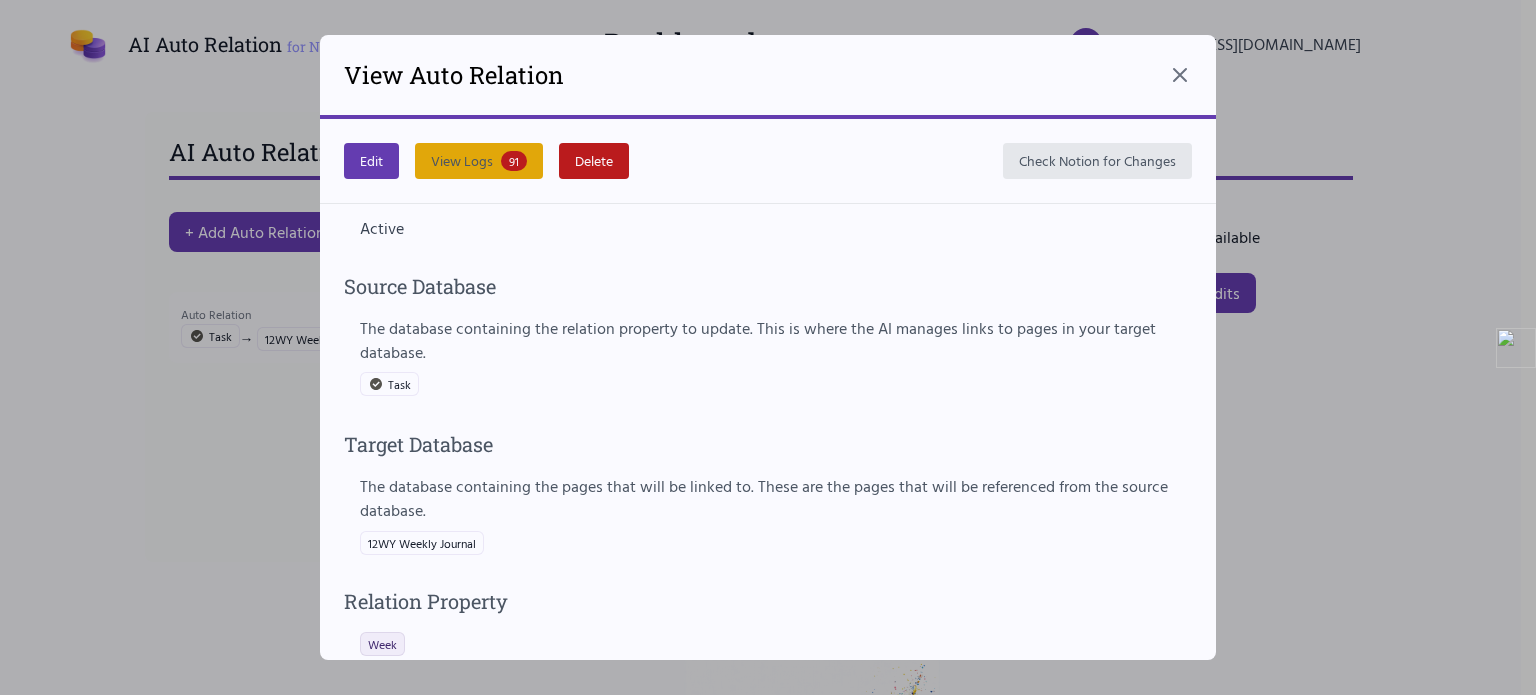 click on "91" at bounding box center [514, 161] 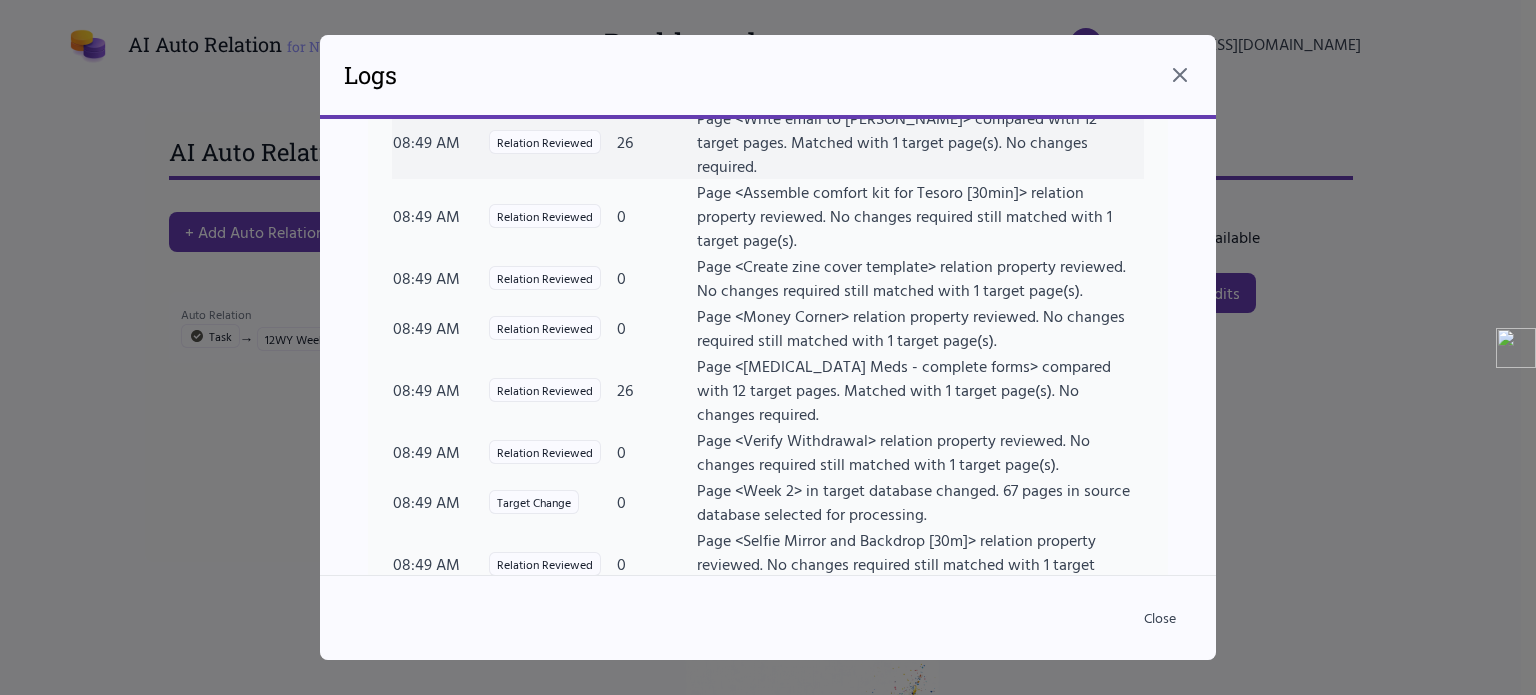 scroll, scrollTop: 306, scrollLeft: 0, axis: vertical 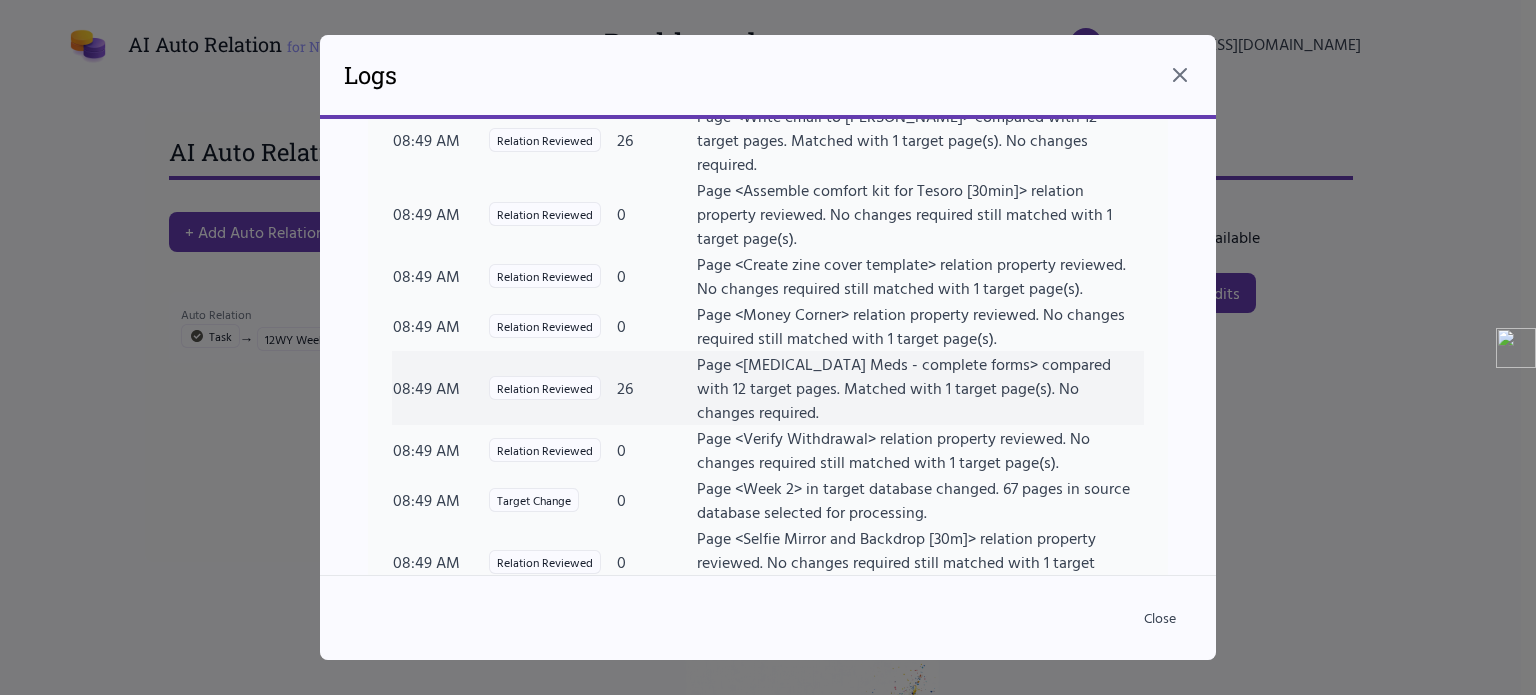 click on "Page <[MEDICAL_DATA] Meds - complete forms> compared with 12 target pages. Matched with 1 target page(s). No changes required." at bounding box center [920, 388] 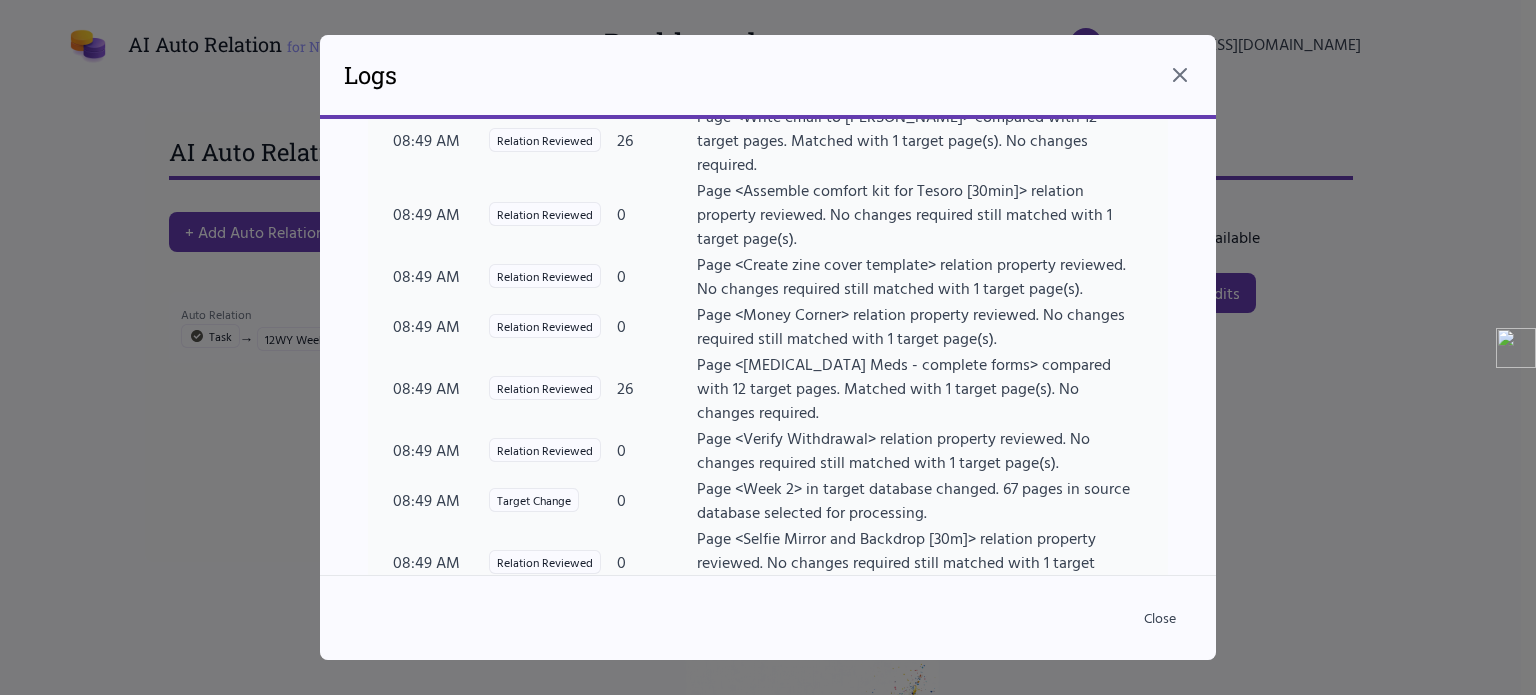 click at bounding box center (768, 347) 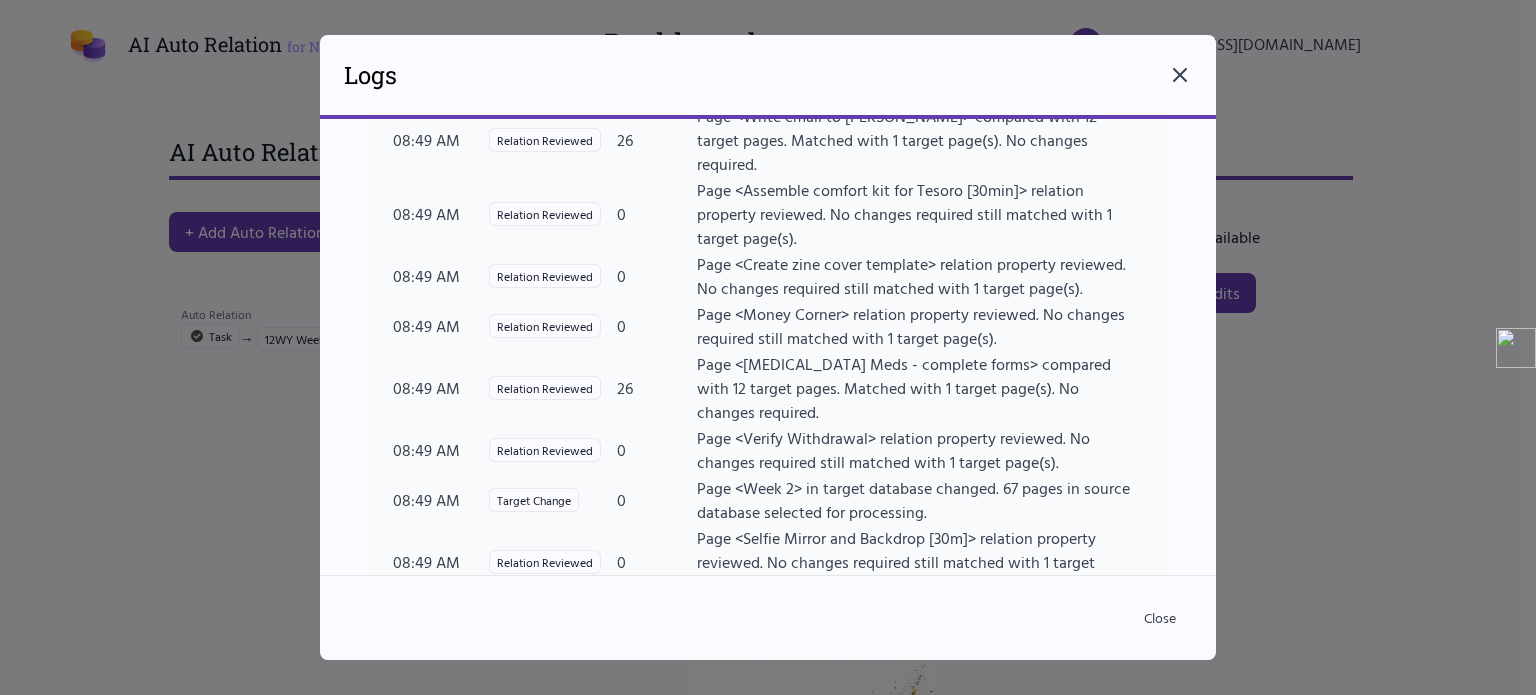 click 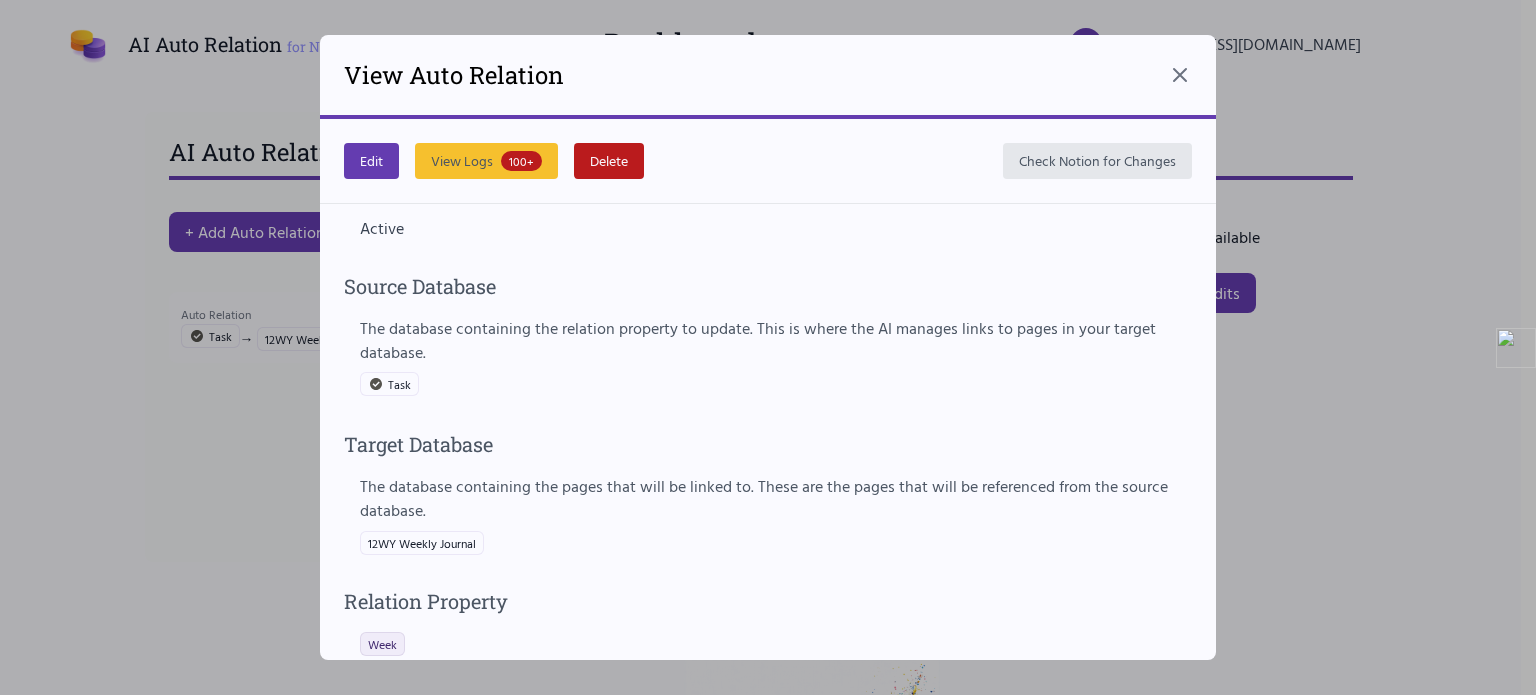 click 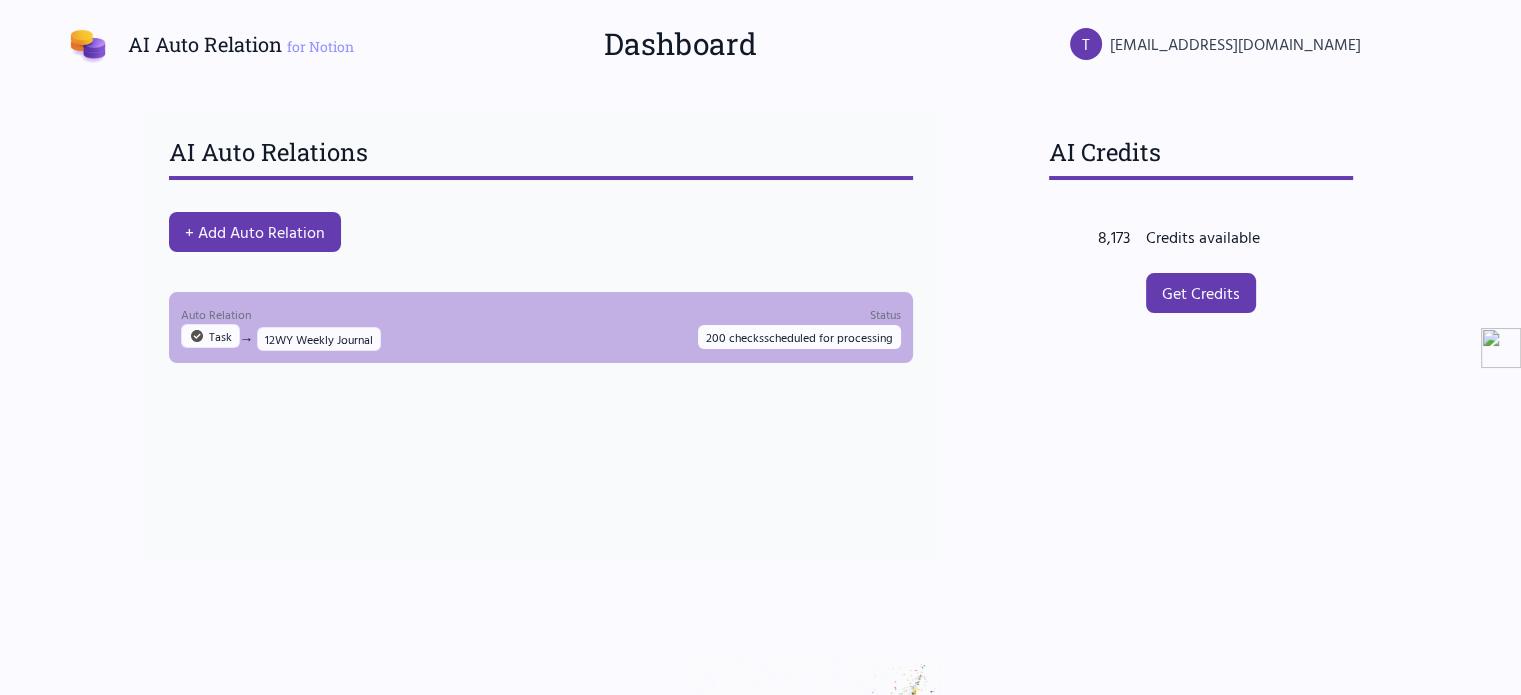 click on "200   checks  scheduled for processing" at bounding box center [799, 337] 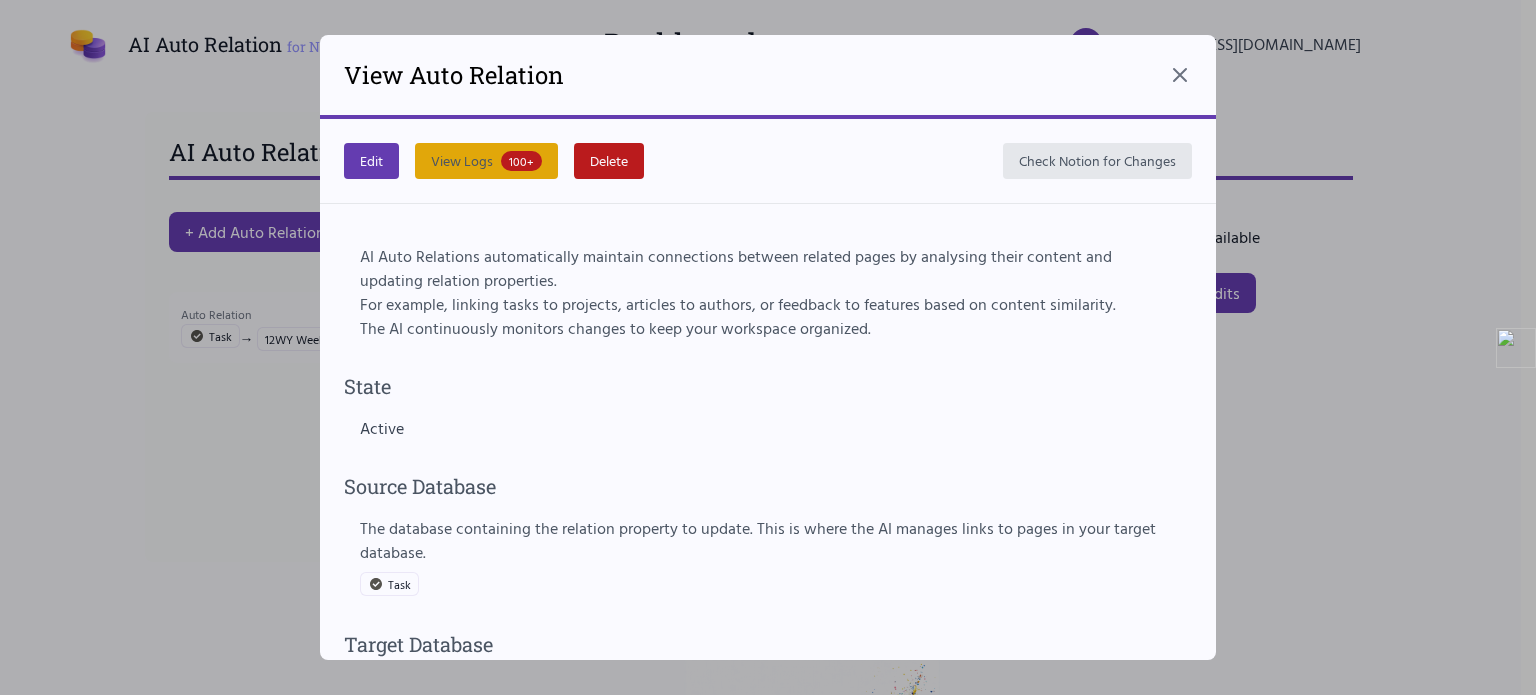 click on "View Logs 100+" at bounding box center (486, 161) 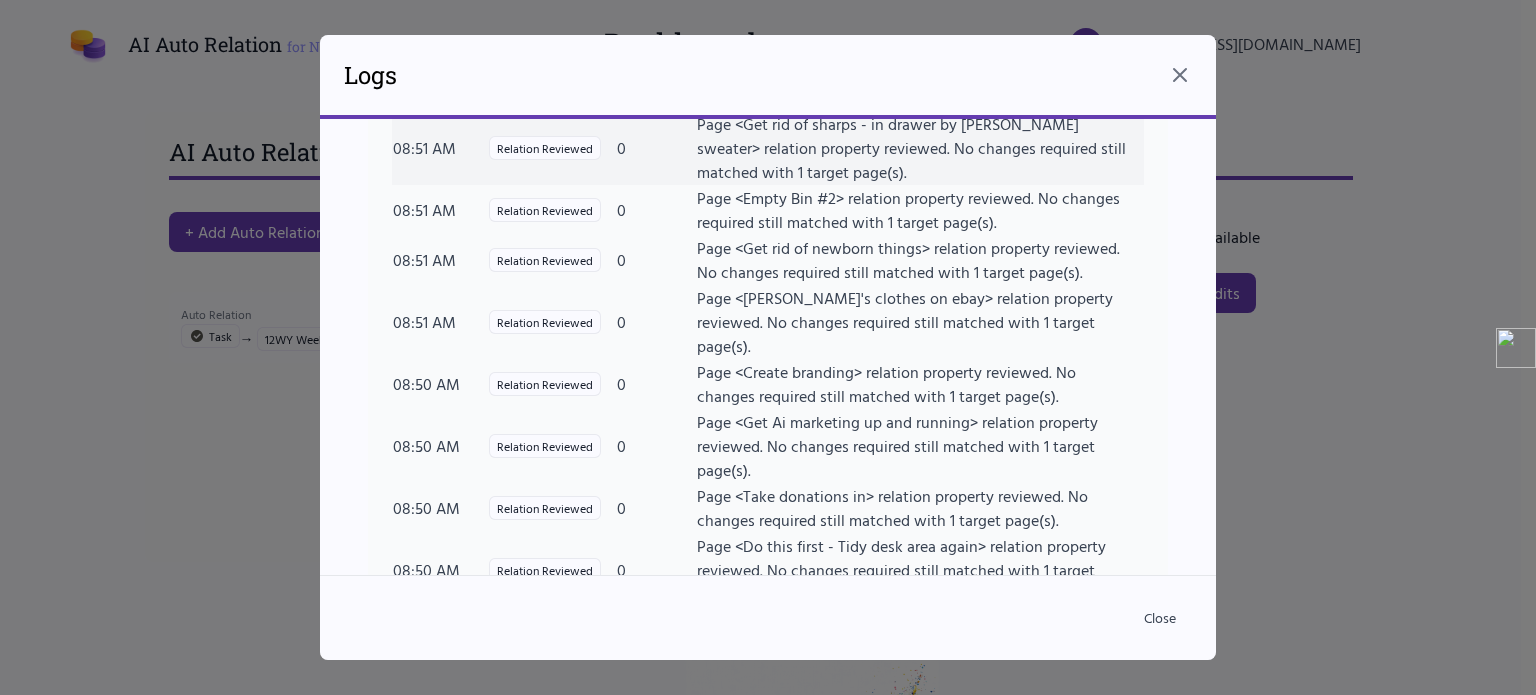 scroll, scrollTop: 0, scrollLeft: 0, axis: both 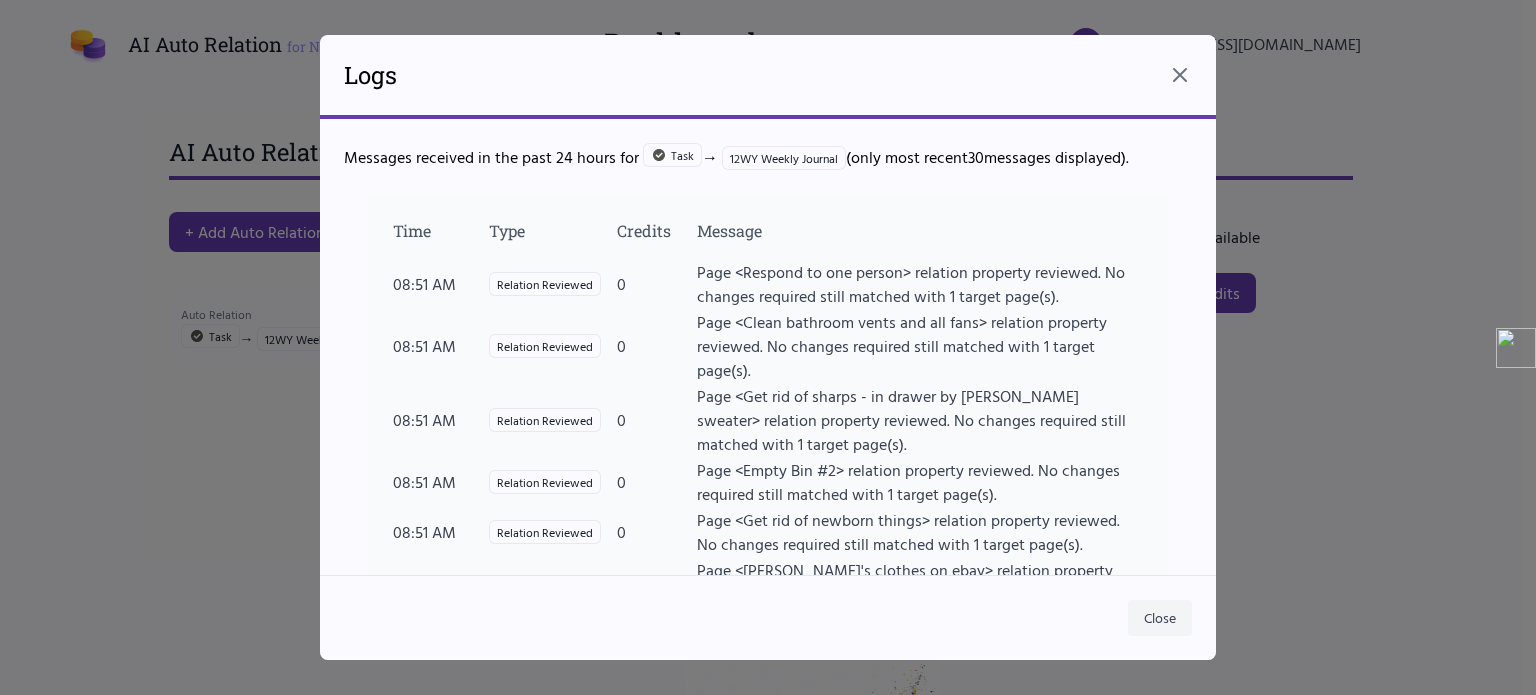 click on "Close" at bounding box center [1160, 618] 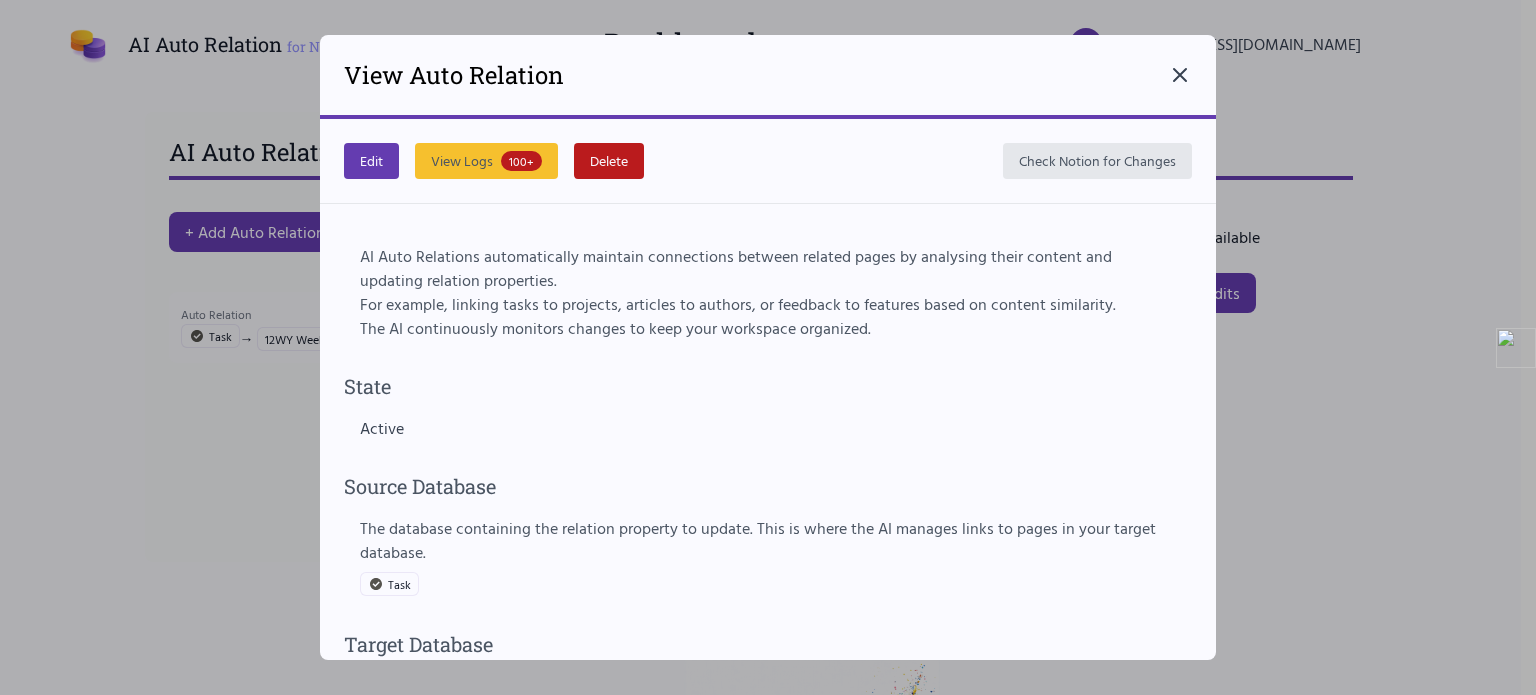 click 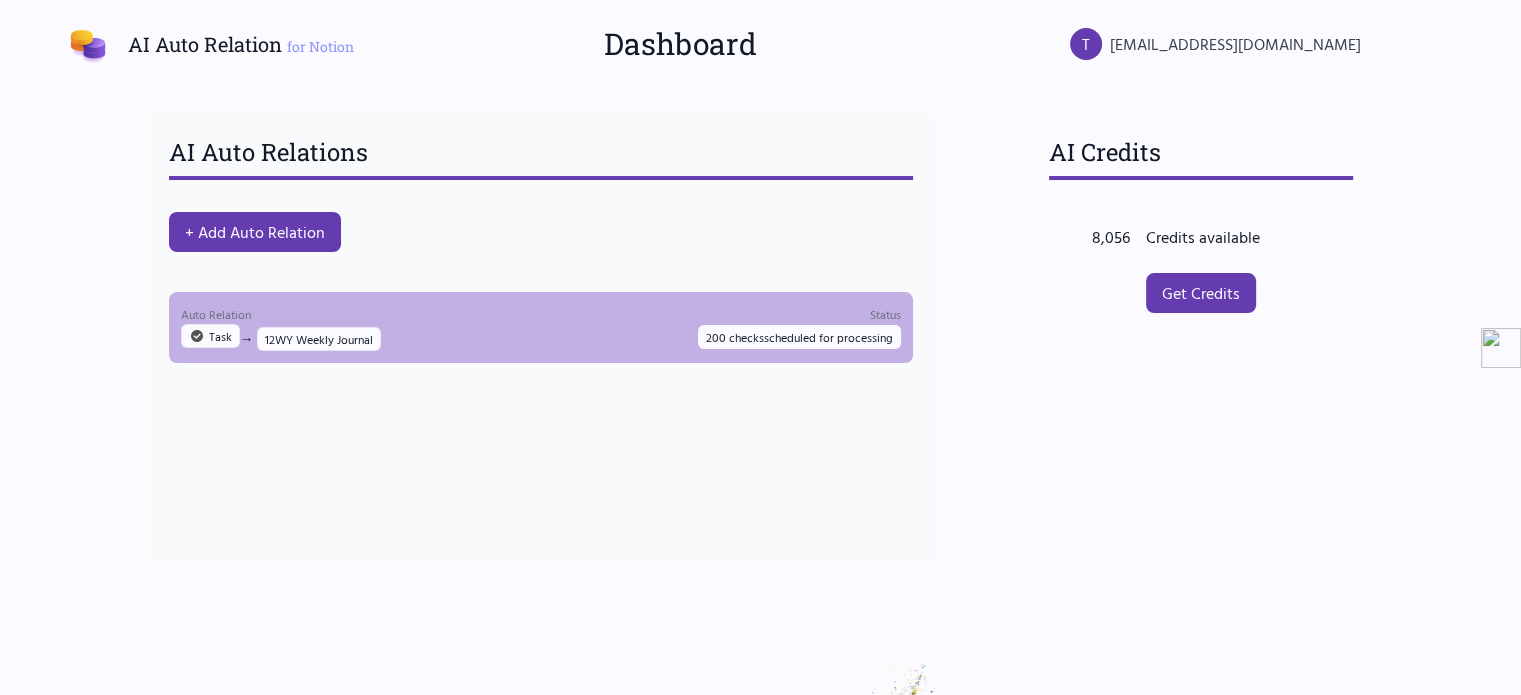 click on "Auto Relation Task  →   12WY Weekly Journal Status 200   checks  scheduled for processing" at bounding box center [541, 327] 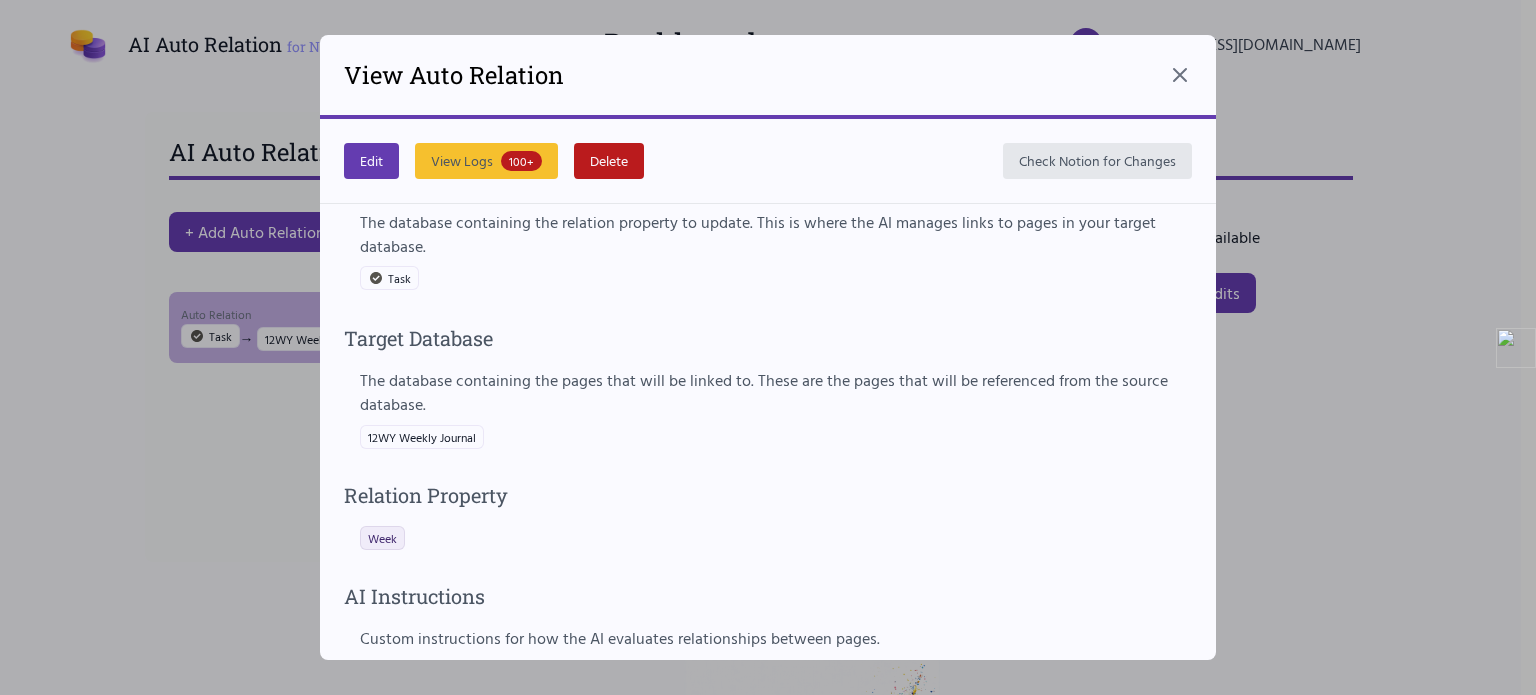 scroll, scrollTop: 735, scrollLeft: 0, axis: vertical 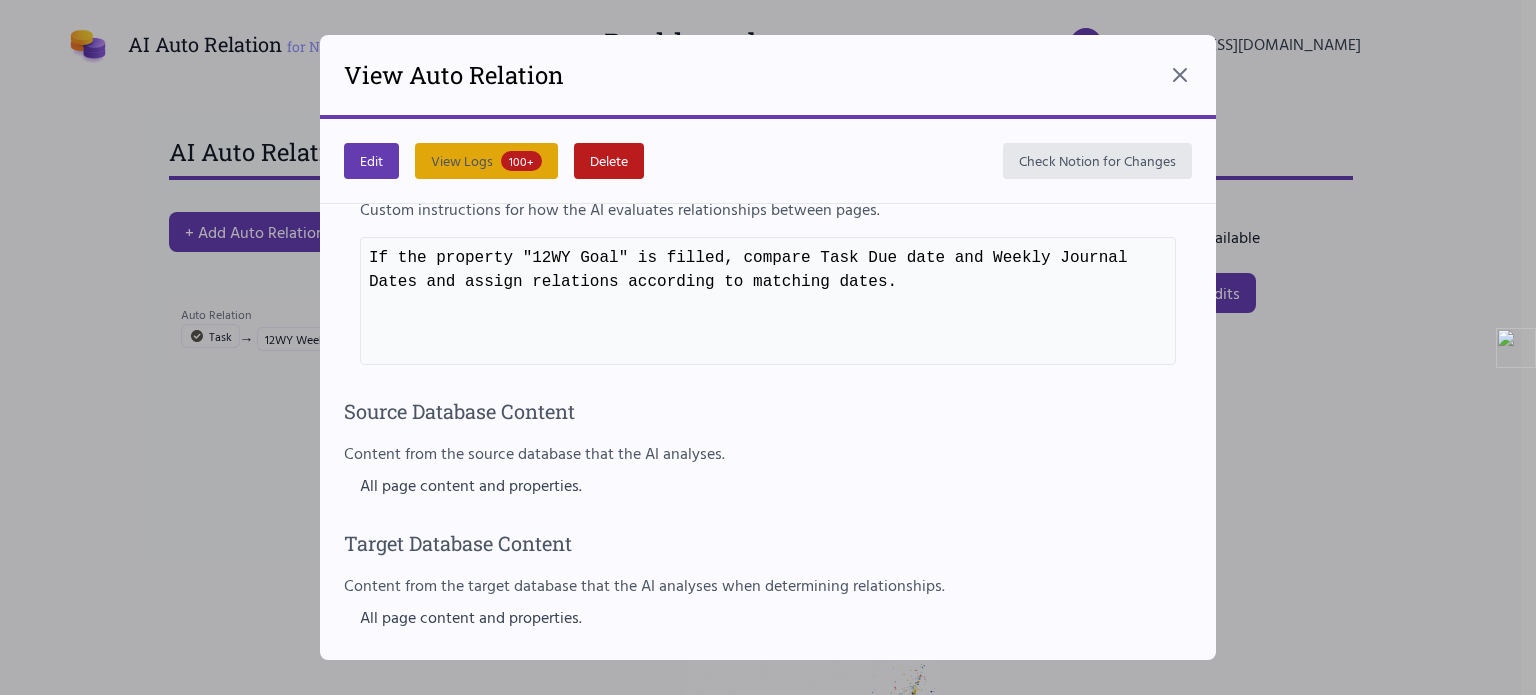 click on "View Logs 100+" at bounding box center [486, 161] 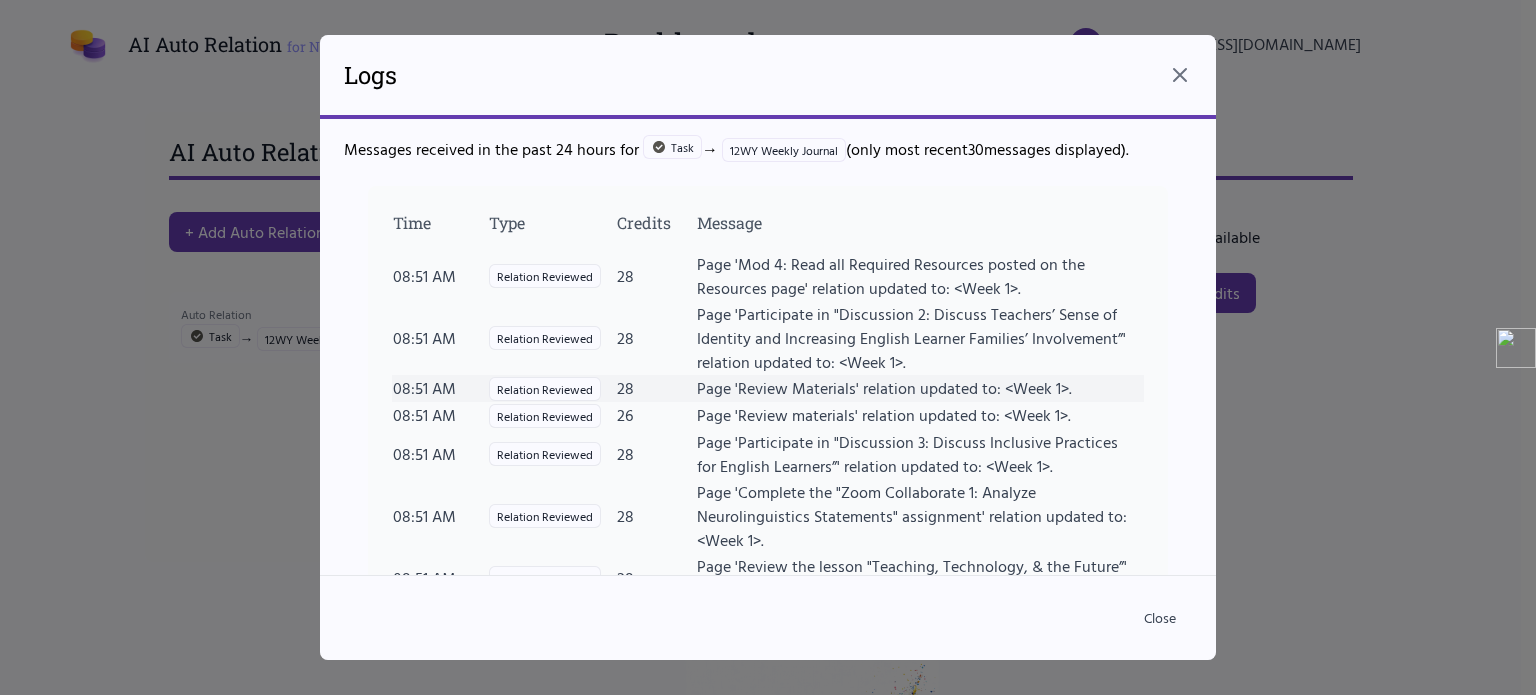 scroll, scrollTop: 0, scrollLeft: 0, axis: both 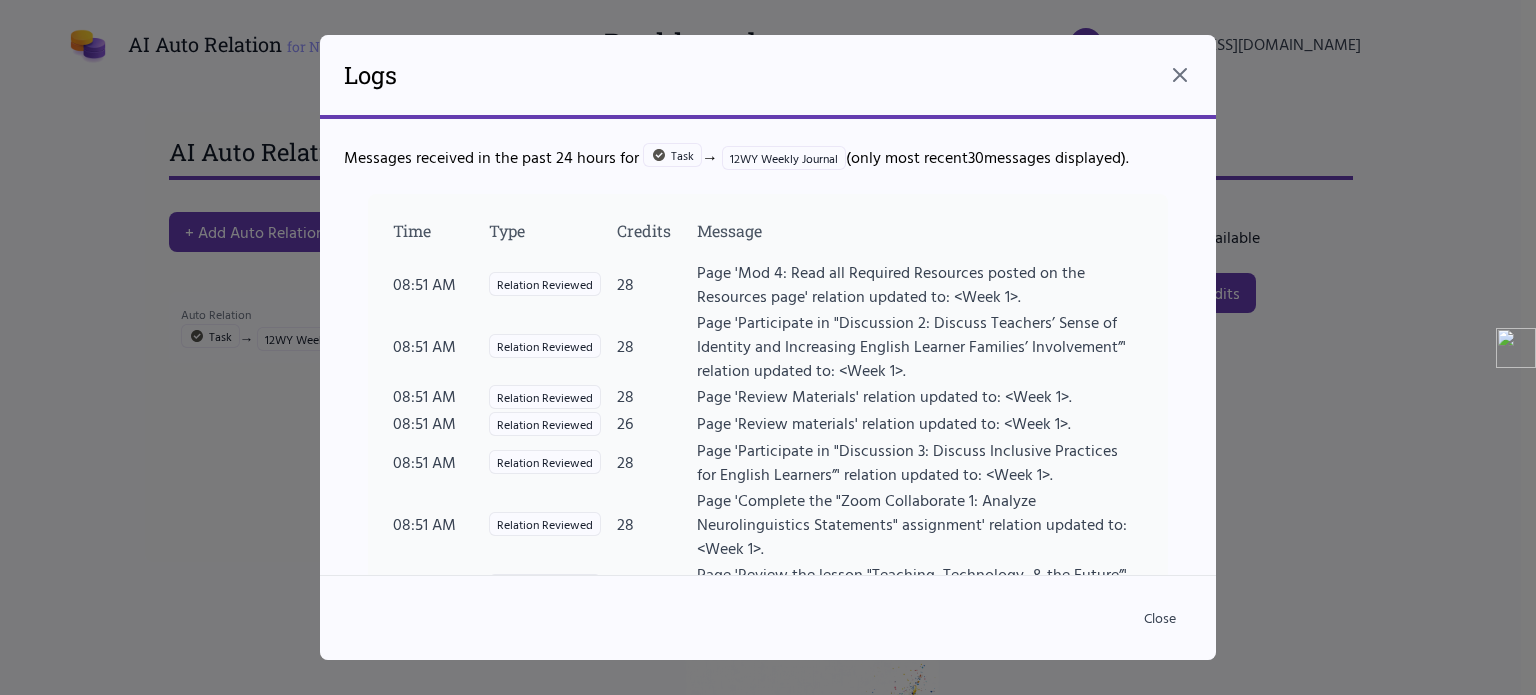 click at bounding box center [768, 347] 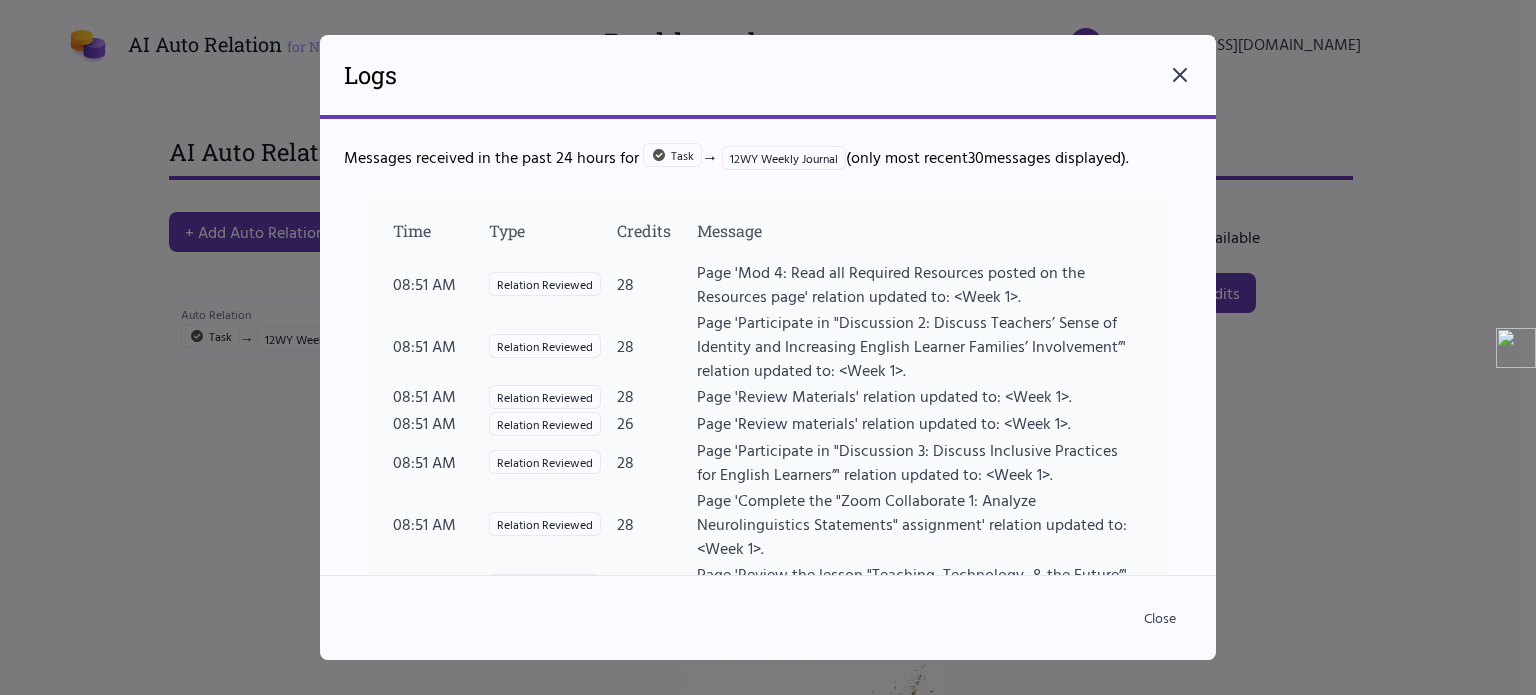 click 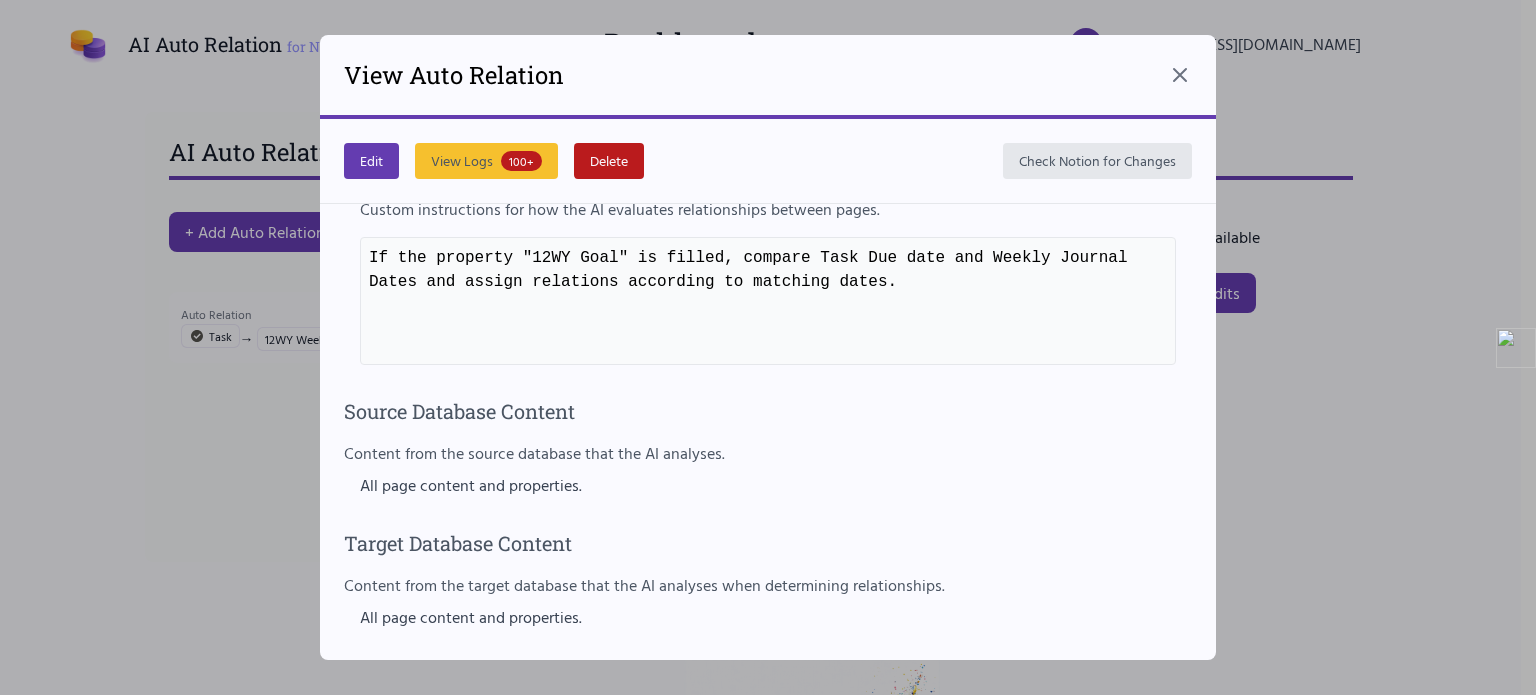 click 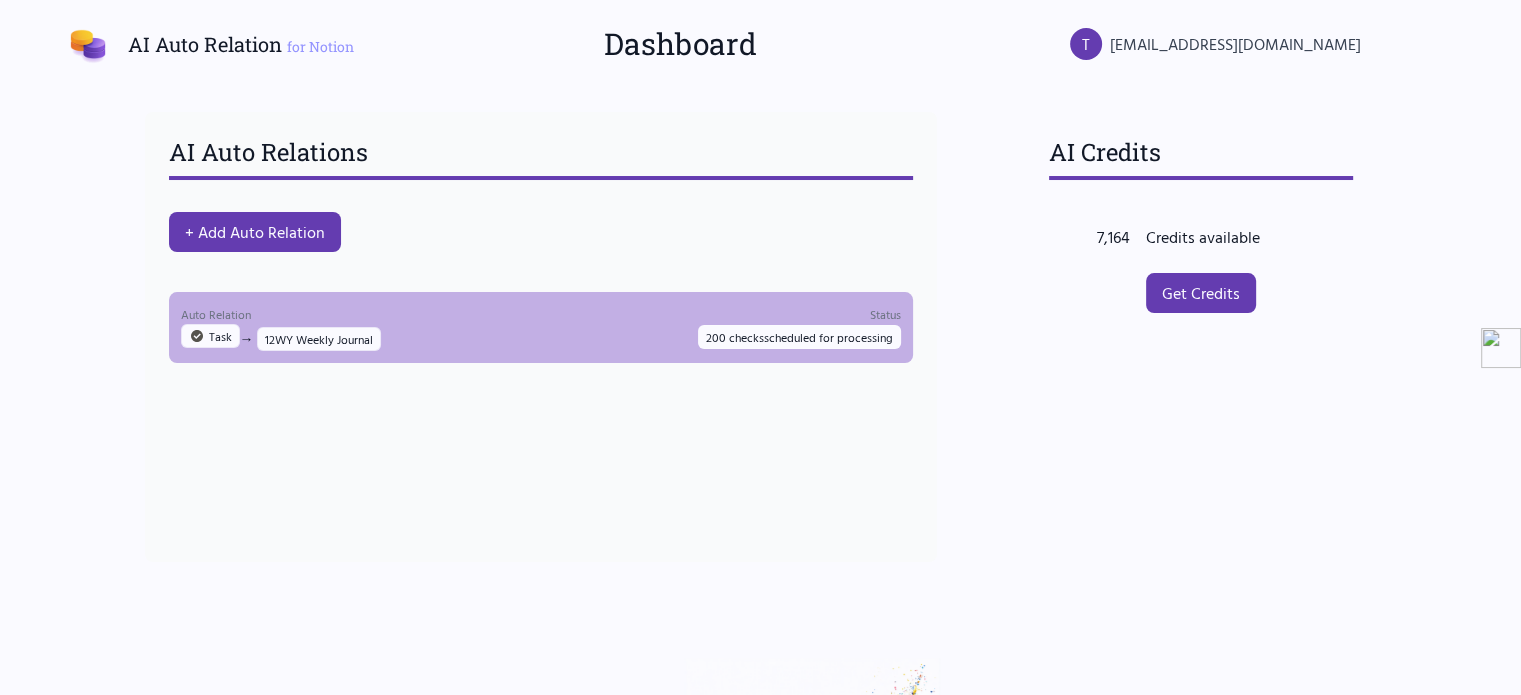 click on "200   checks  scheduled for processing" at bounding box center [799, 337] 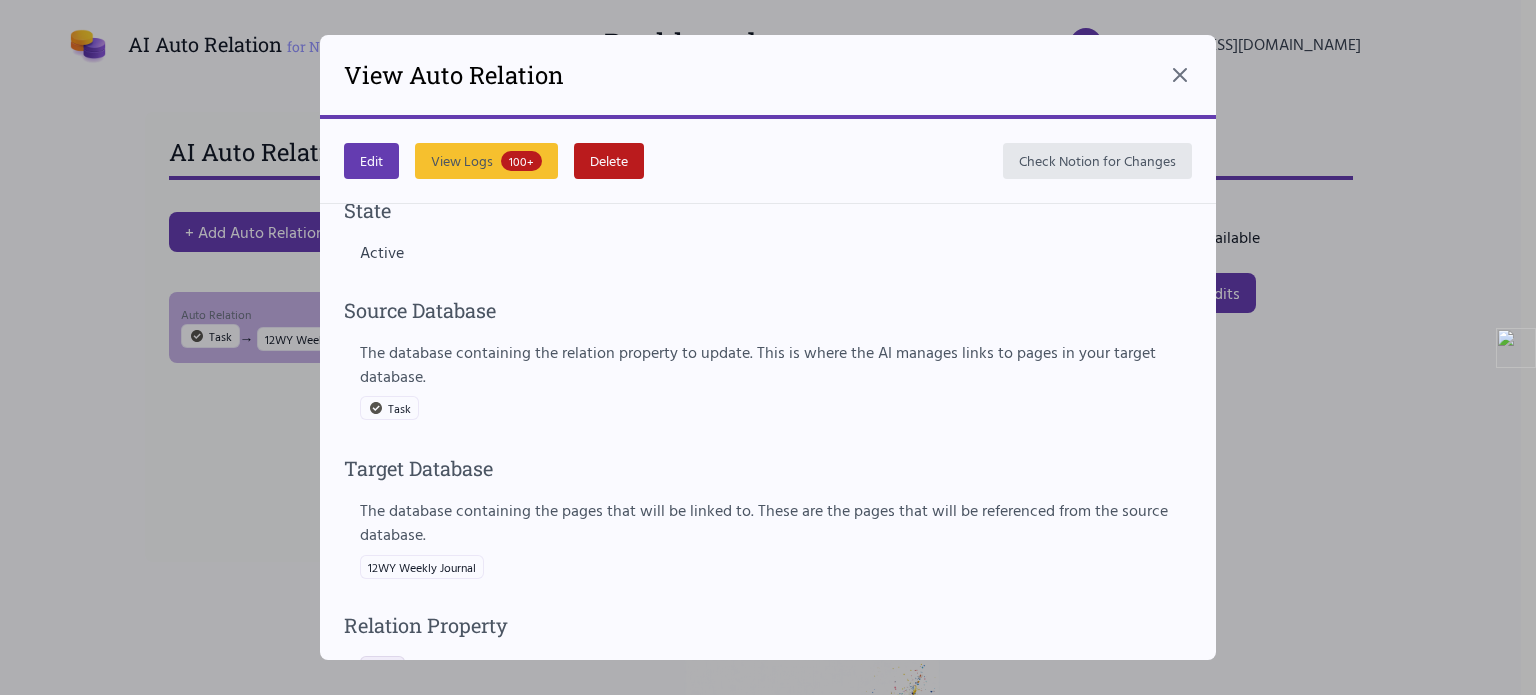 scroll, scrollTop: 0, scrollLeft: 0, axis: both 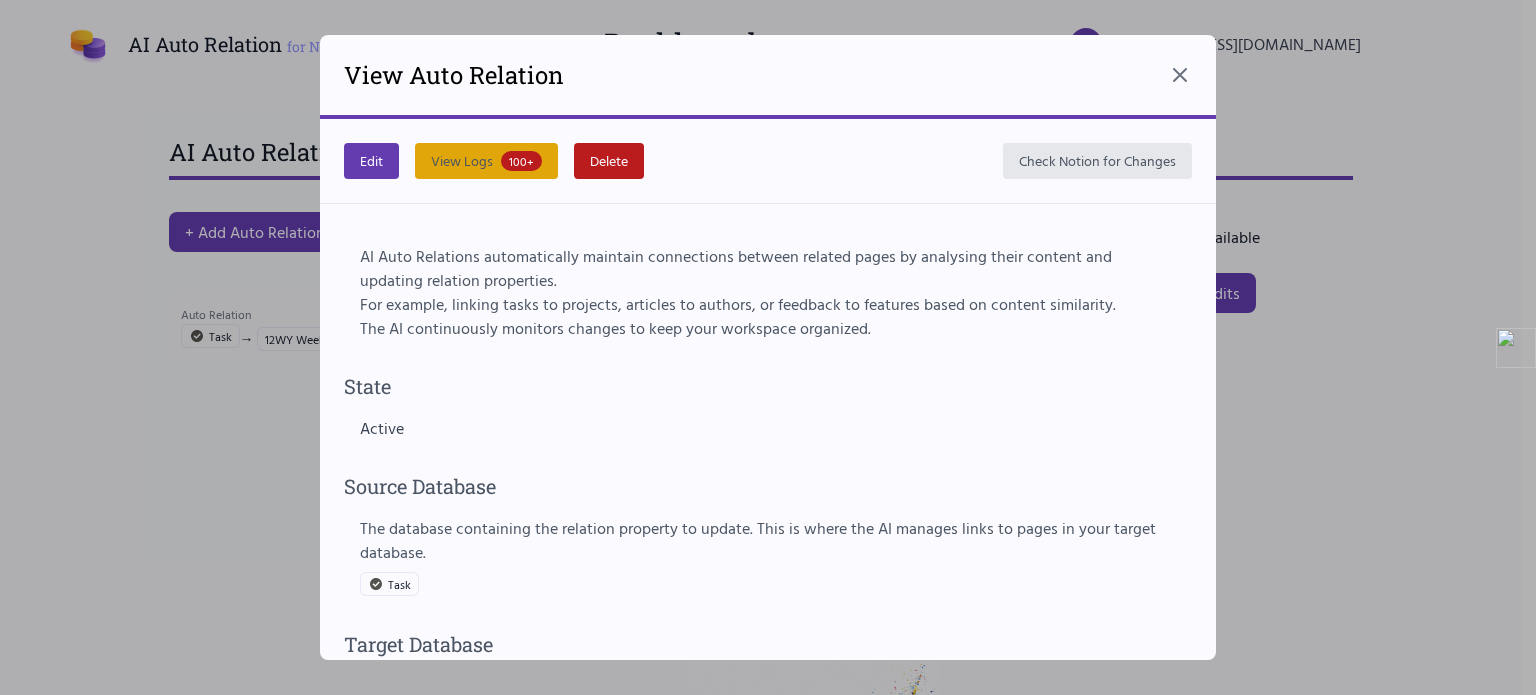 click on "100+" at bounding box center [521, 161] 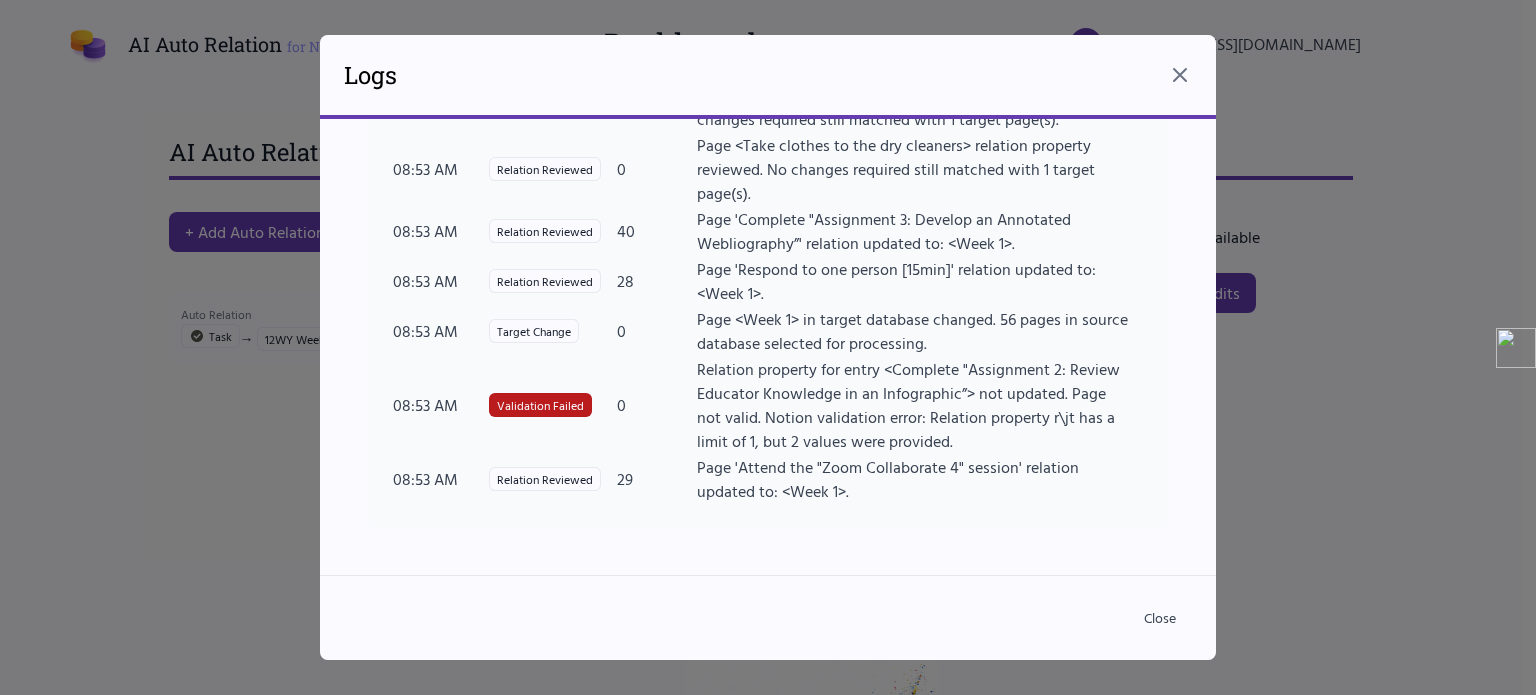 scroll, scrollTop: 1614, scrollLeft: 0, axis: vertical 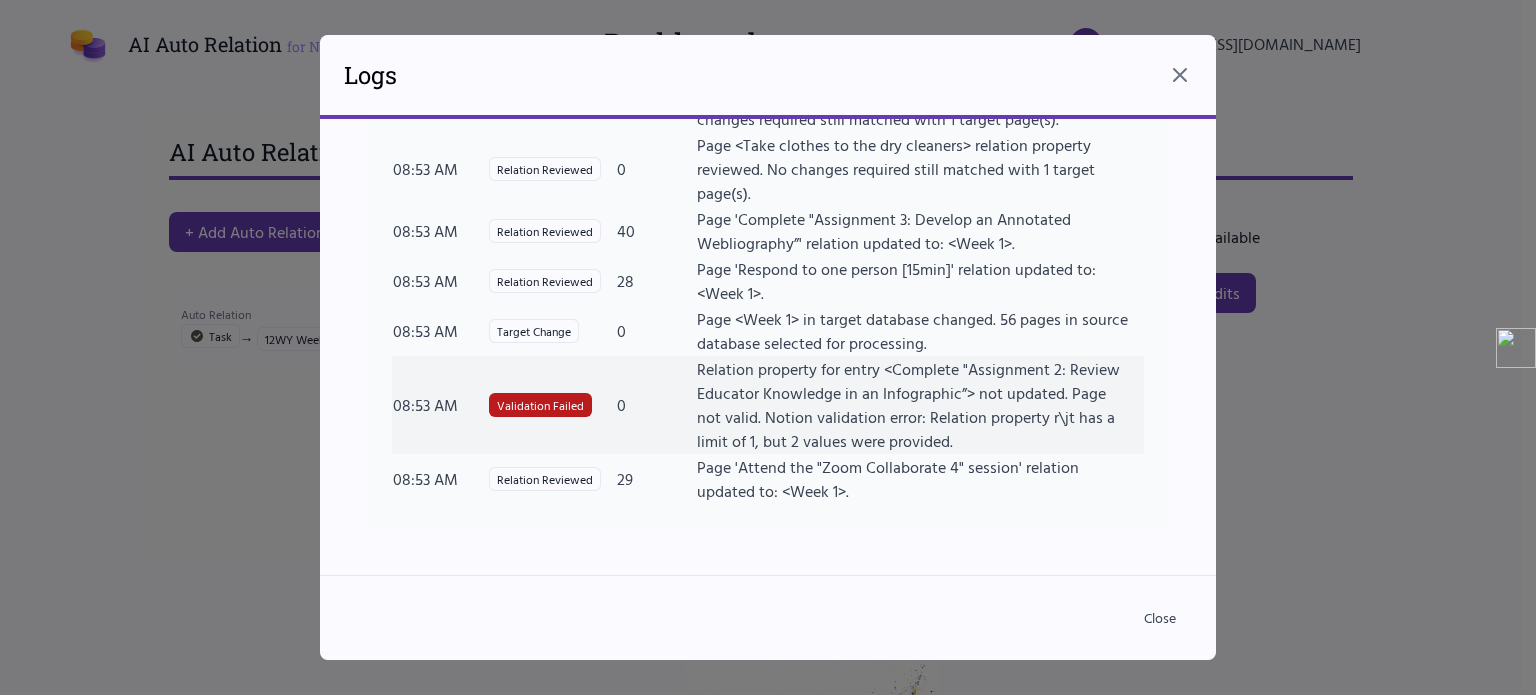click on "Relation property for entry <Complete "Assignment 2: Review Educator Knowledge in an Infographic”> not updated. Page not valid. Notion validation error: Relation property r\jt has a limit of 1, but 2 values were provided." at bounding box center (920, 405) 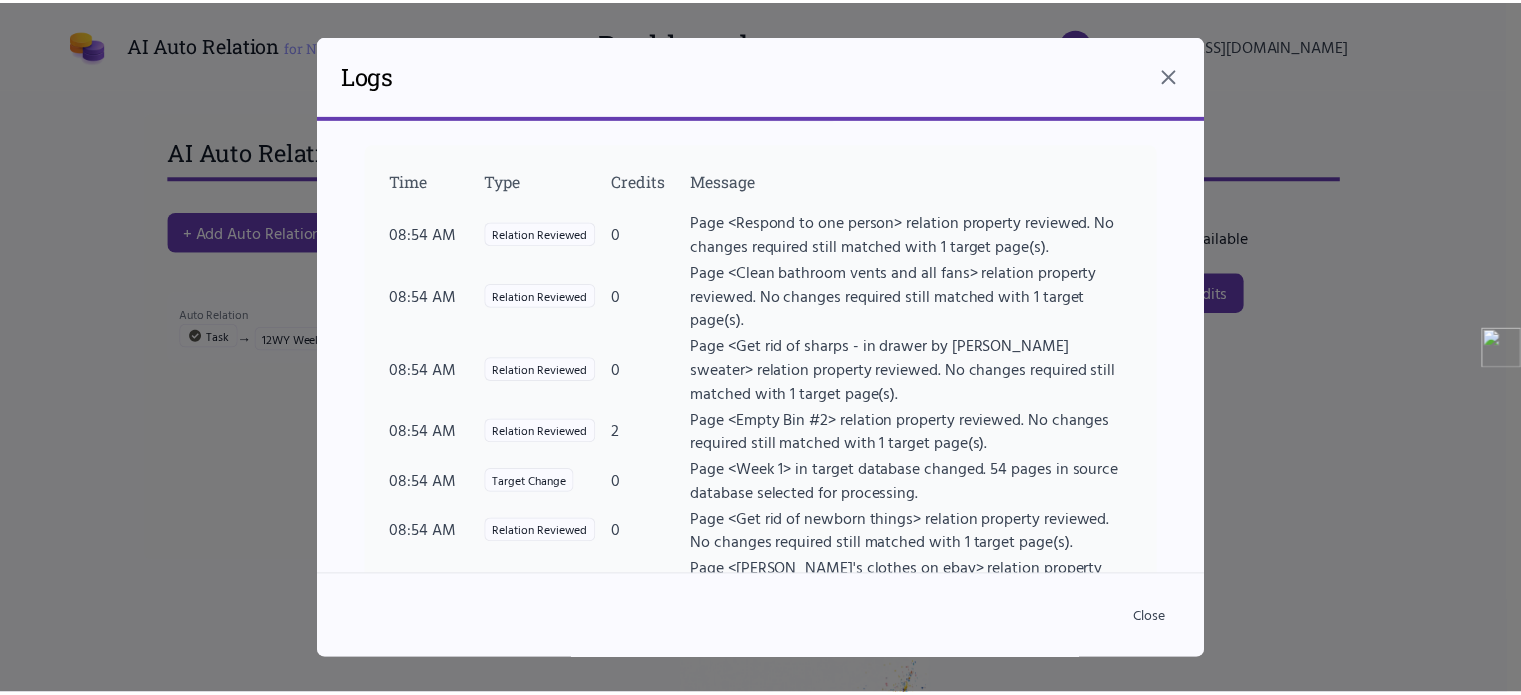scroll, scrollTop: 0, scrollLeft: 0, axis: both 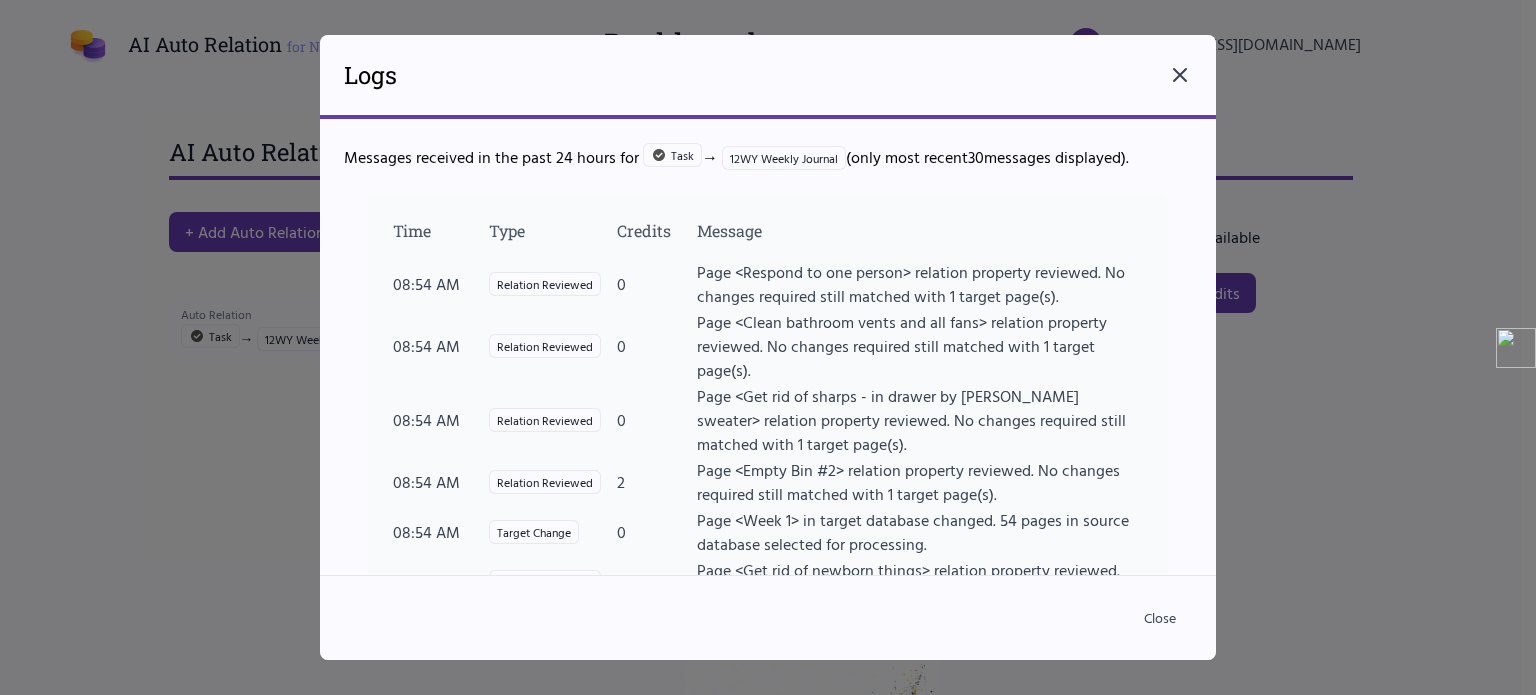 click 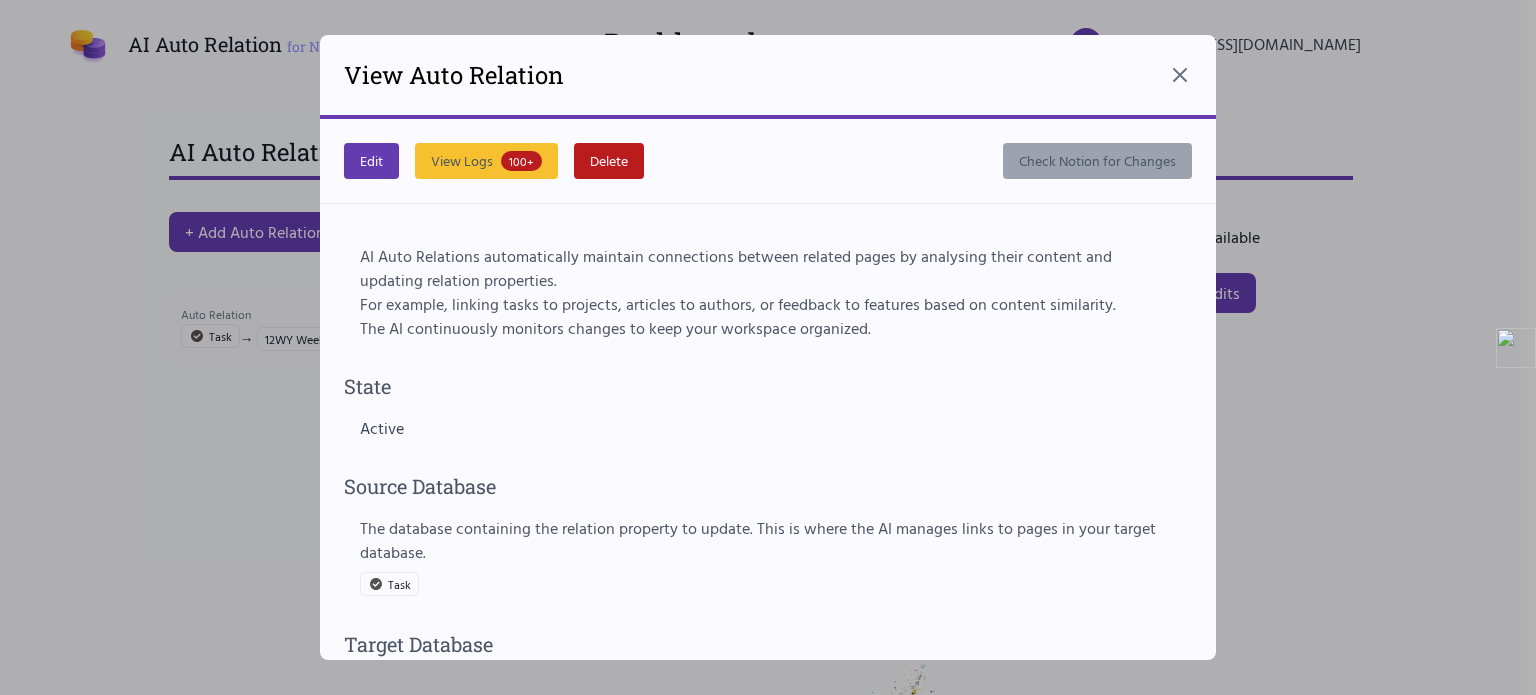 click on "Check Notion for Changes" at bounding box center (1097, 161) 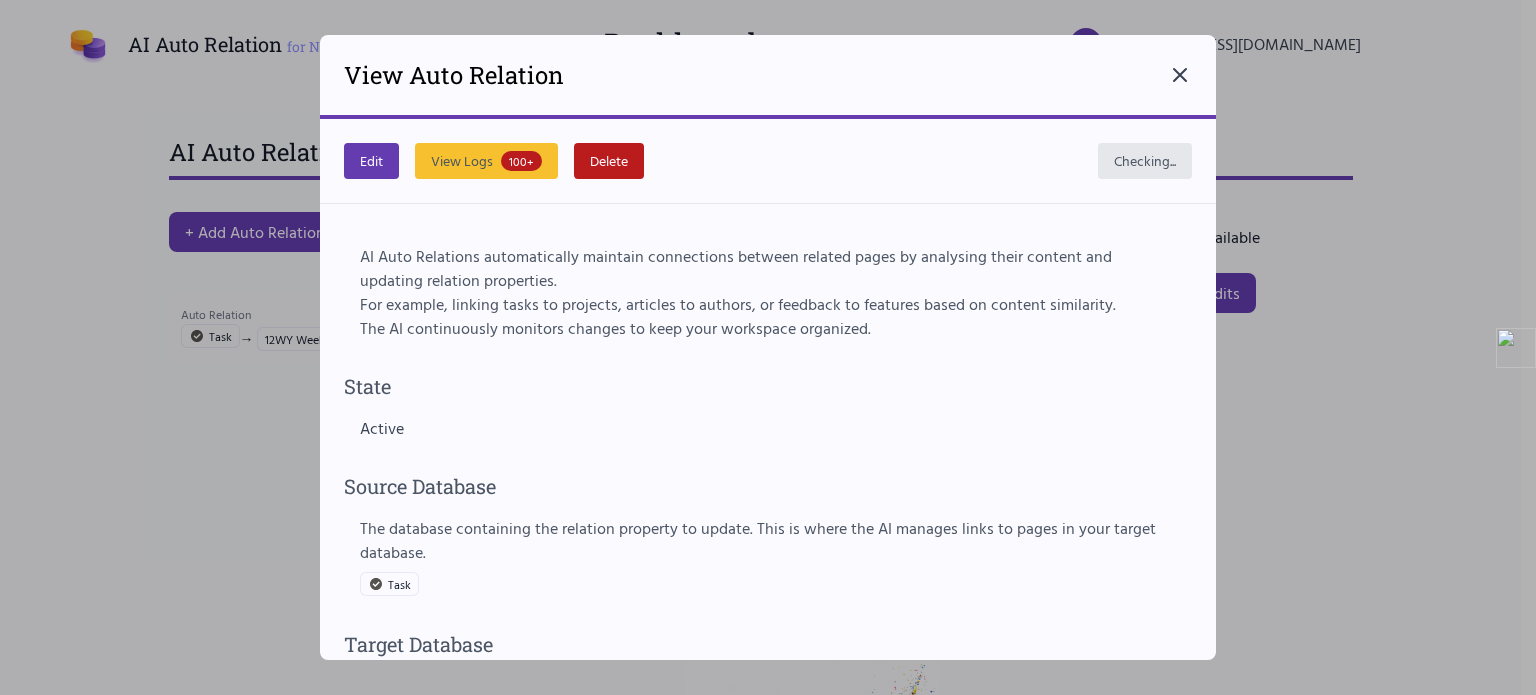 click 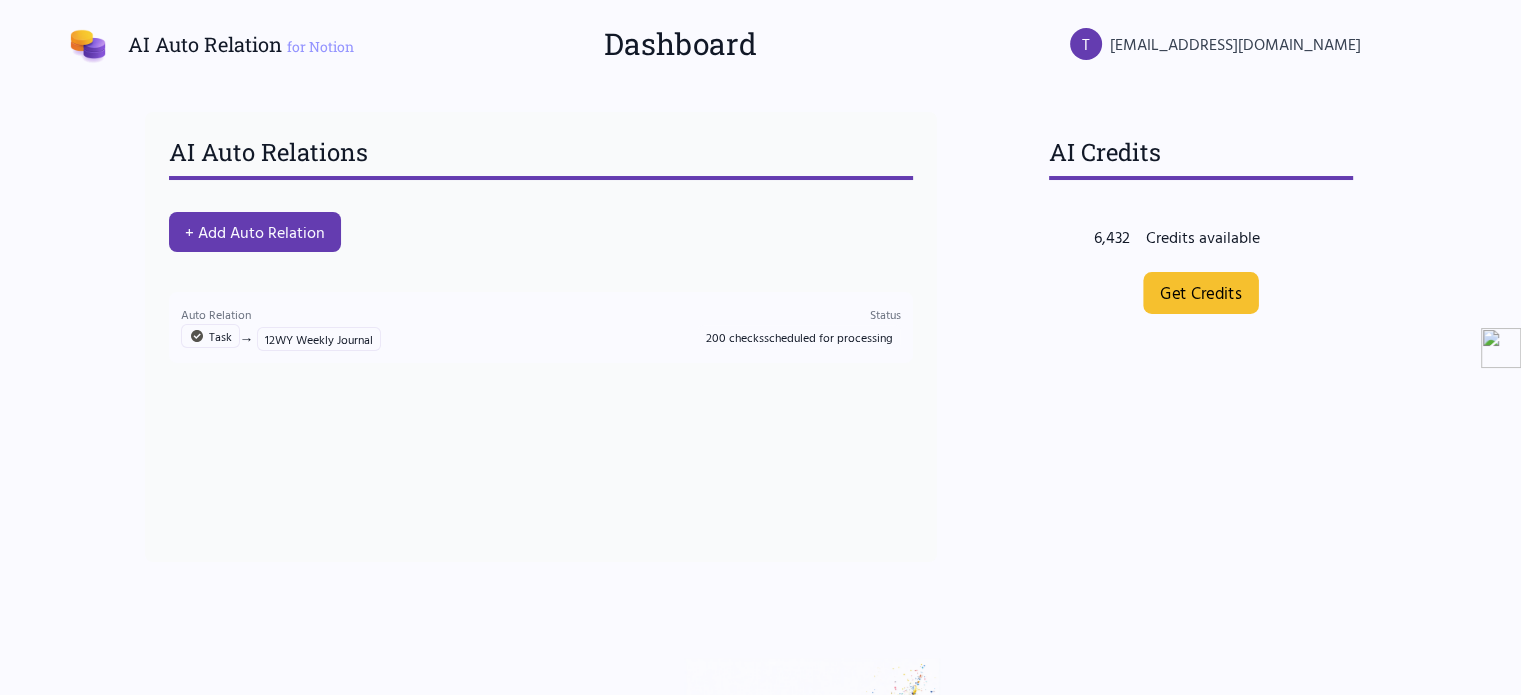 click on "Get Credits" at bounding box center (1201, 293) 